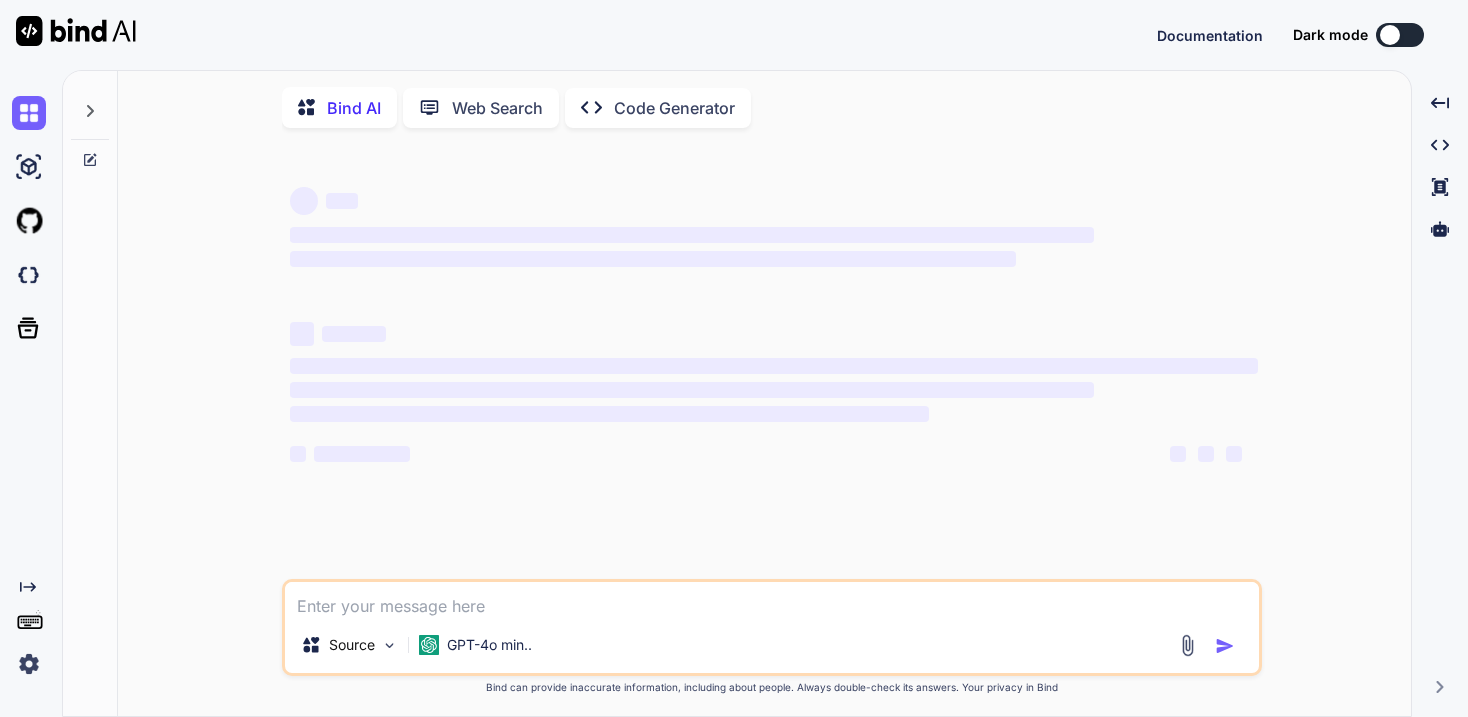 scroll, scrollTop: 0, scrollLeft: 0, axis: both 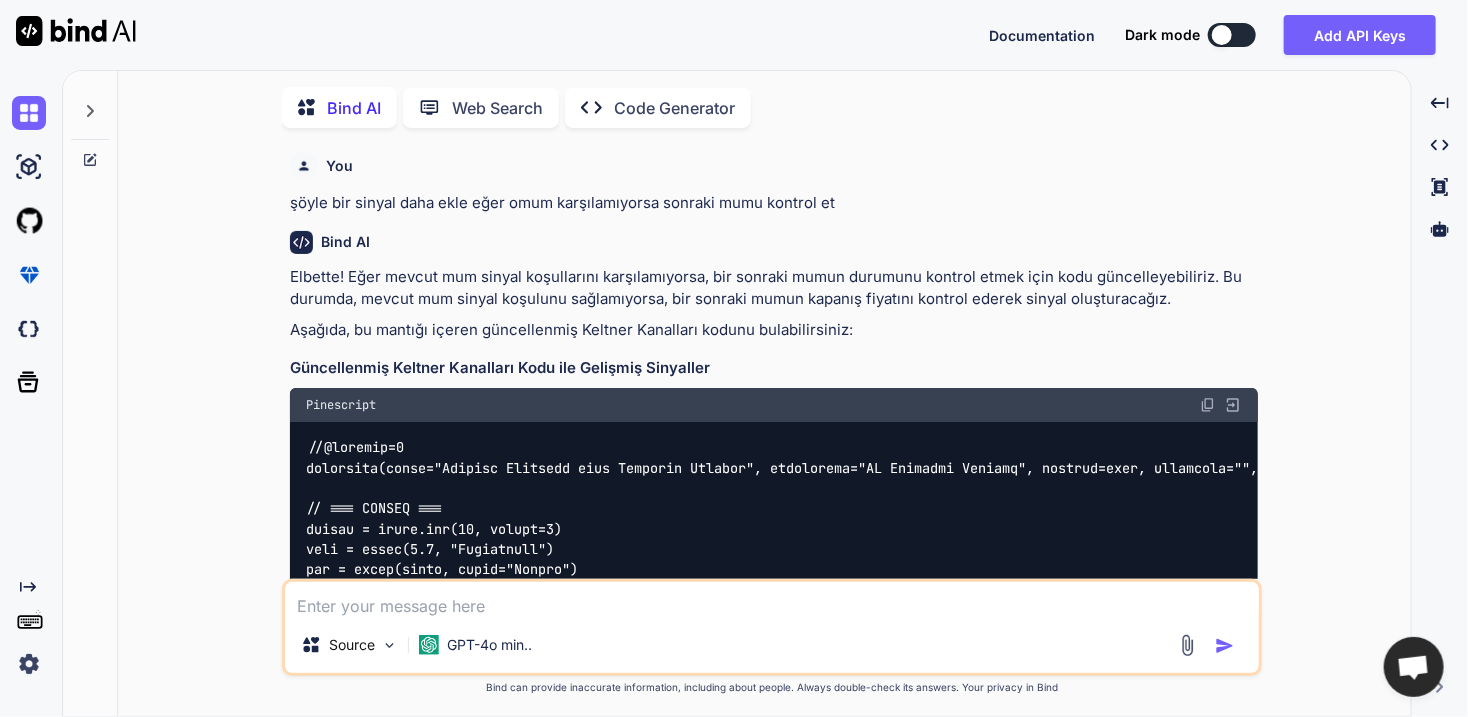 type on "x" 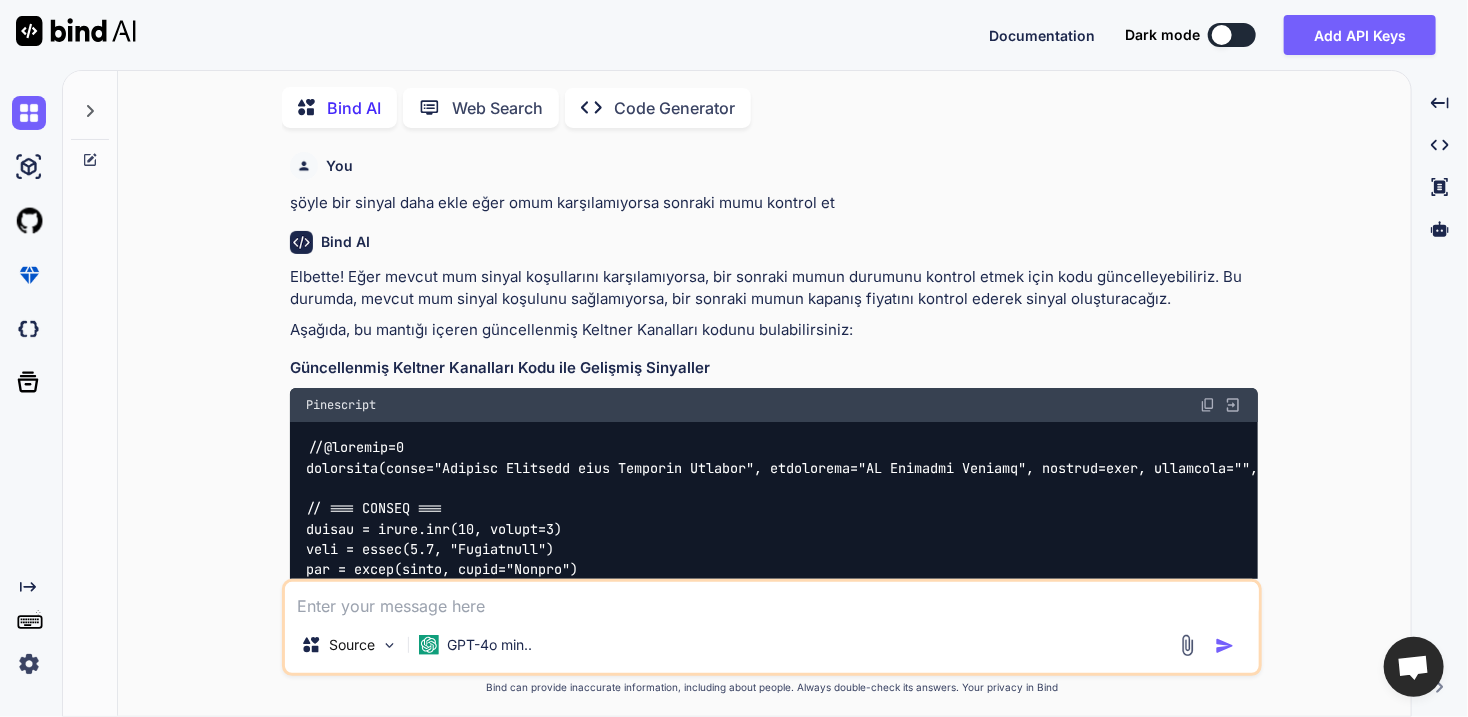 scroll, scrollTop: 6765, scrollLeft: 0, axis: vertical 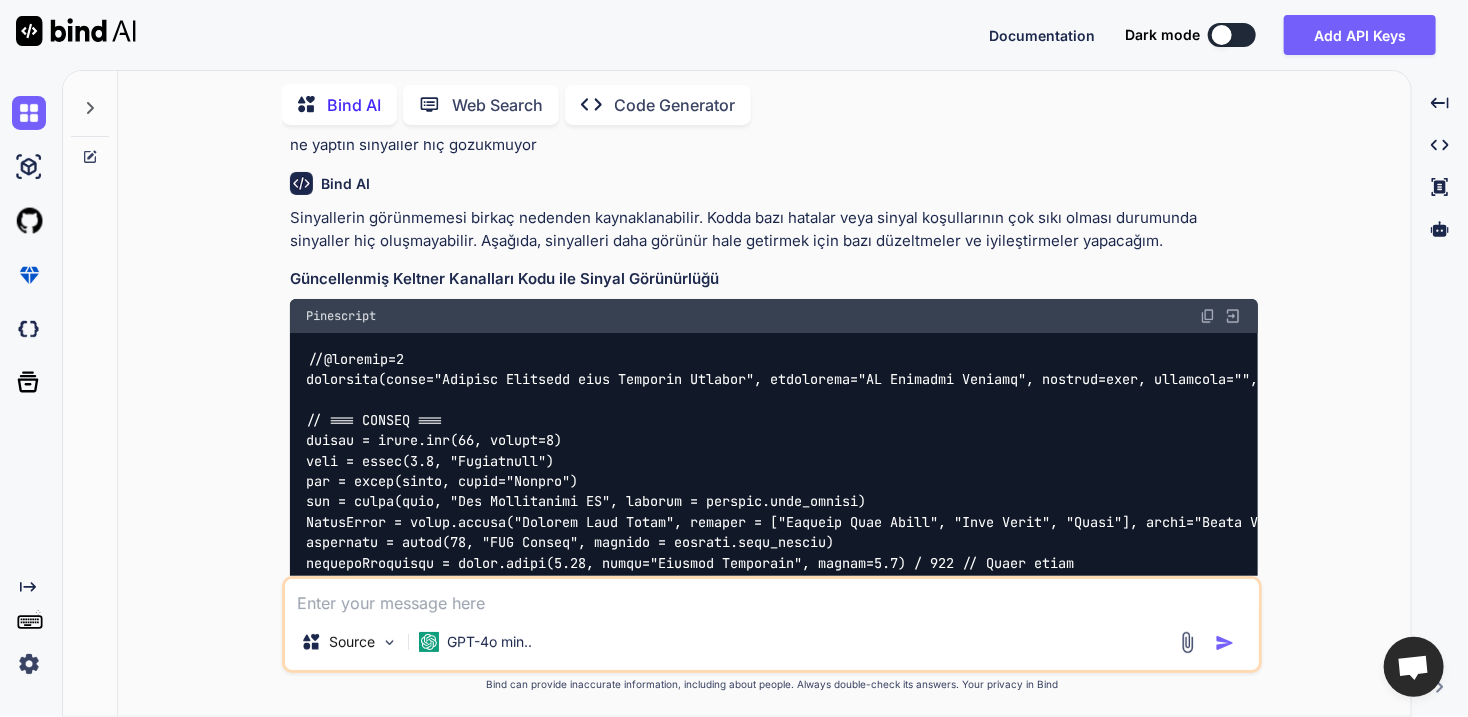 click on "You şöyle bir sinyal daha ekle eğer omum karşılamıyorsa sonraki mumu kontrol et Bind AI Elbette! Eğer mevcut mum sinyal koşullarını karşılamıyorsa, bir sonraki mumun durumunu kontrol etmek için kodu güncelleyebiliriz. Bu durumda, mevcut mum sinyal koşulunu sağlamıyorsa, bir sonraki mumun kapanış fiyatını kontrol ederek sinyal oluşturacağız.
Aşağıda, bu mantığı içeren güncellenmiş Keltner Kanalları kodunu bulabilirsiniz:
Güncellenmiş Keltner Kanalları Kodu ile Gelişmiş Sinyaller
Pinescript
Açıklamalar:
Mevcut Mum Kontrolü : currentBuySignal ve currentSellSignal değişkenleri, mevcut mumun sinyal koşullarını kontrol eder.
Sonraki Mum Kontrolü : nextBuySignal ve nextSellSignal değişkenleri, bir sonraki mumun kapanış fiyatını kontrol eder.
Sinyal Güncelleme : buySignal ve sellSignal değişkenleri, mevcut veya sonraki mum sinyal koşullarını karşılıyorsa true olarak güncellenir.
You volatily ayarı ekle" at bounding box center [772, 428] 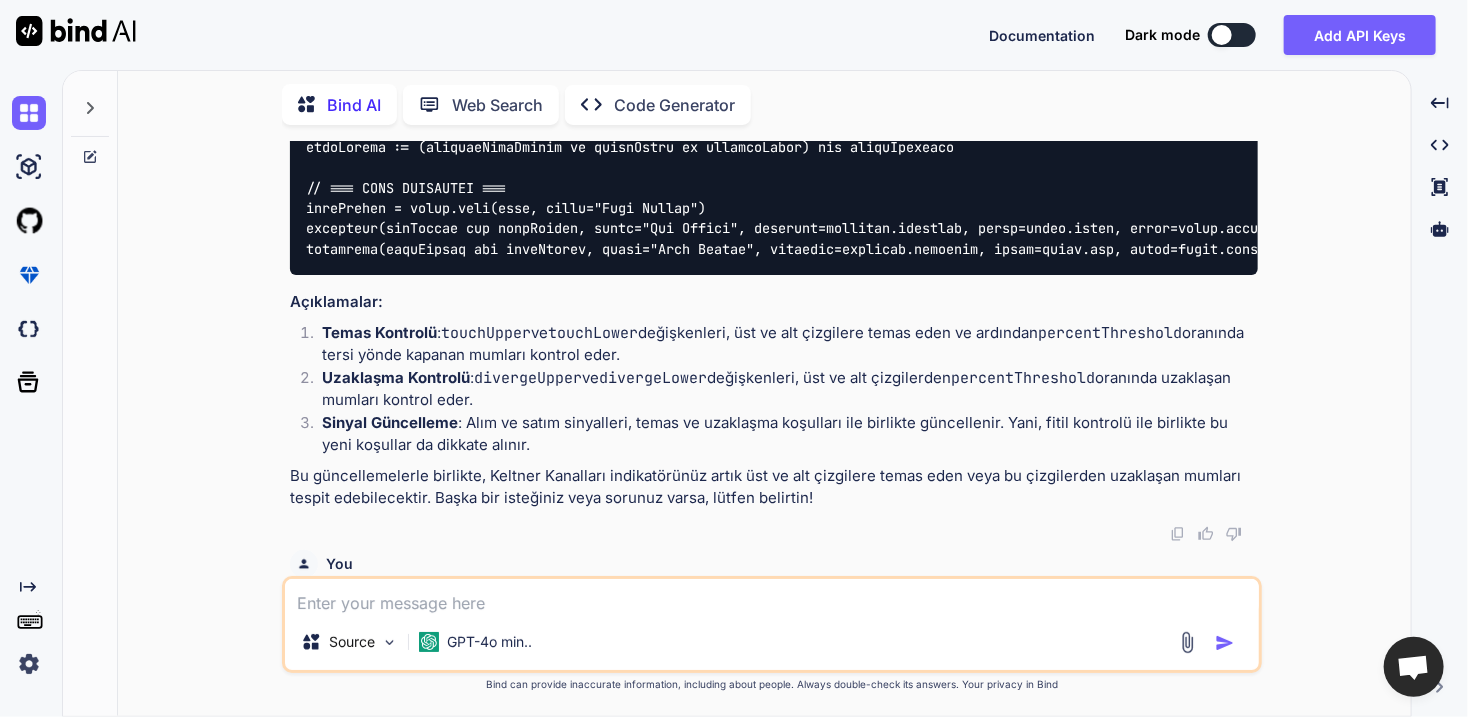 scroll, scrollTop: 6879, scrollLeft: 0, axis: vertical 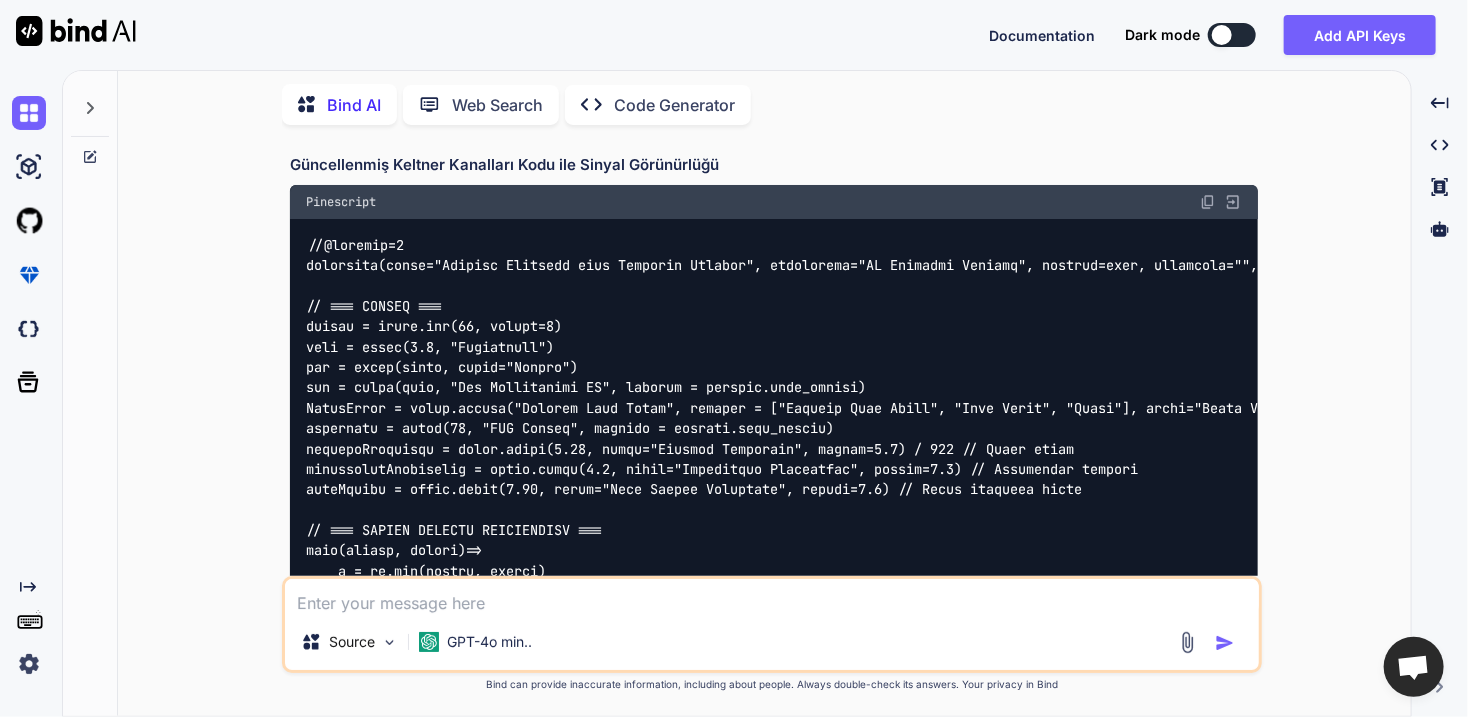 click on "Source   GPT-4o min.." at bounding box center (772, 624) 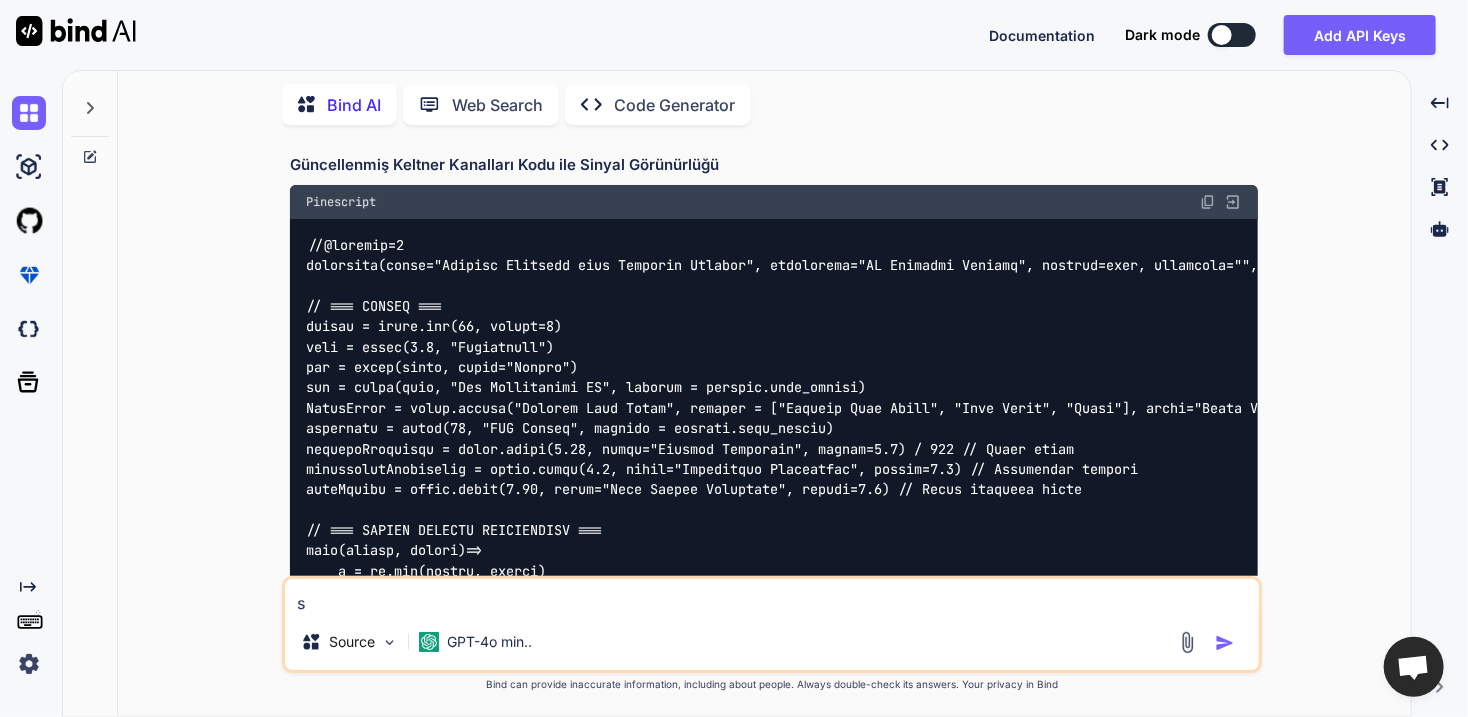 type on "x" 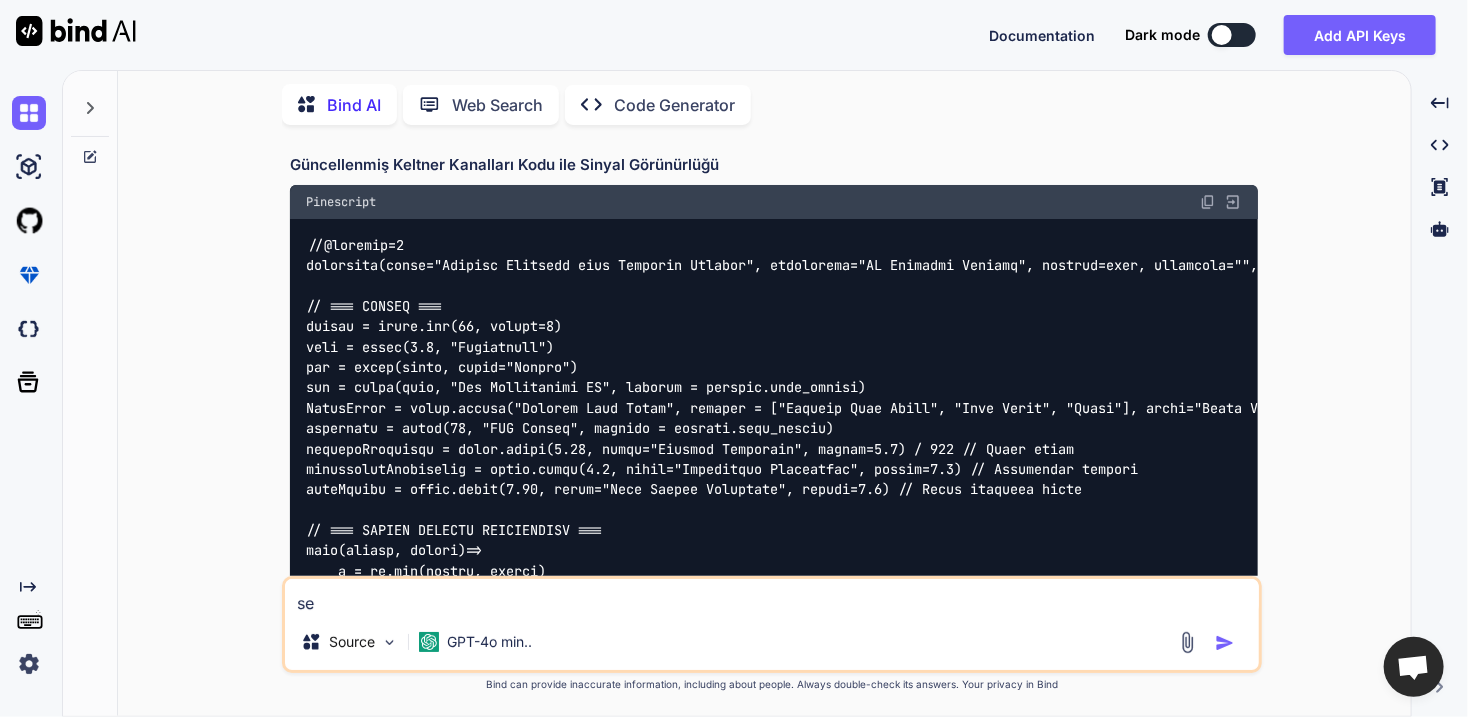 type on "sel" 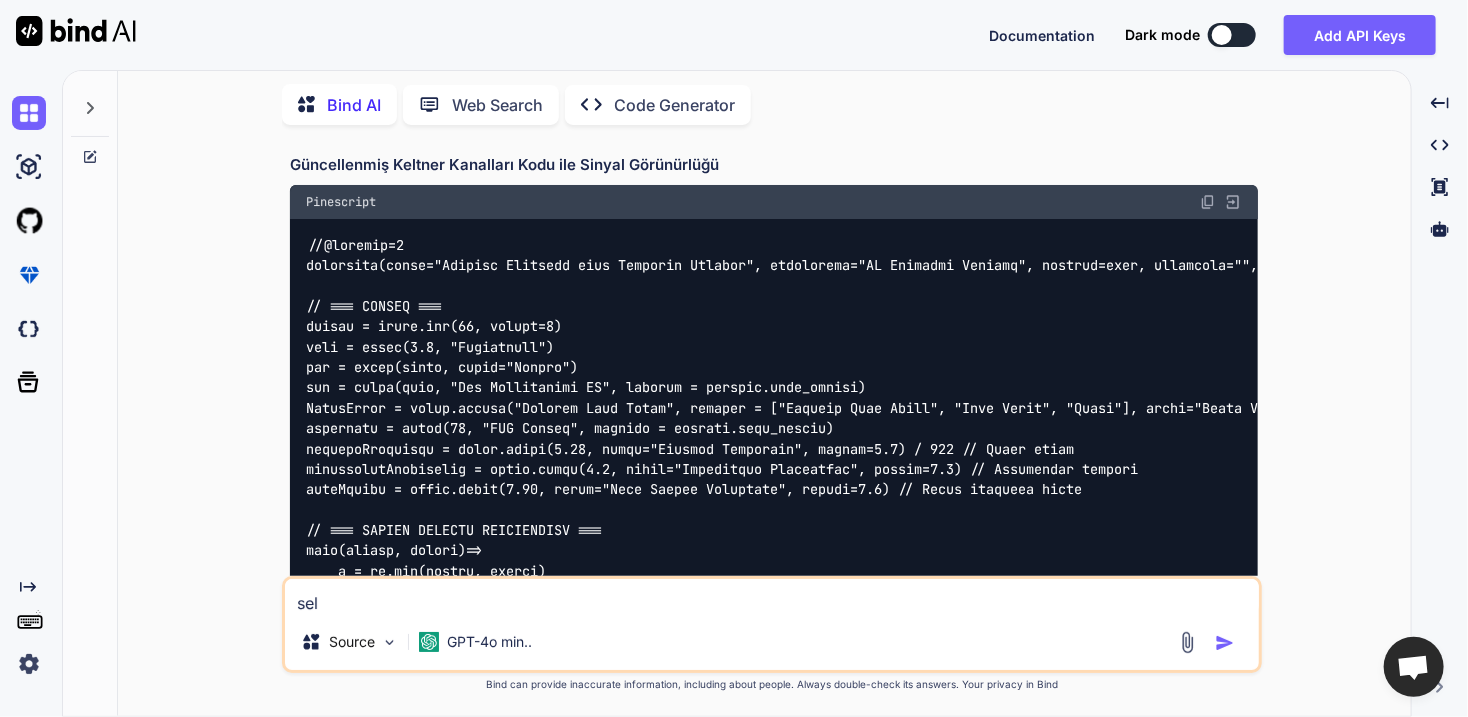 type on "sela" 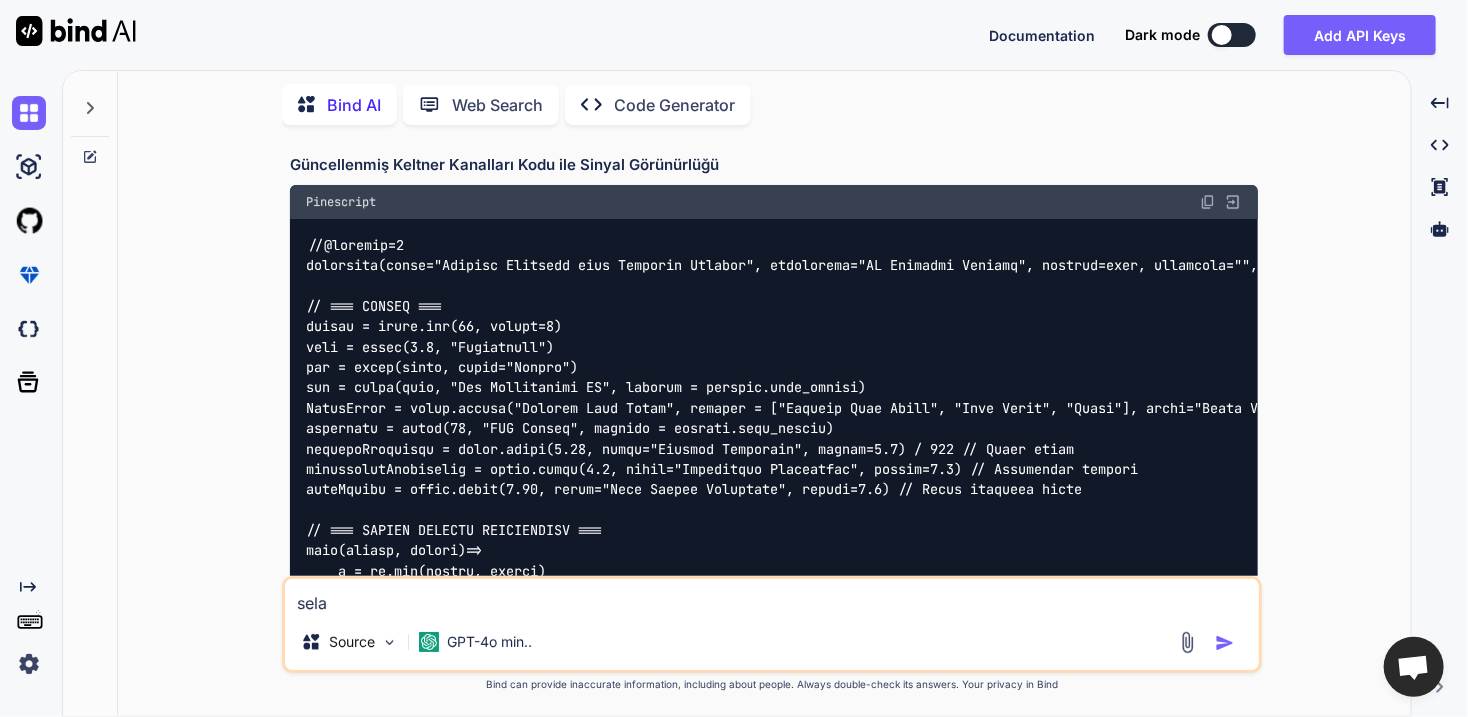 type on "selam" 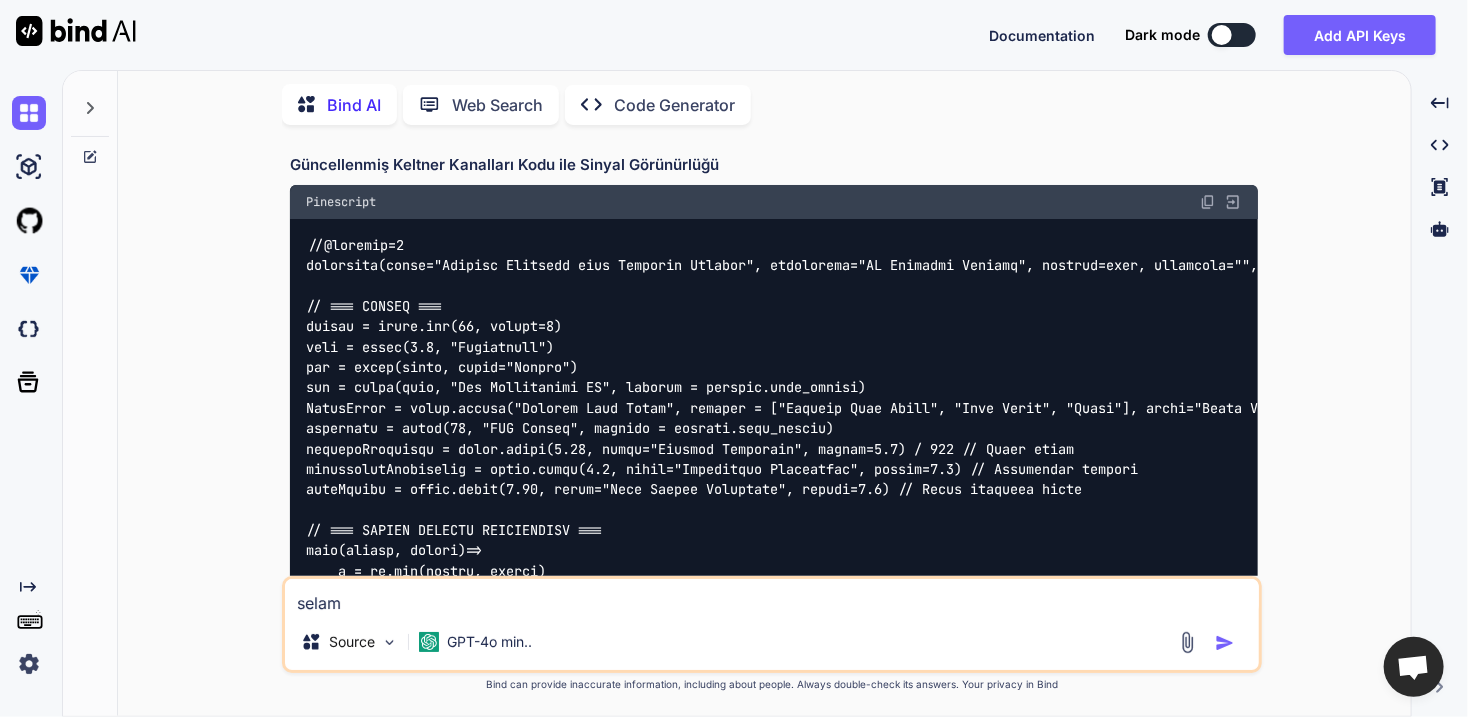 type on "selam" 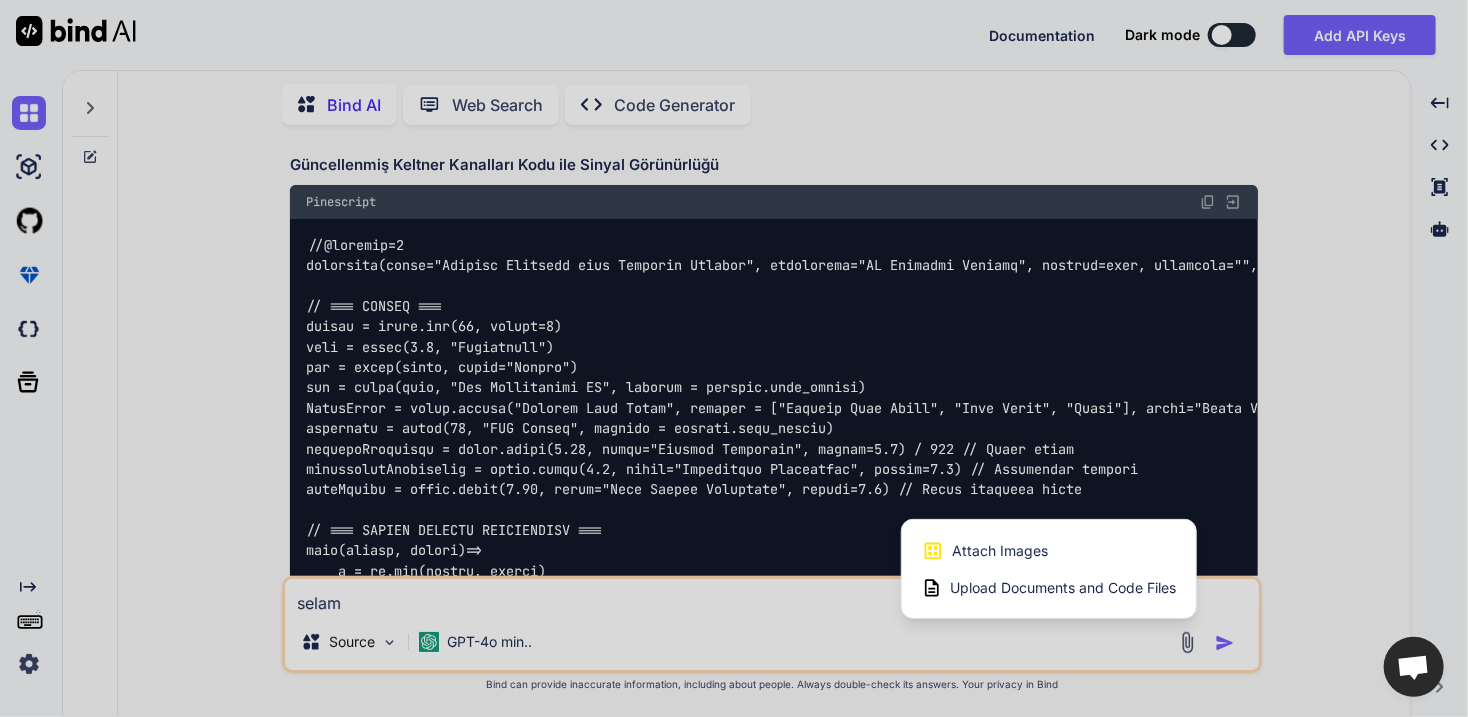 click on "Upload Documents and Code Files" at bounding box center [1063, 588] 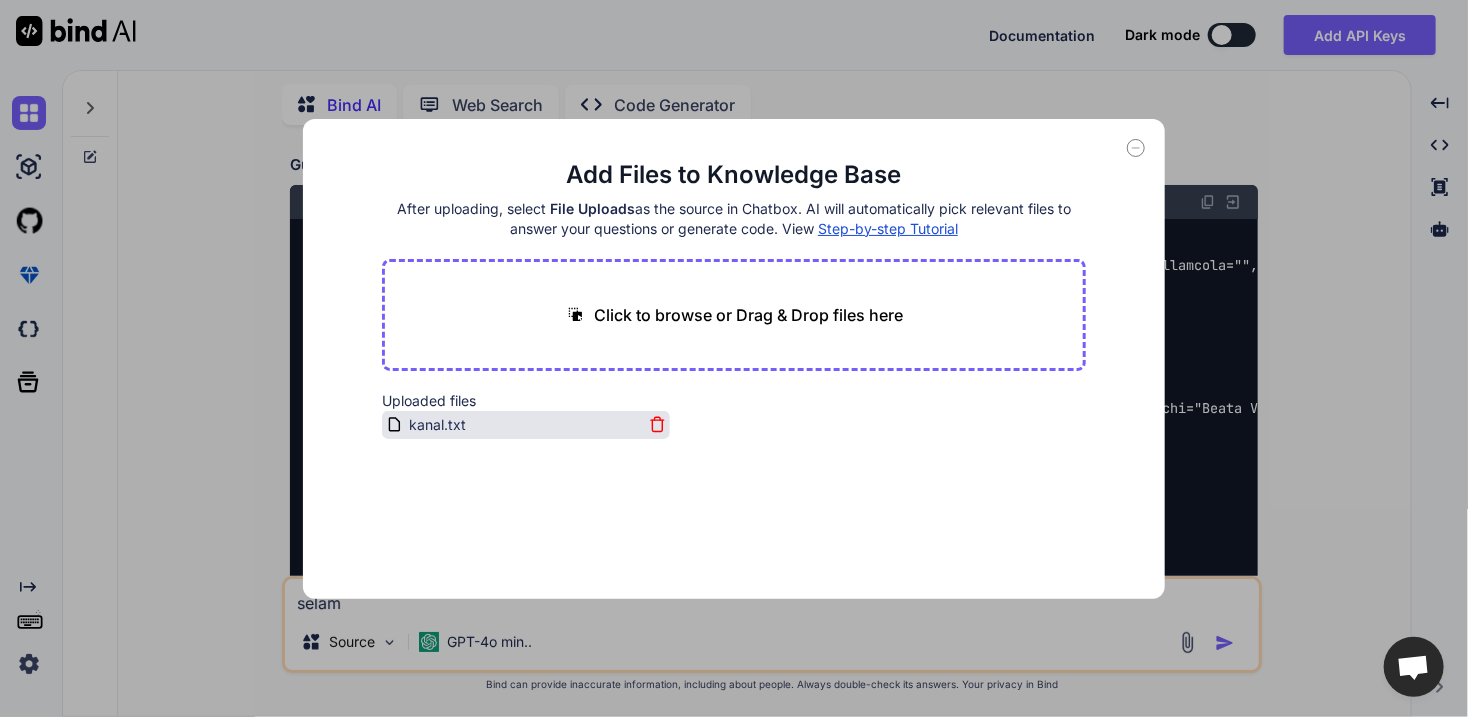 click 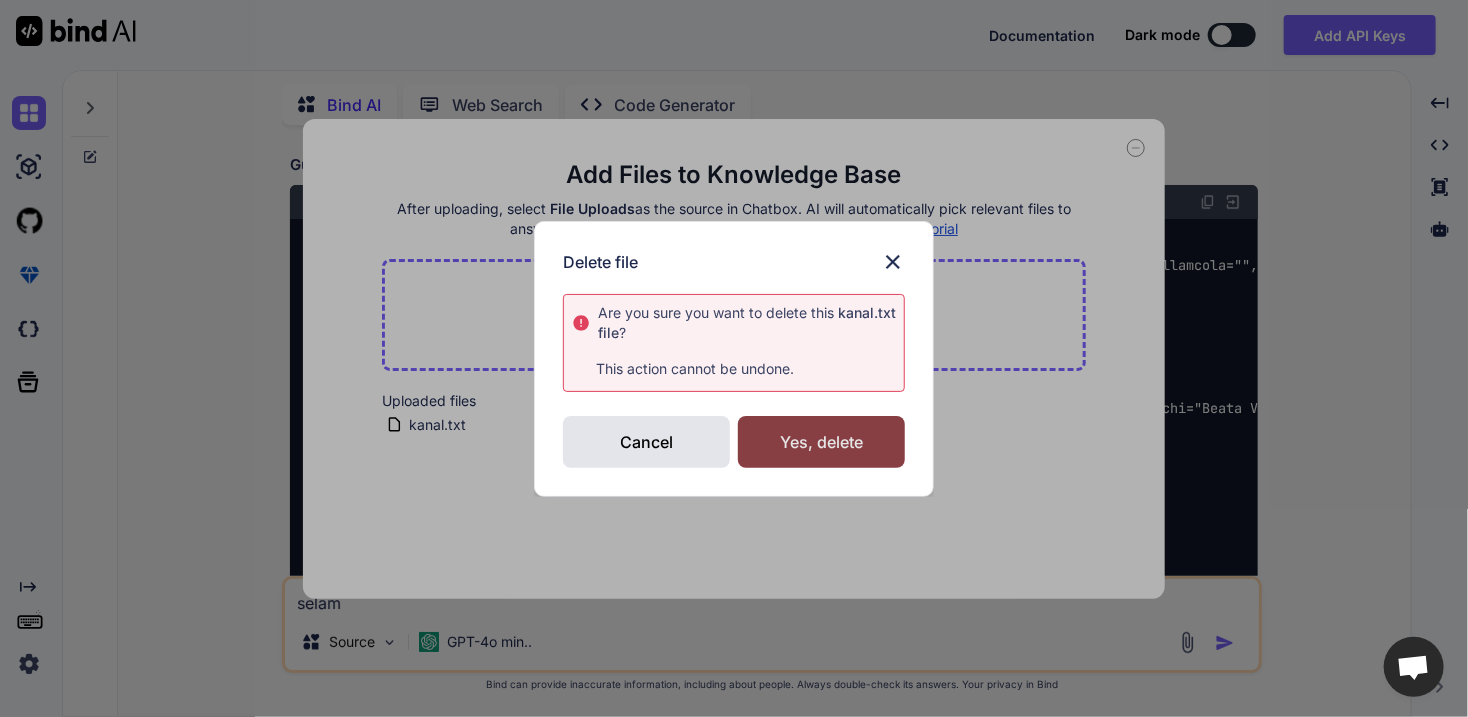 click on "Yes, delete" at bounding box center (821, 442) 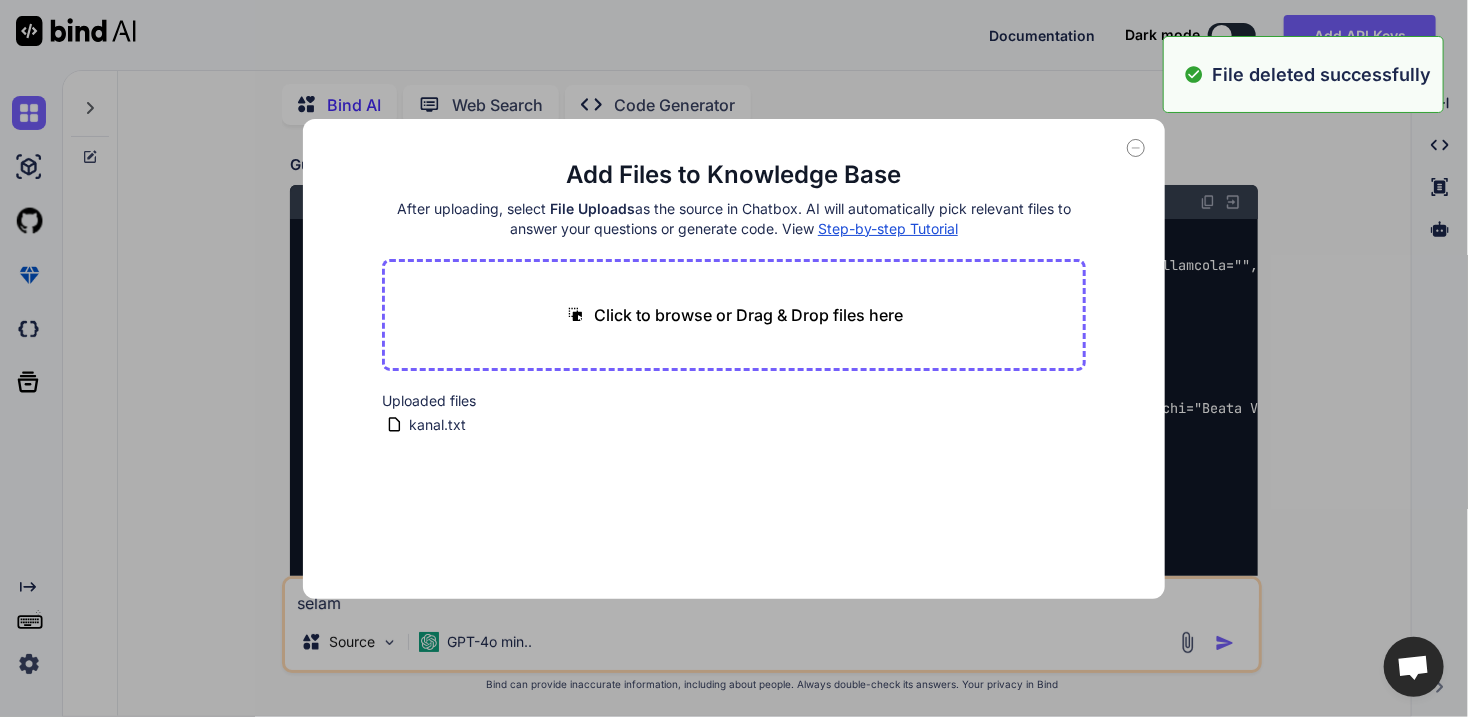 click on "Click to browse or Drag & Drop files here" at bounding box center [748, 315] 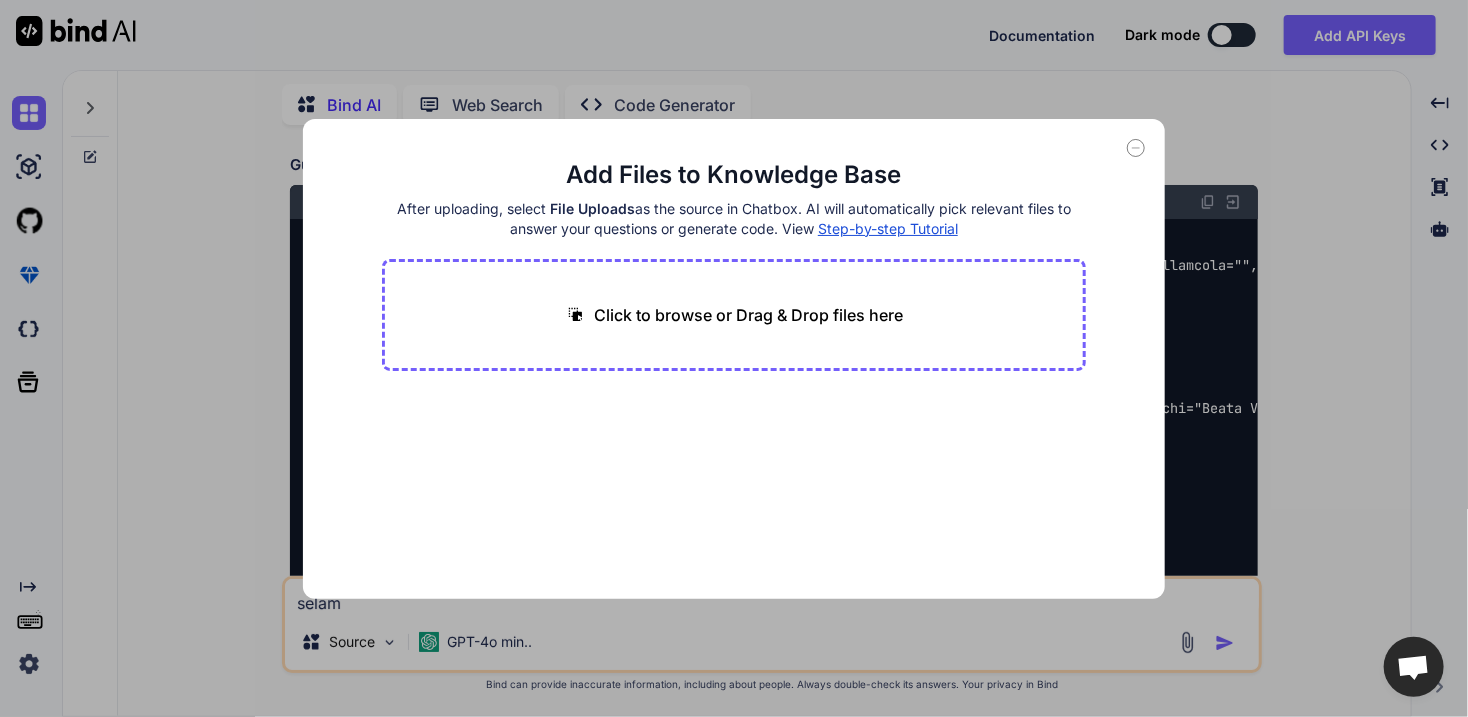 type on "C:\fakepath\JMAC-2.txt" 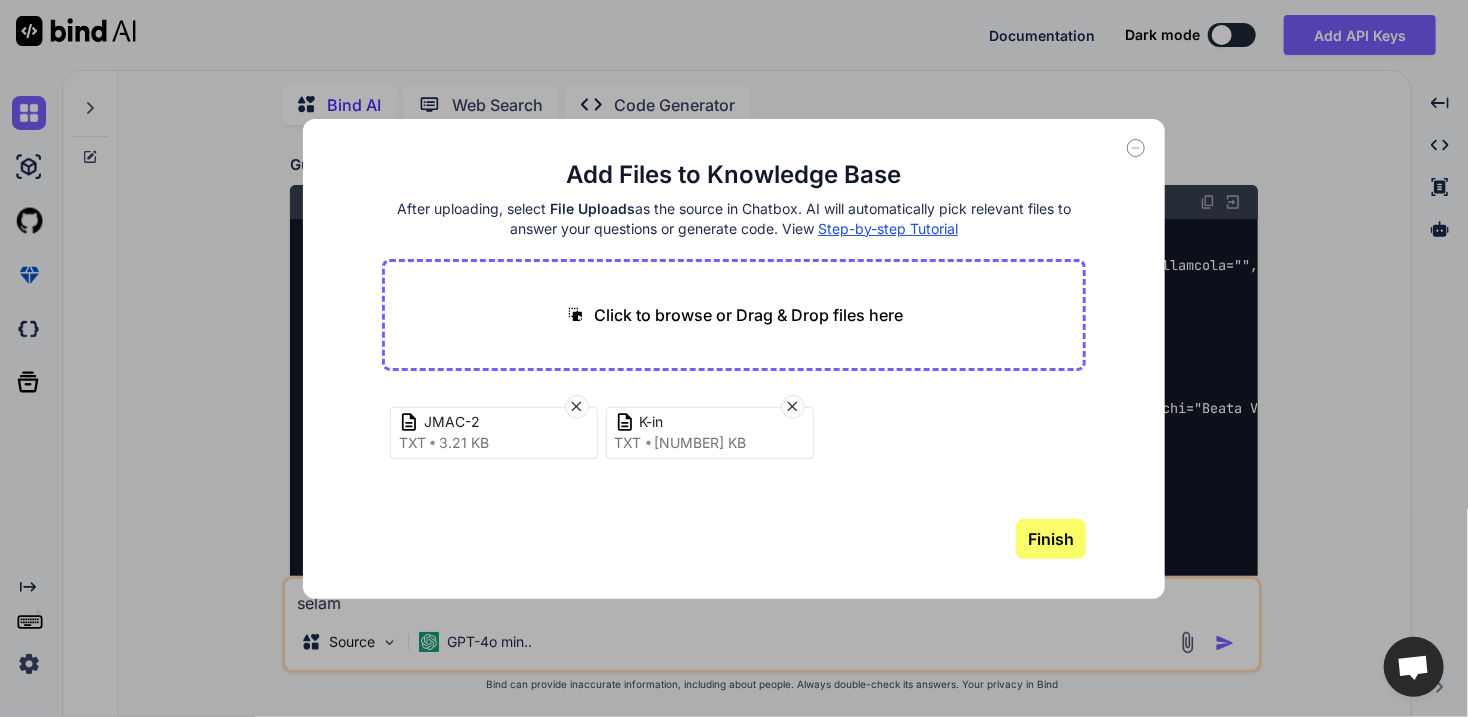 click on "Finish" at bounding box center (1051, 539) 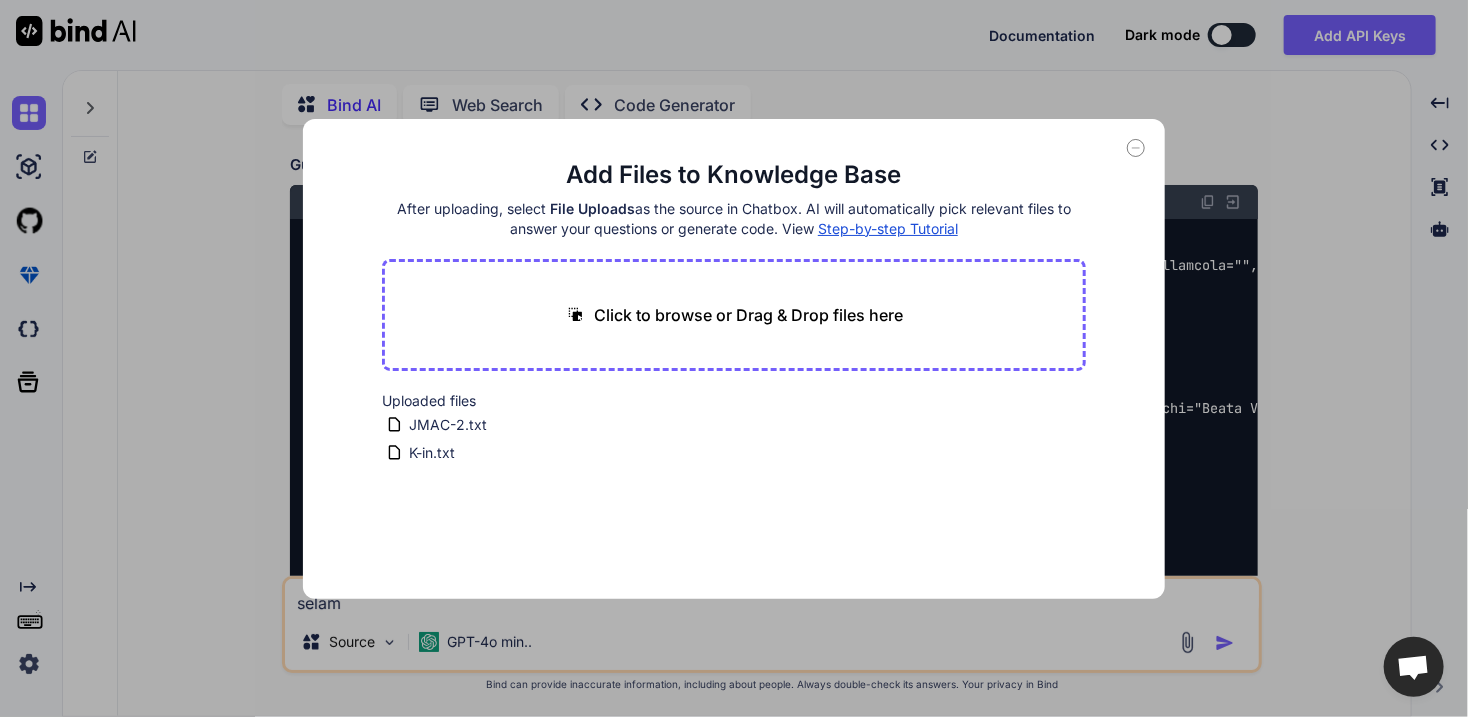 click on "Add Files to Knowledge Base After uploading, select File Uploads as the source in Chatbox. AI will automatically pick relevant files to answer your questions or generate code. View Step-by-step Tutorial Click to browse or Drag & Drop files here Uploaded files JMAC-2.txt K-in.txt" at bounding box center [734, 359] 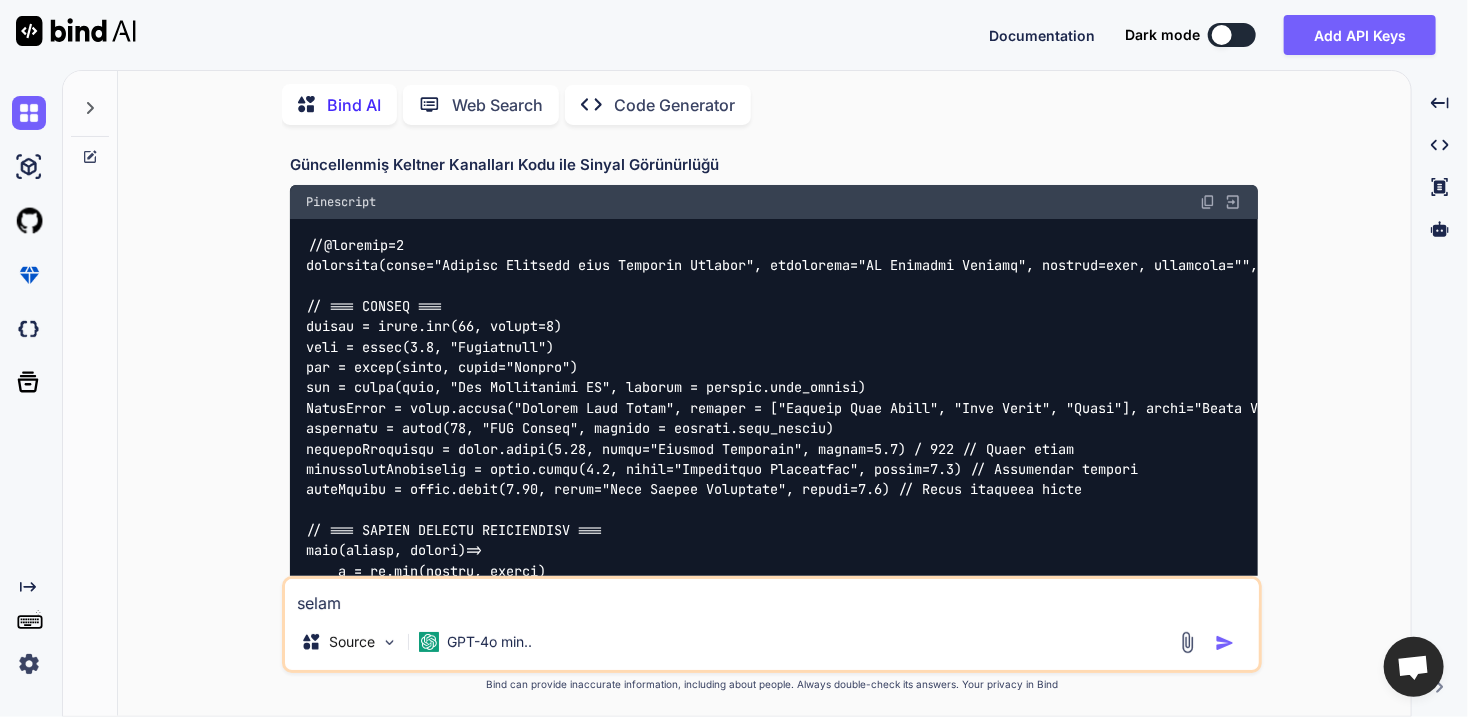 click on "selam" at bounding box center (772, 596) 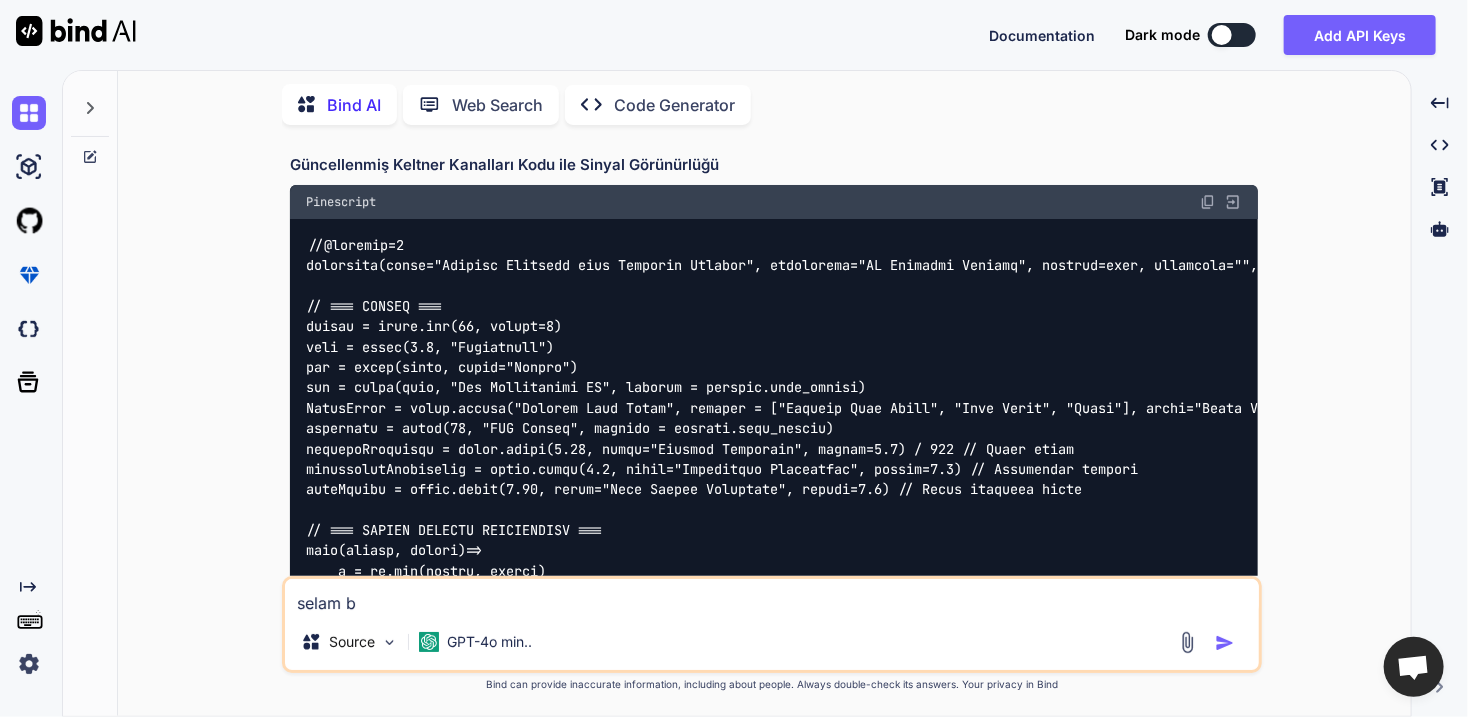 type on "selam ba" 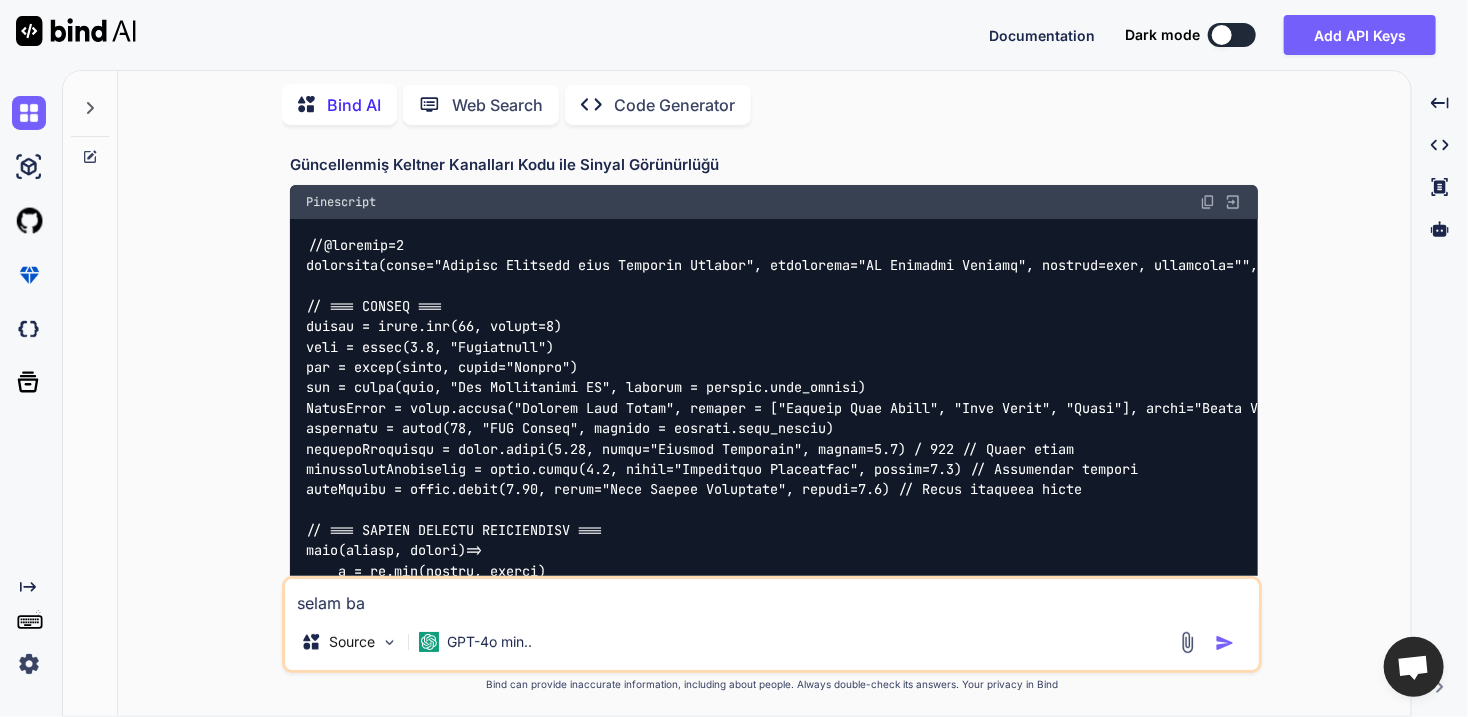 type on "selam ban" 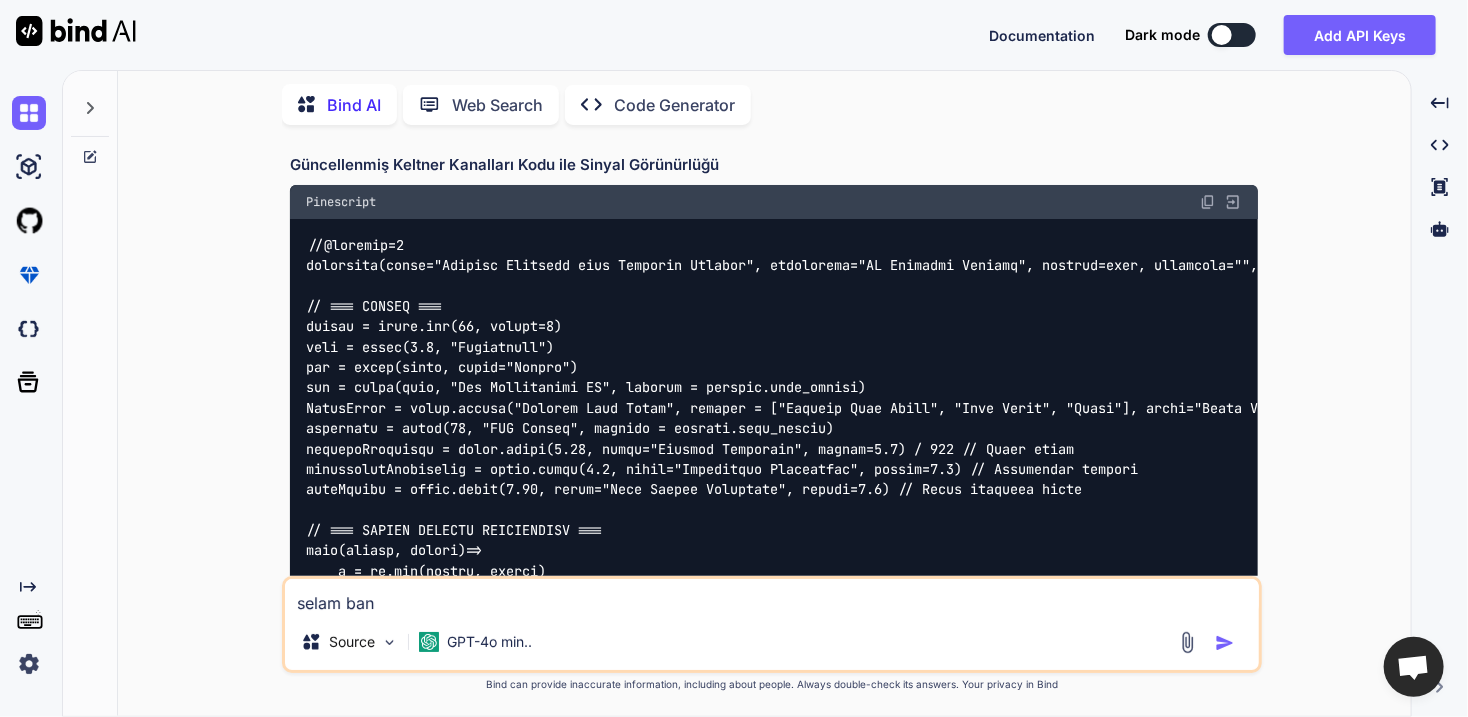 type on "selam bana" 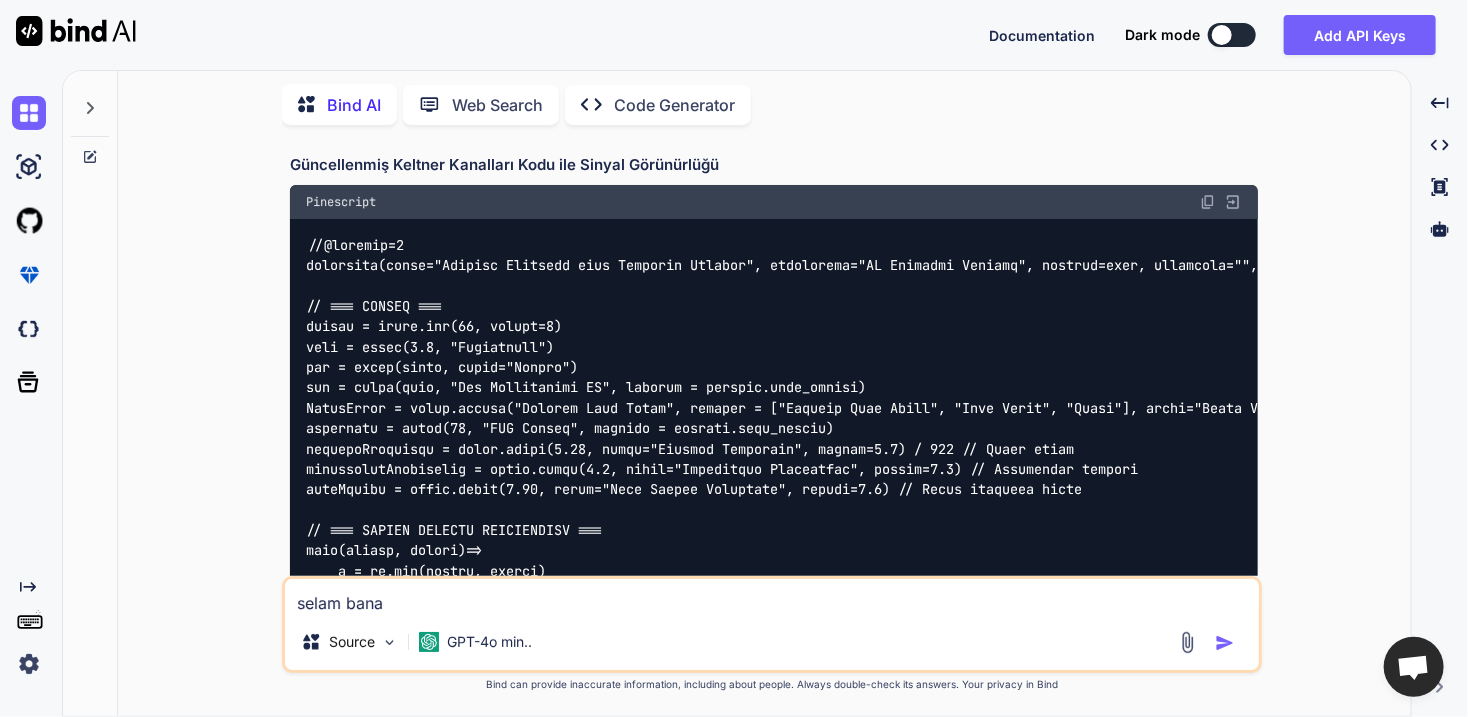 type on "selam bana" 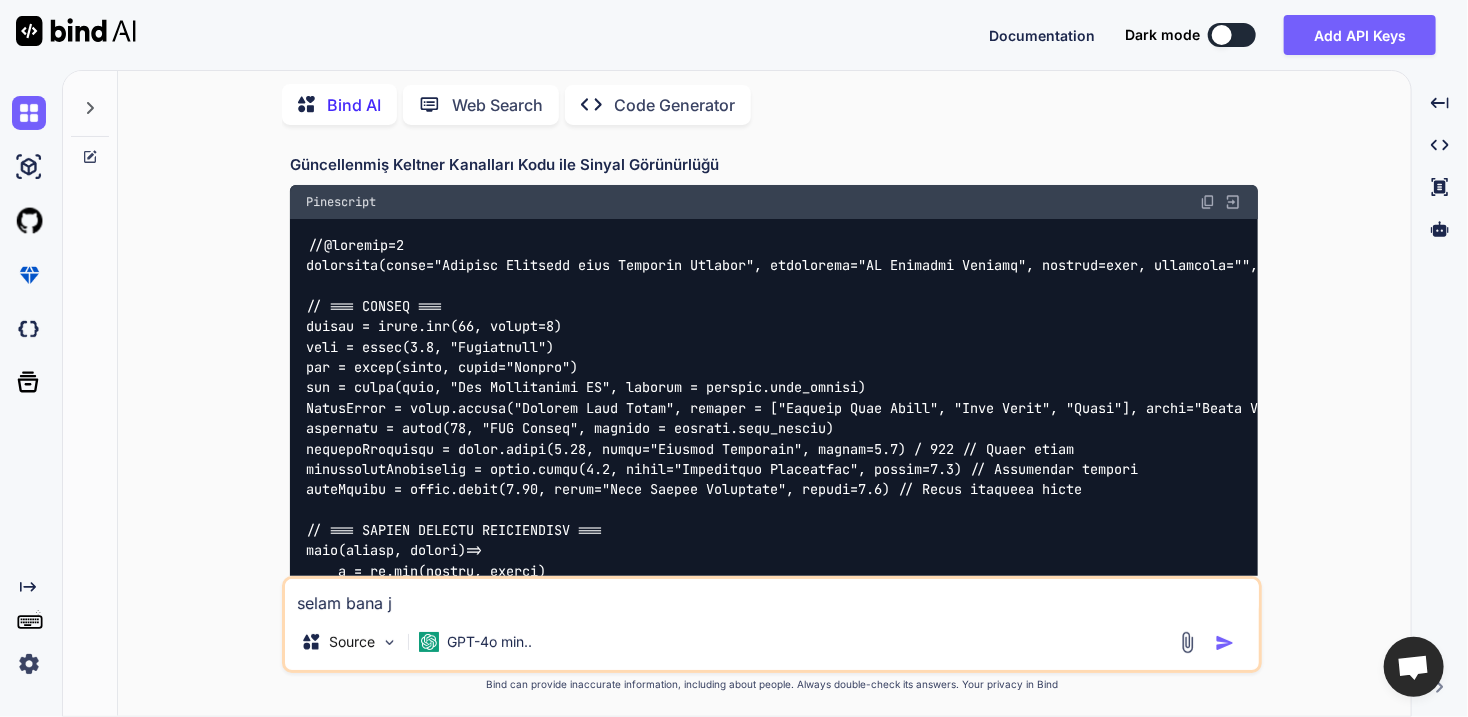 type on "selam bana jm" 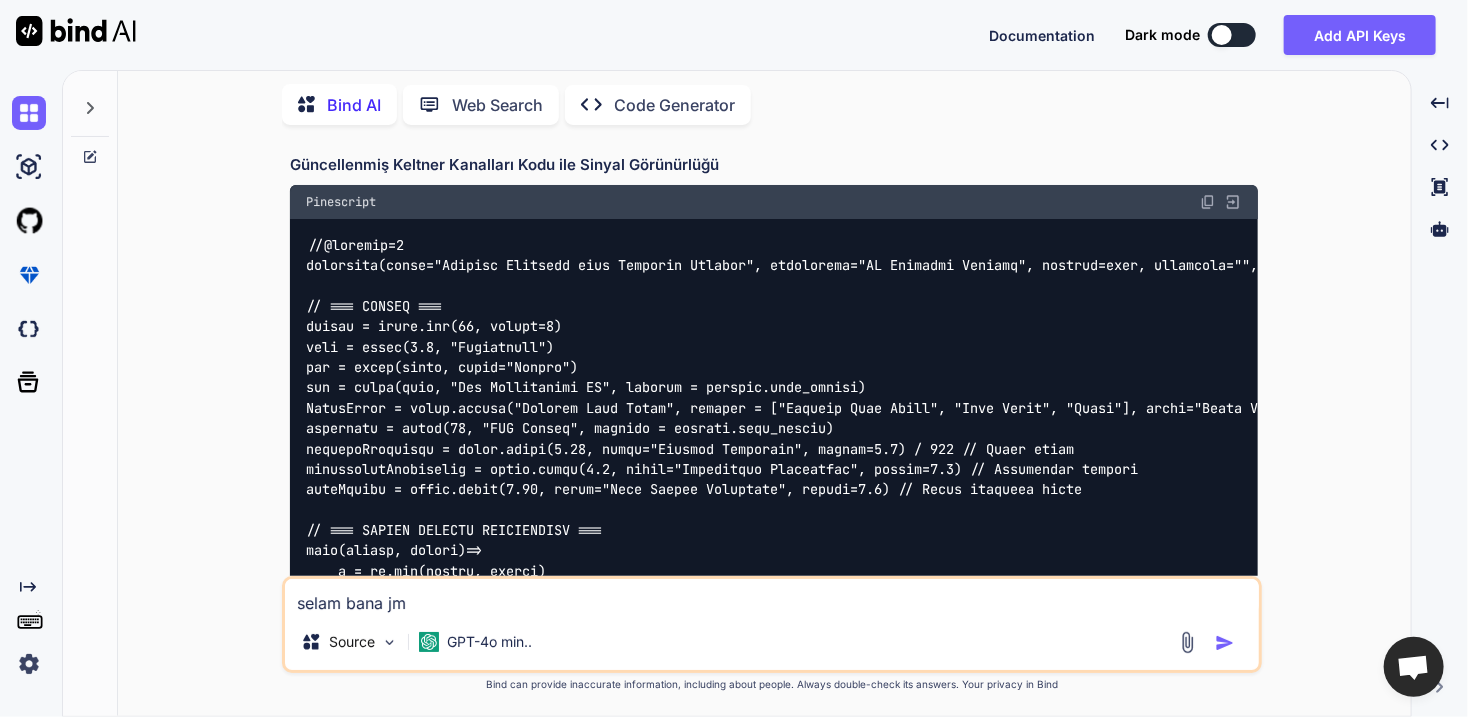 type on "selam bana jma" 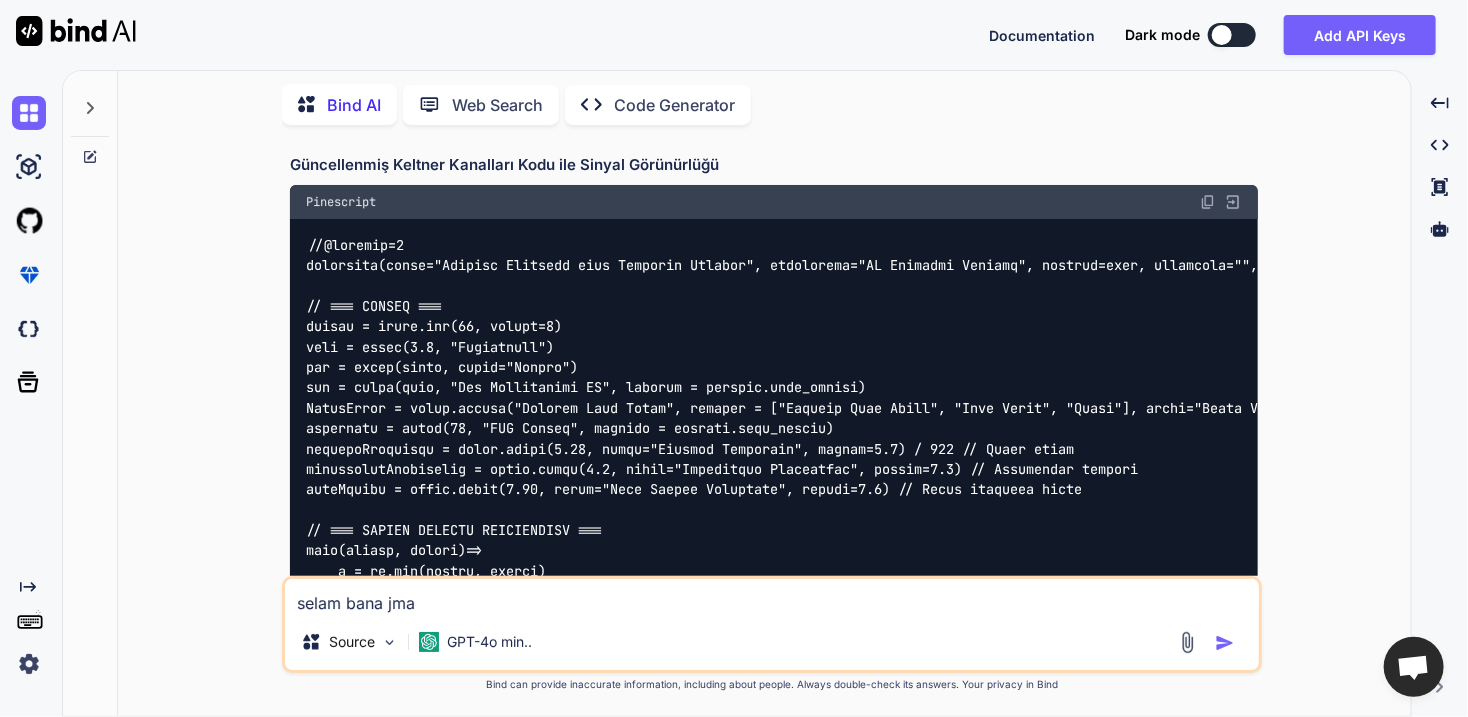 type on "selam bana jmac" 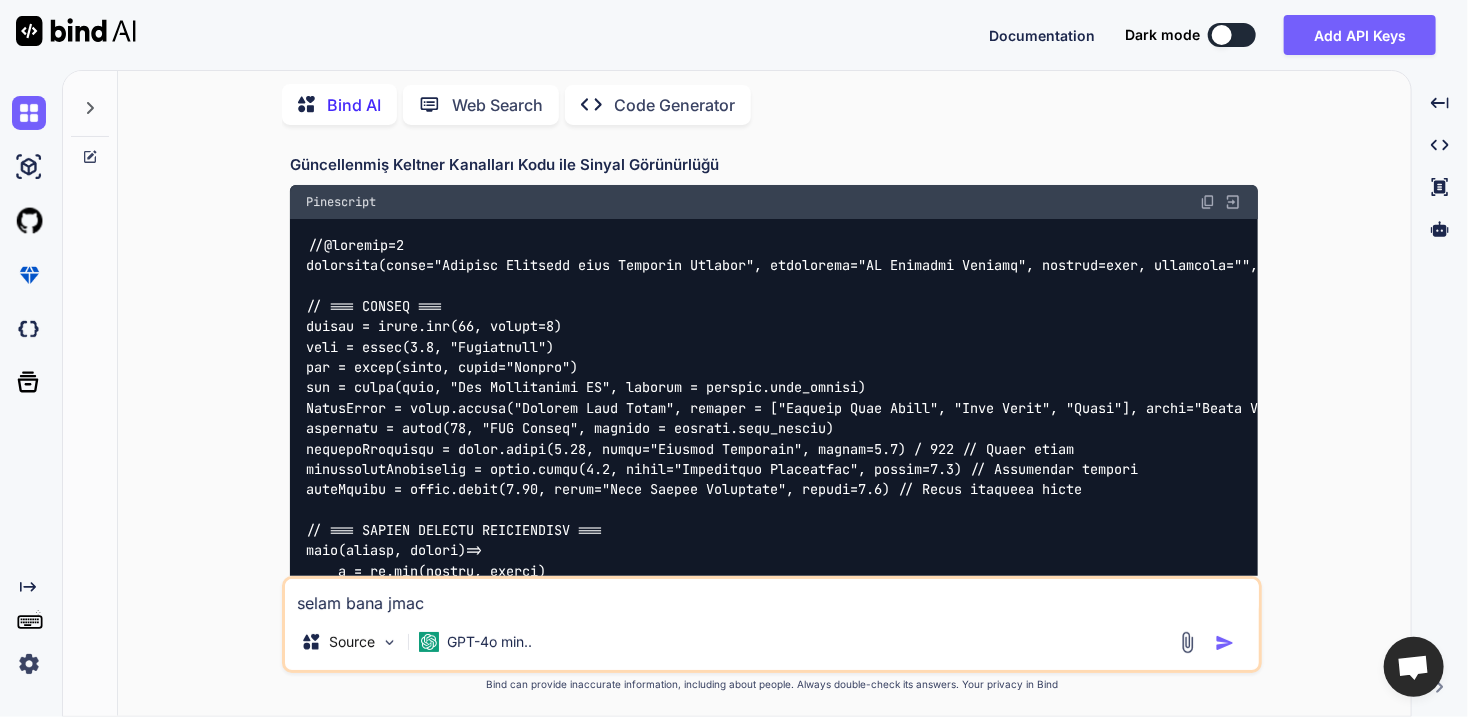 type on "selam bana jmac" 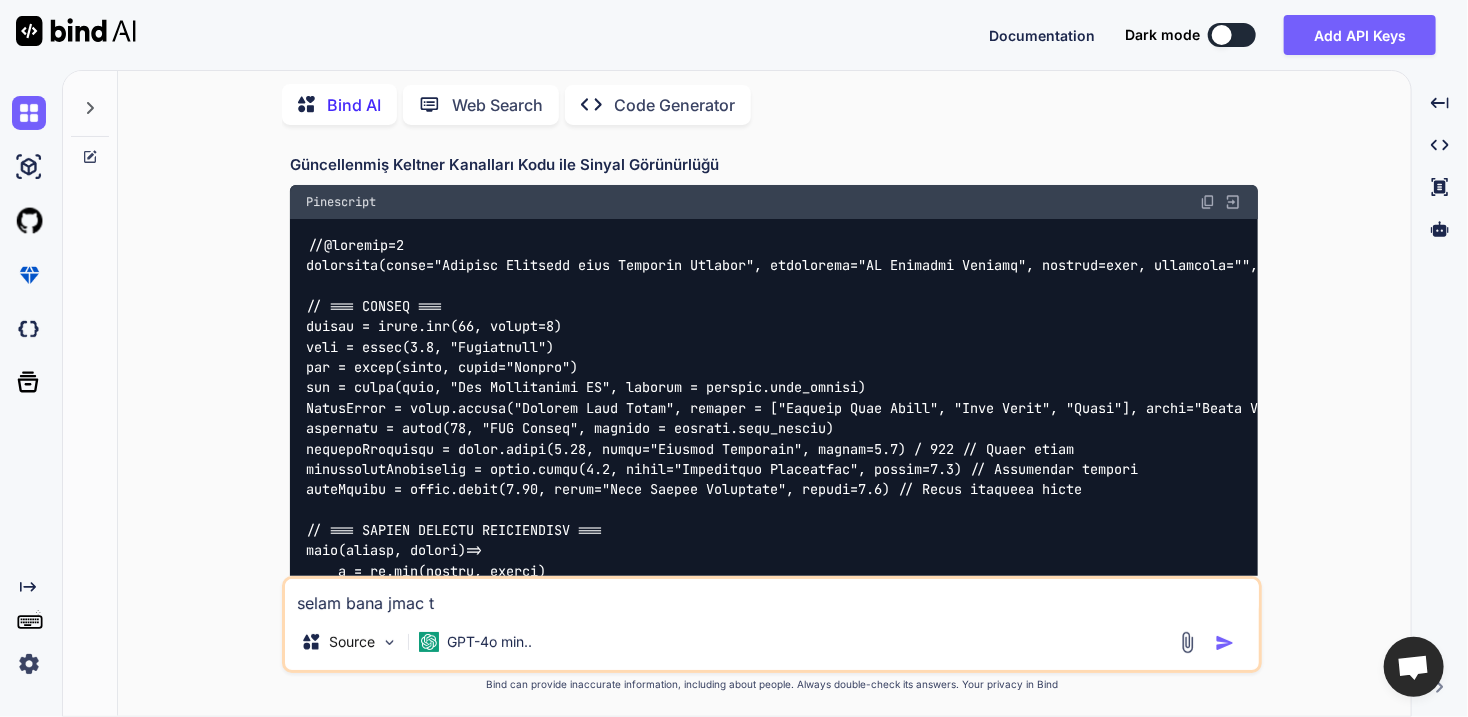 type on "selam bana jmac tx" 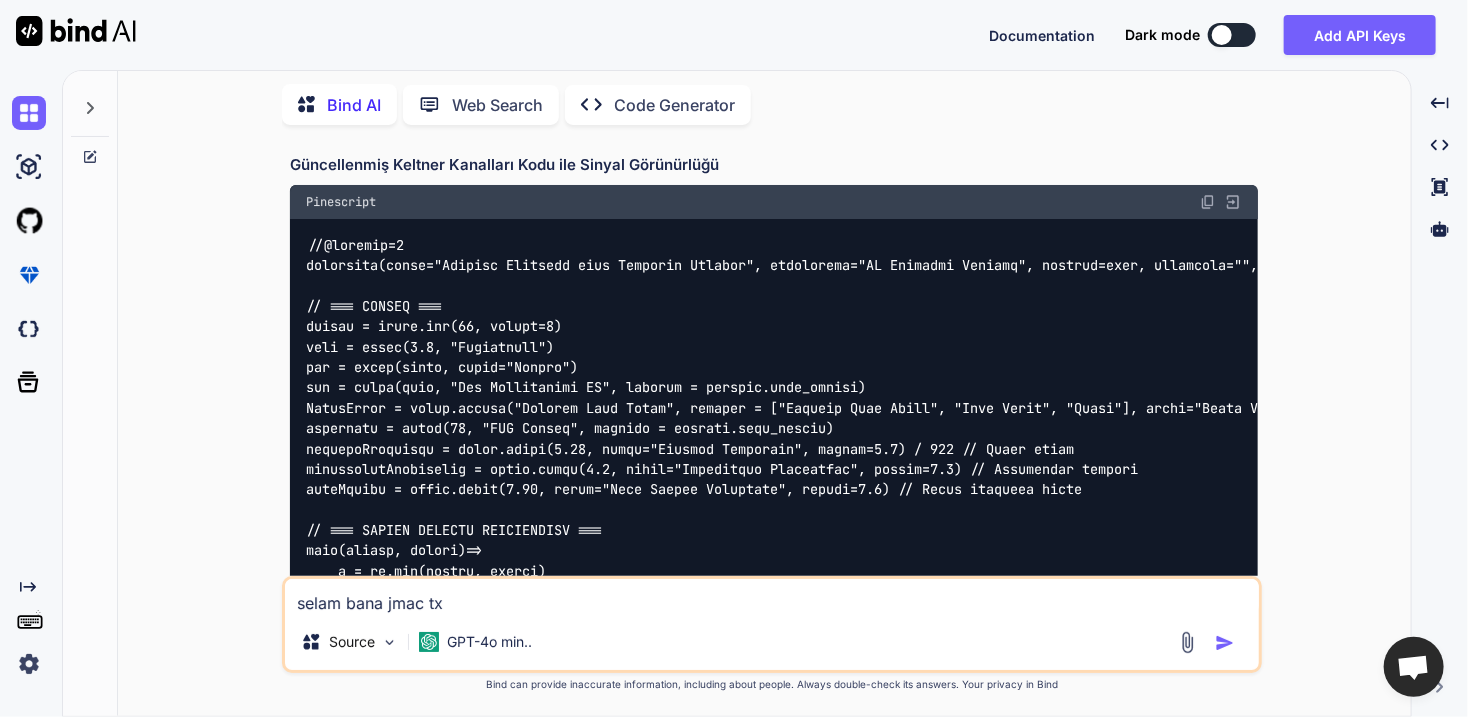 type on "selam bana jmac txt" 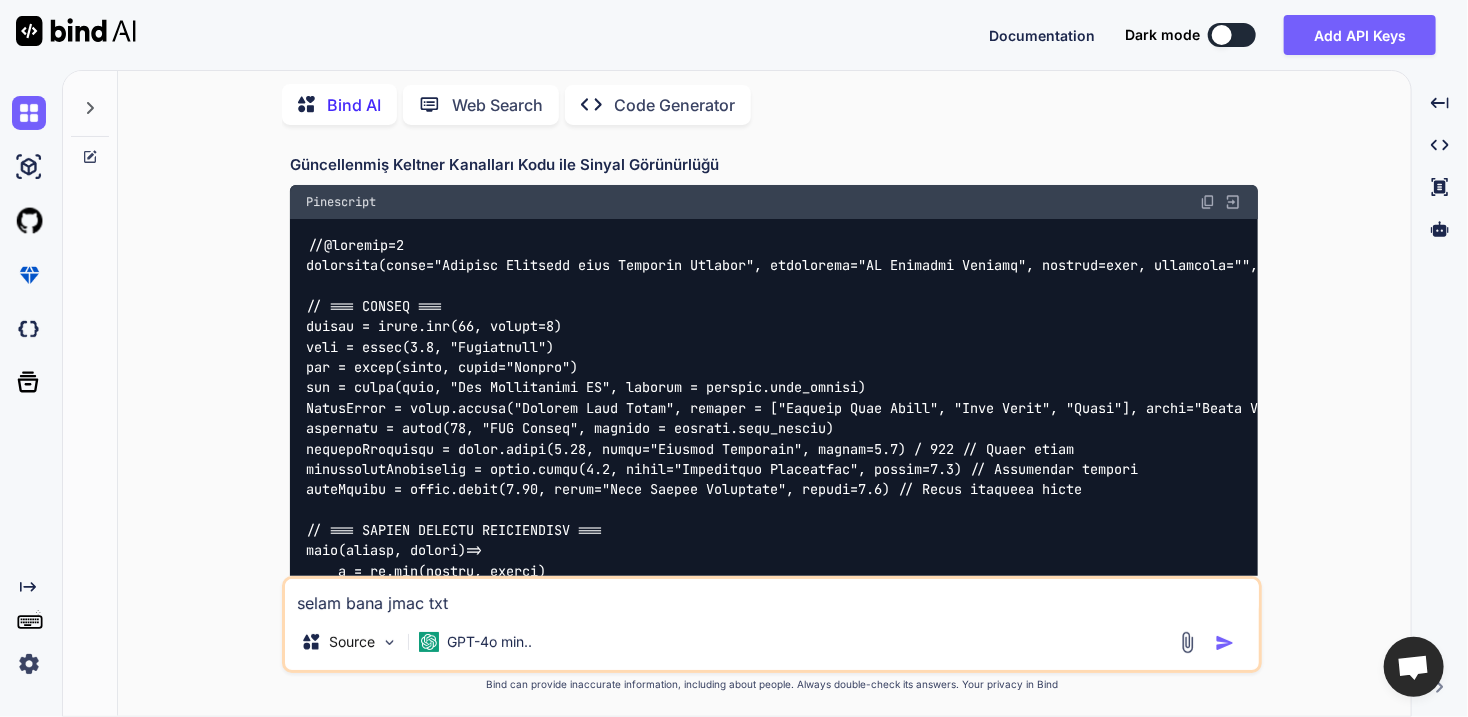 type on "selam bana jmac txt" 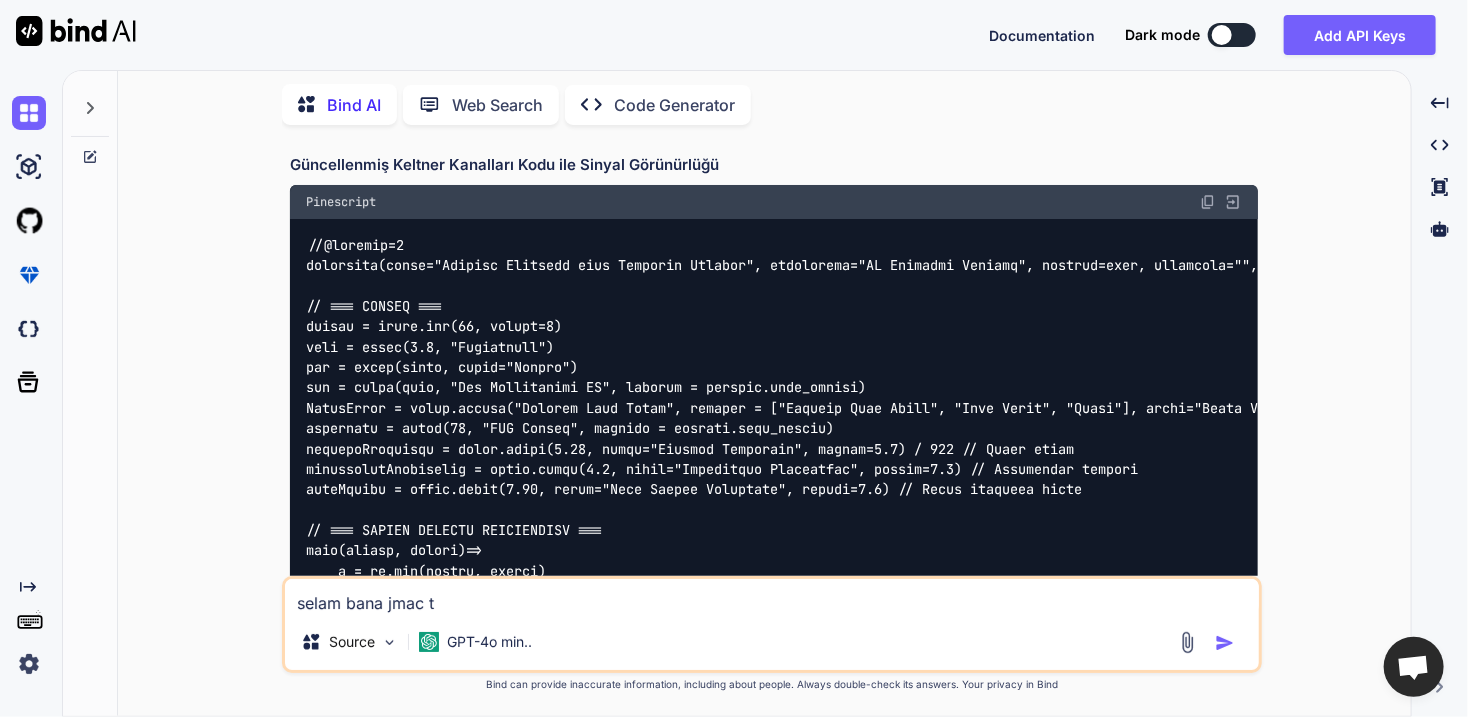 type on "selam bana jmac txt il" 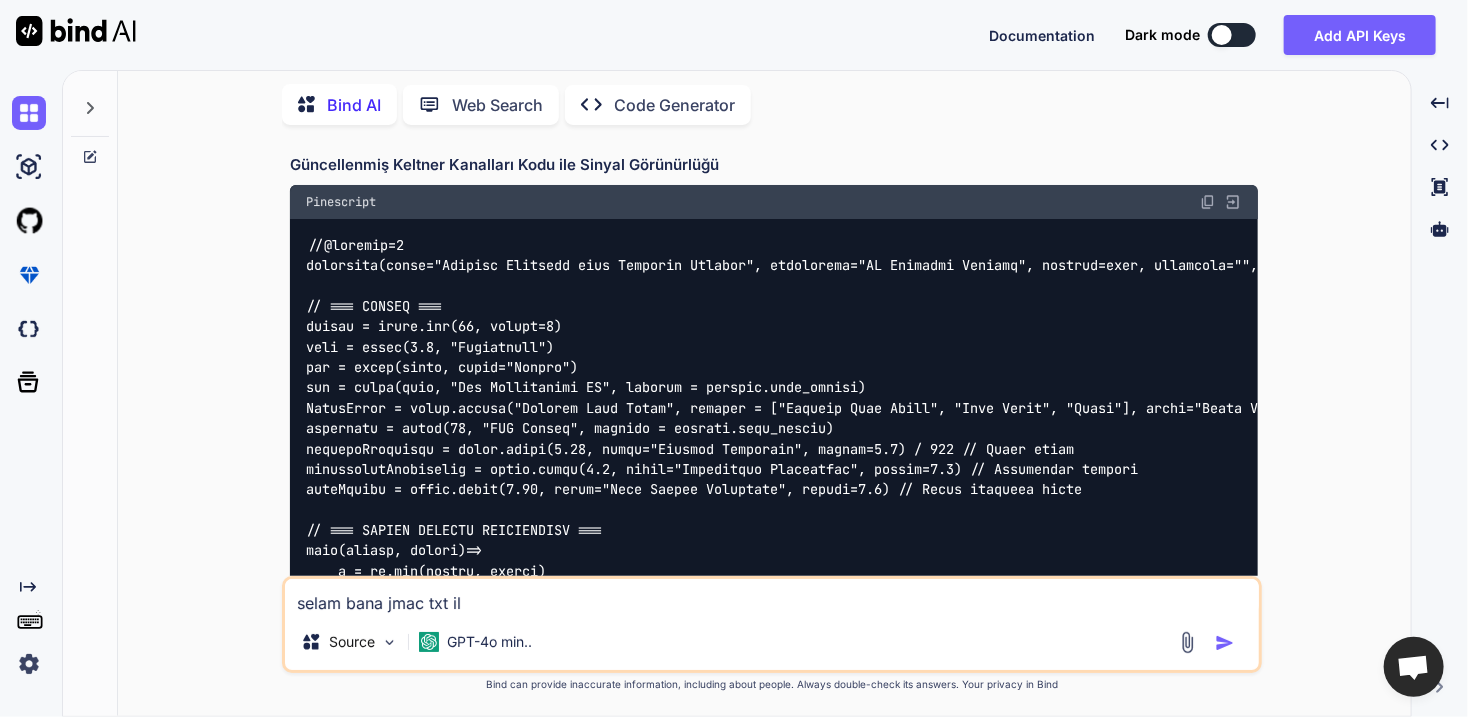 type on "selam bana jmac txt ile" 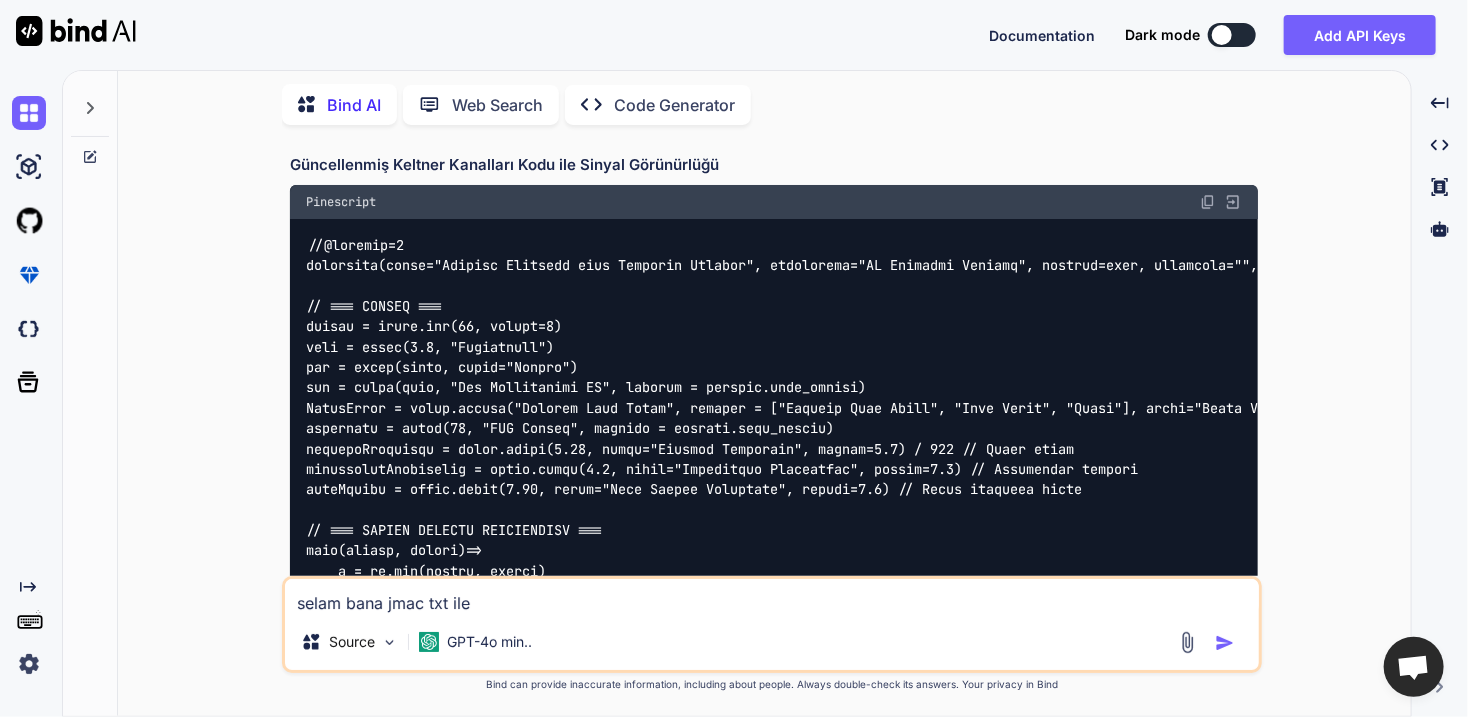 type on "selam bana jmac txt ile" 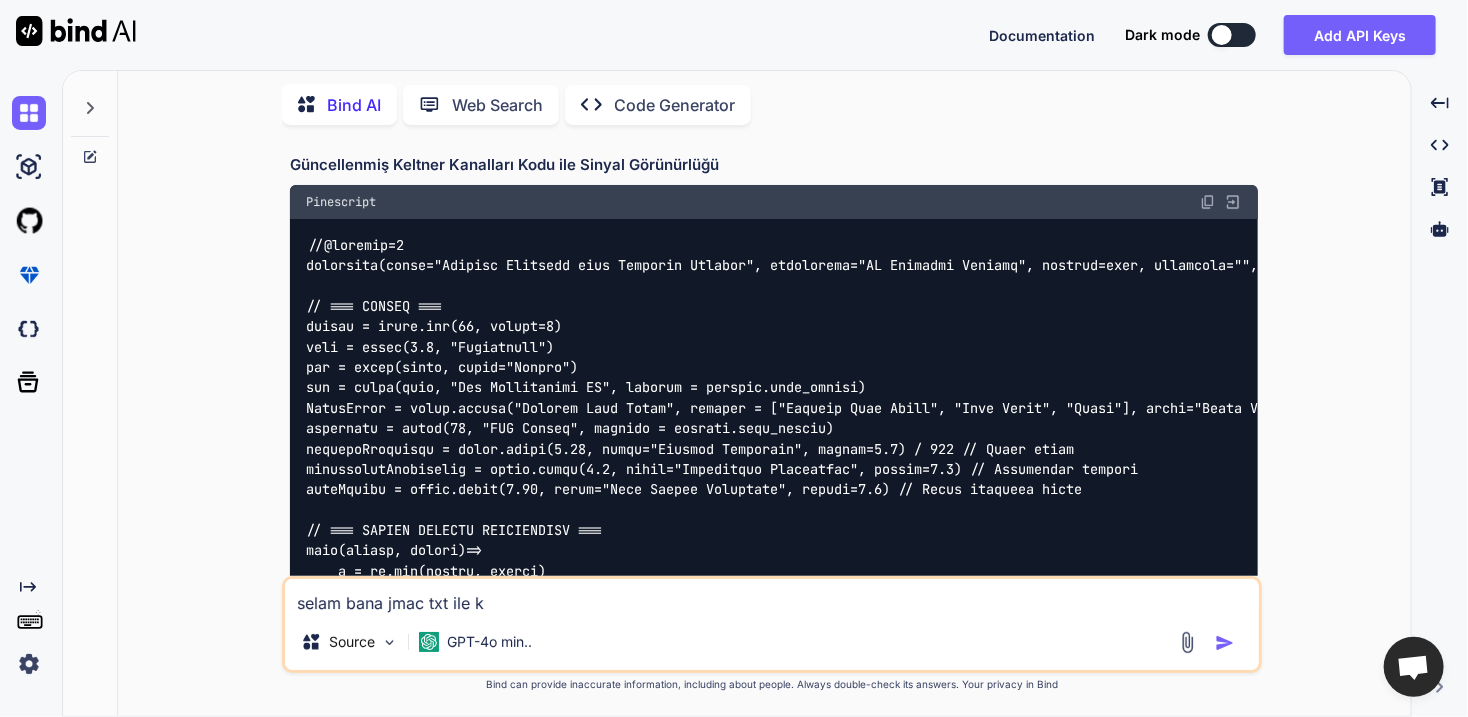 type on "selam bana [INDICATOR] txt ile k-" 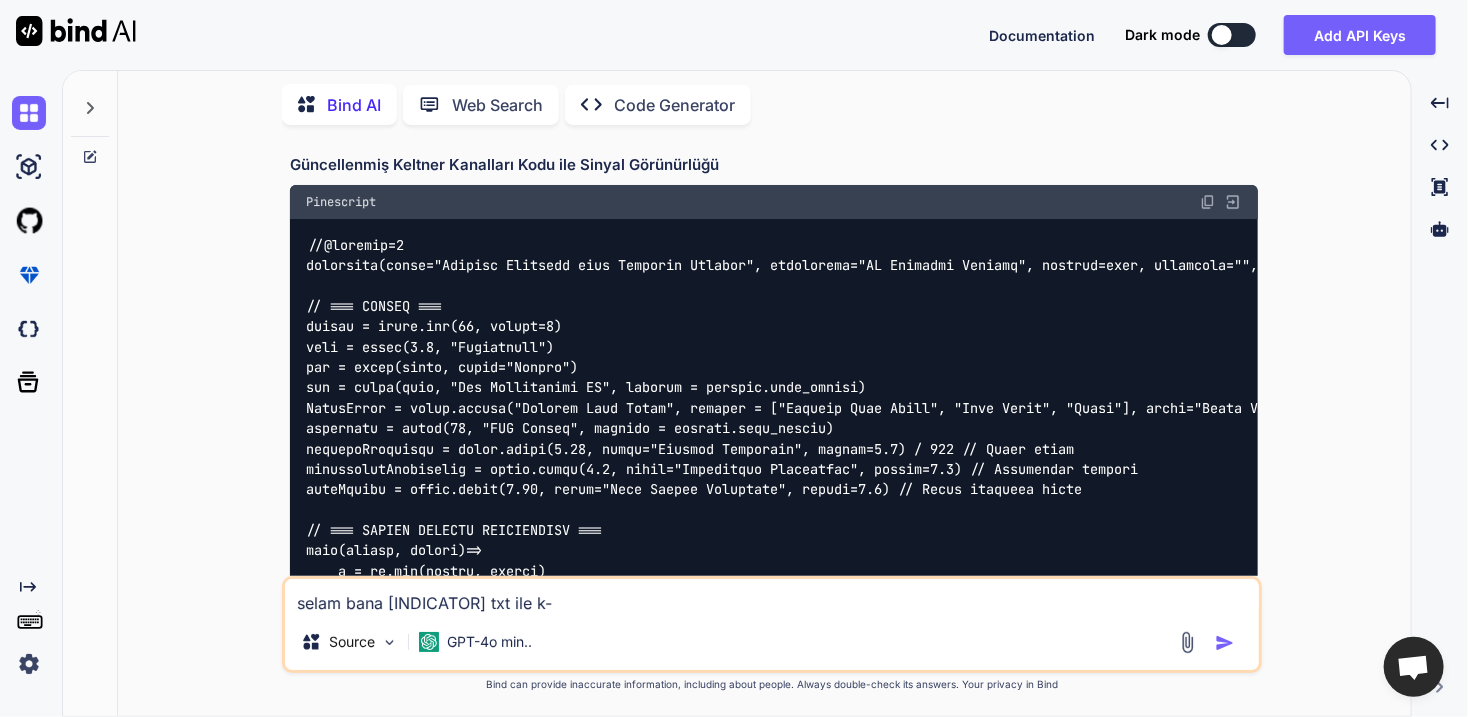 type on "selam bana jmac txt ile k-i" 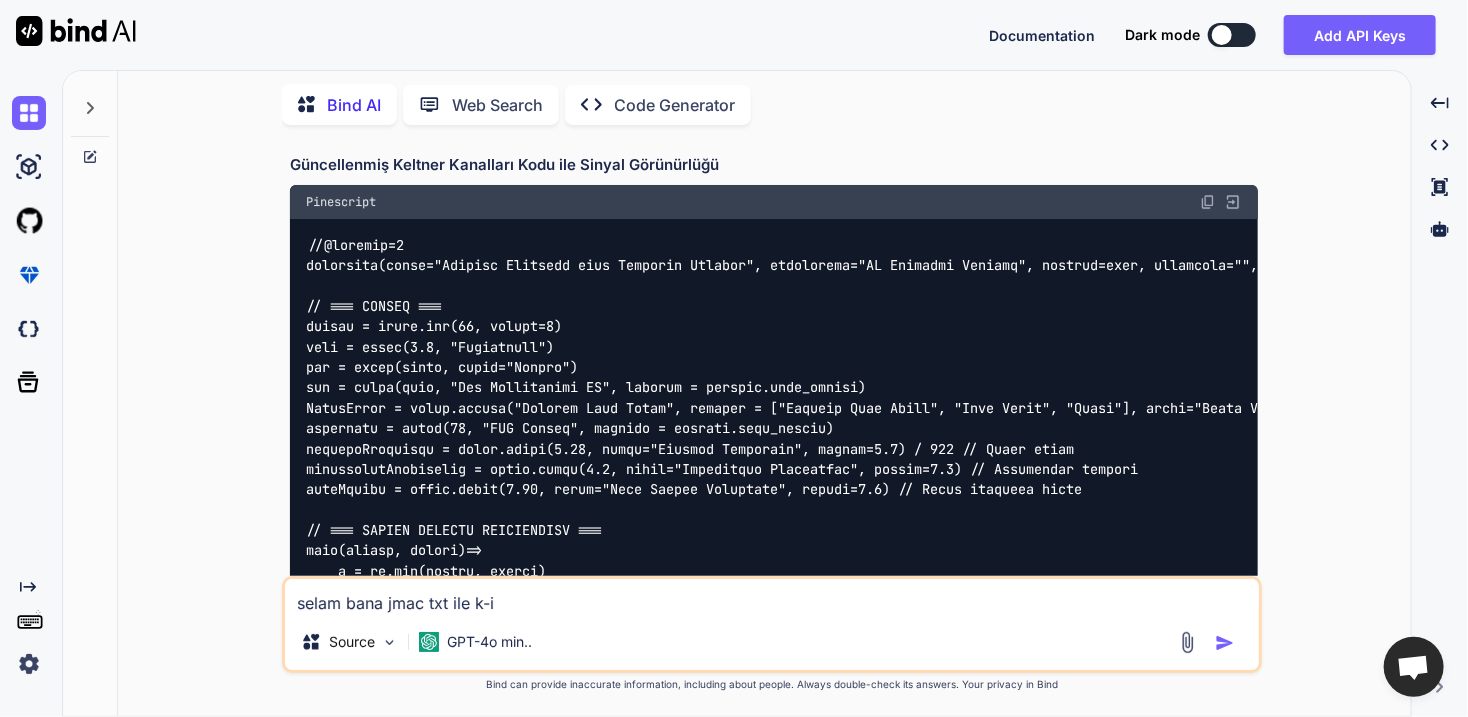 type on "selam bana jmac txt ile k-in" 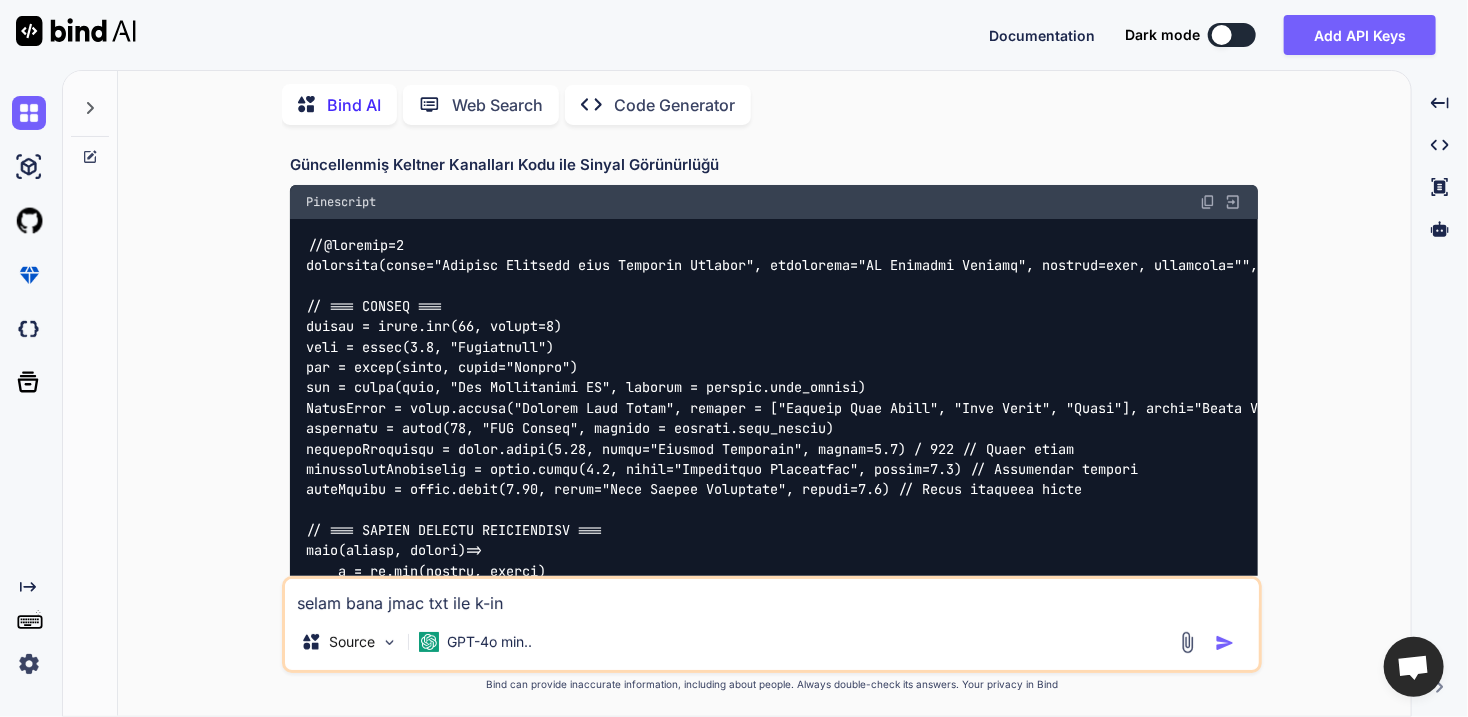 type on "selam bana jmac txt ile k-in" 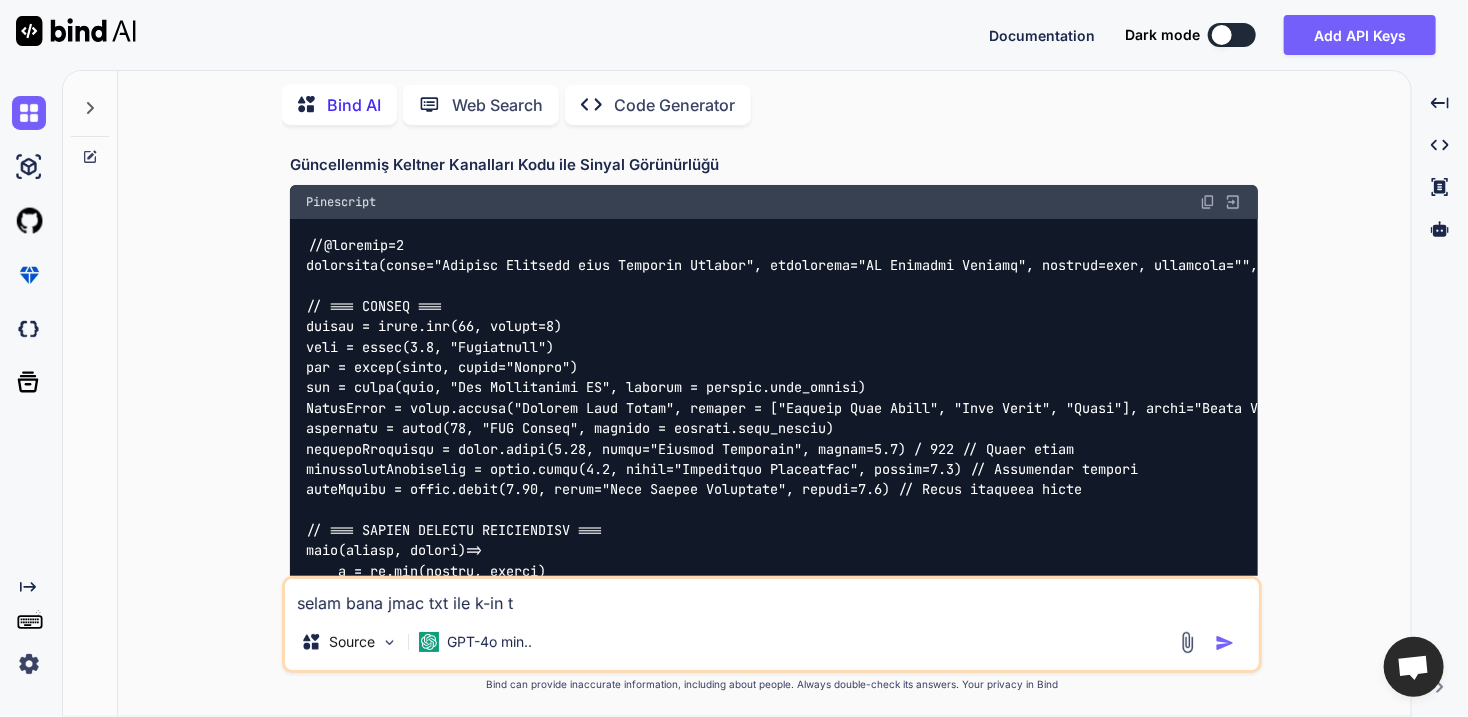 type on "selam bana jmac txt ile k-in tx" 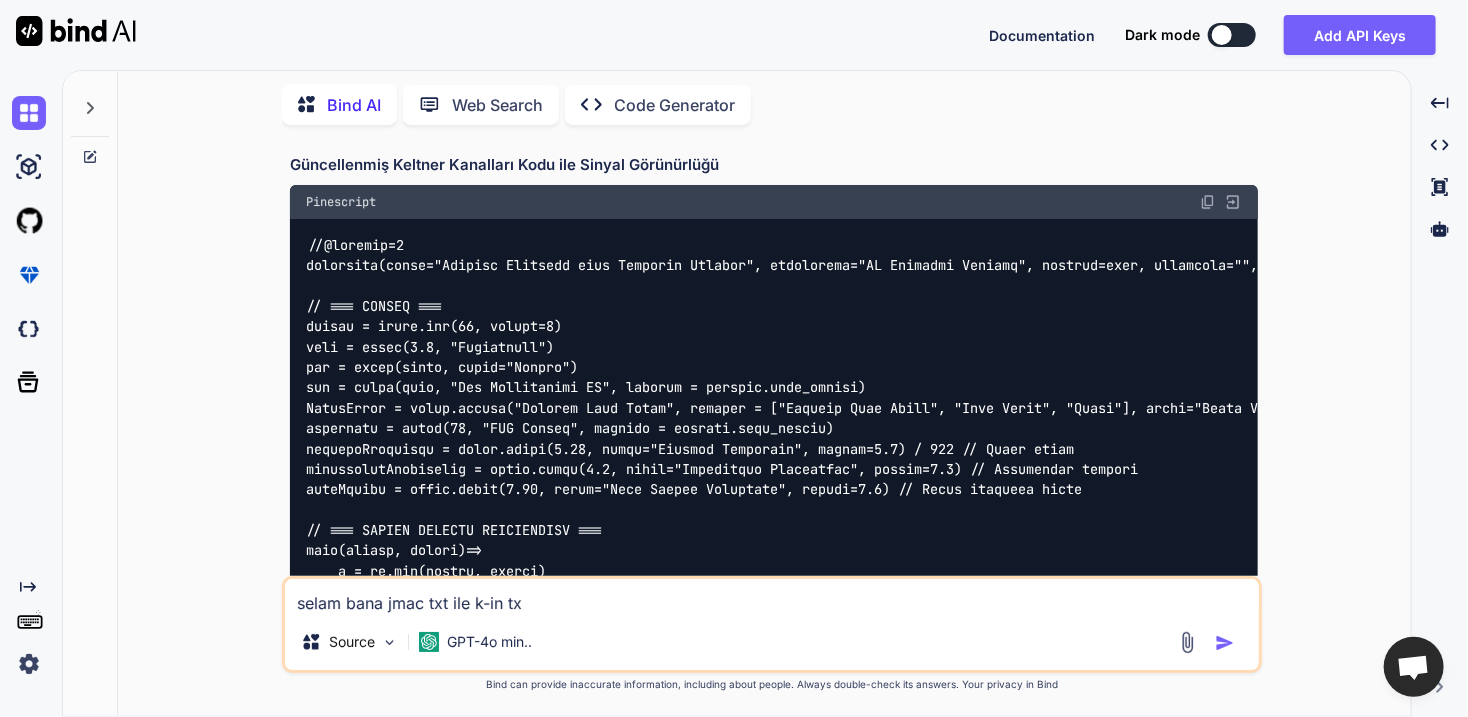 type on "selam bana jmac txt ile k-in txt" 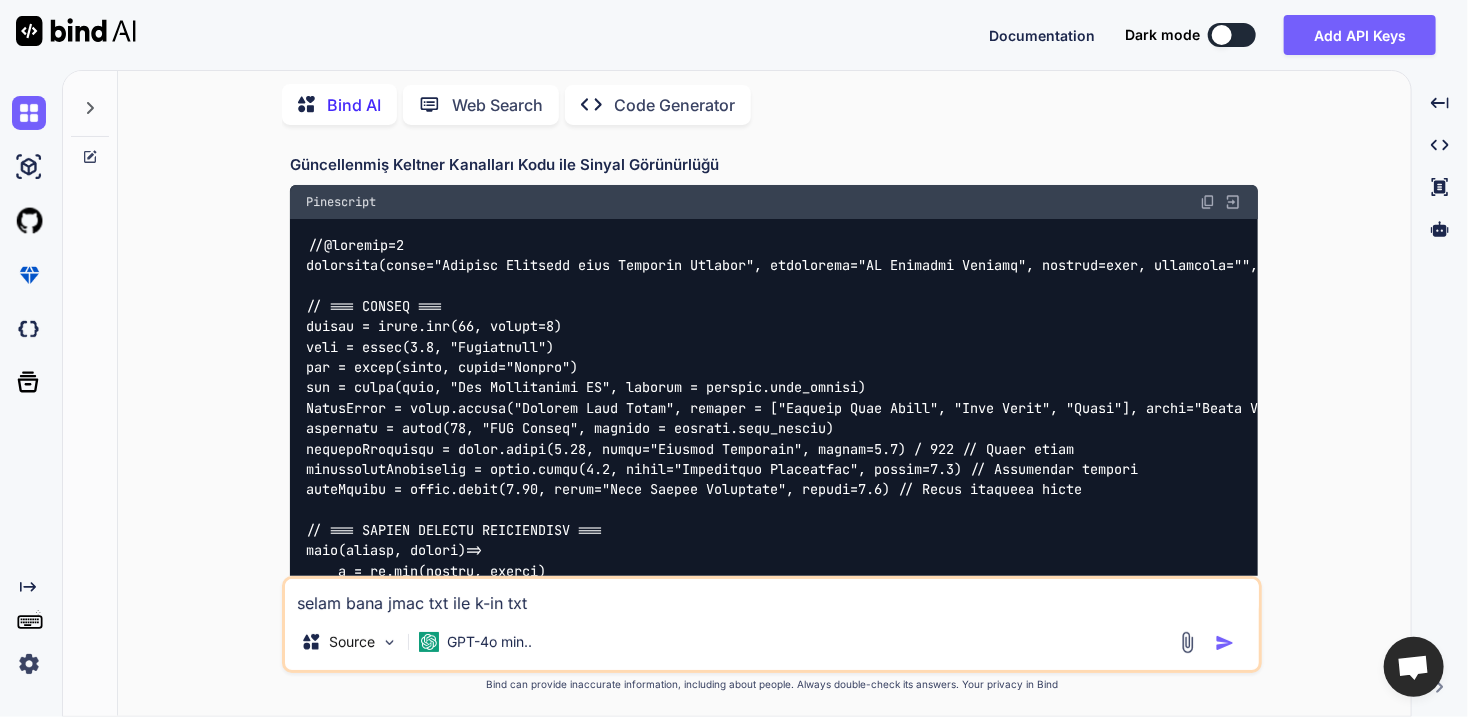 type on "selam bana jmac txt ile k-in txt" 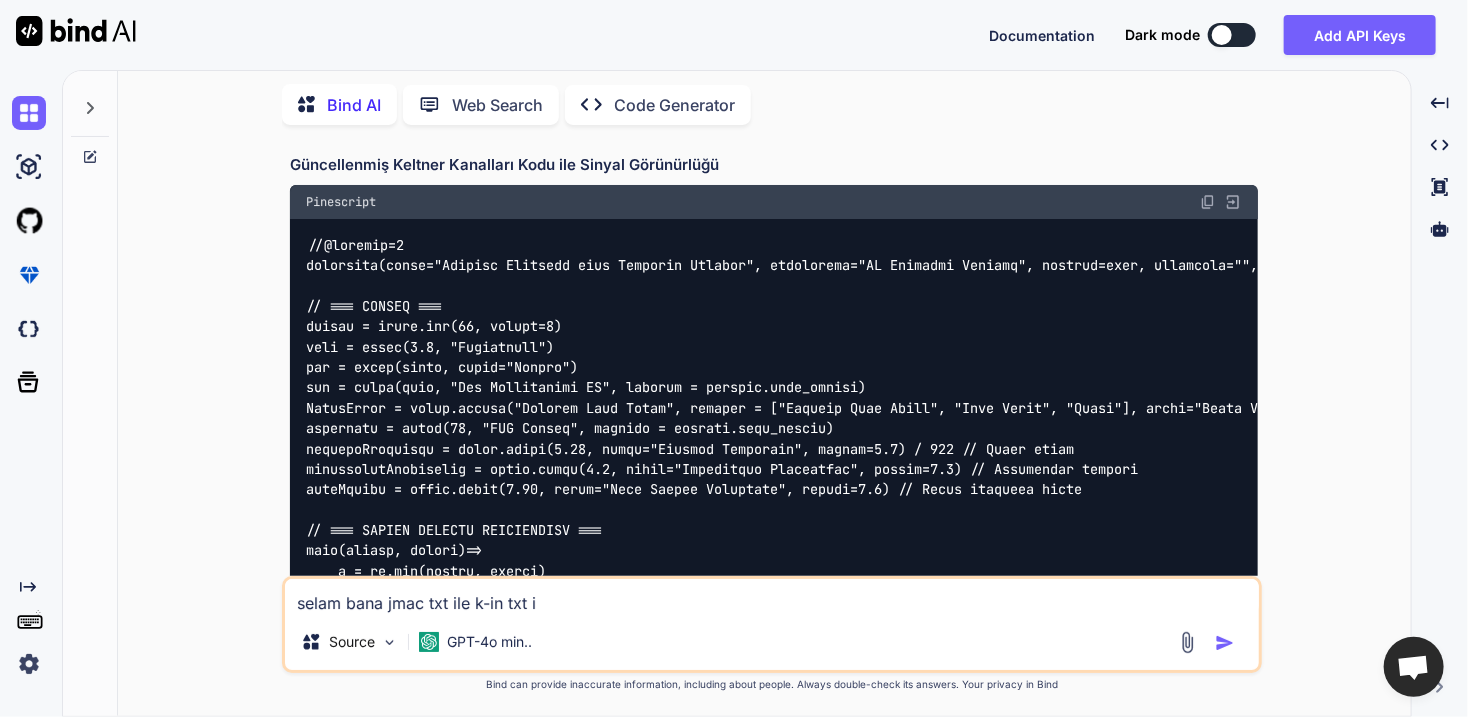 type on "selam bana jmac txt ile k-in txt in" 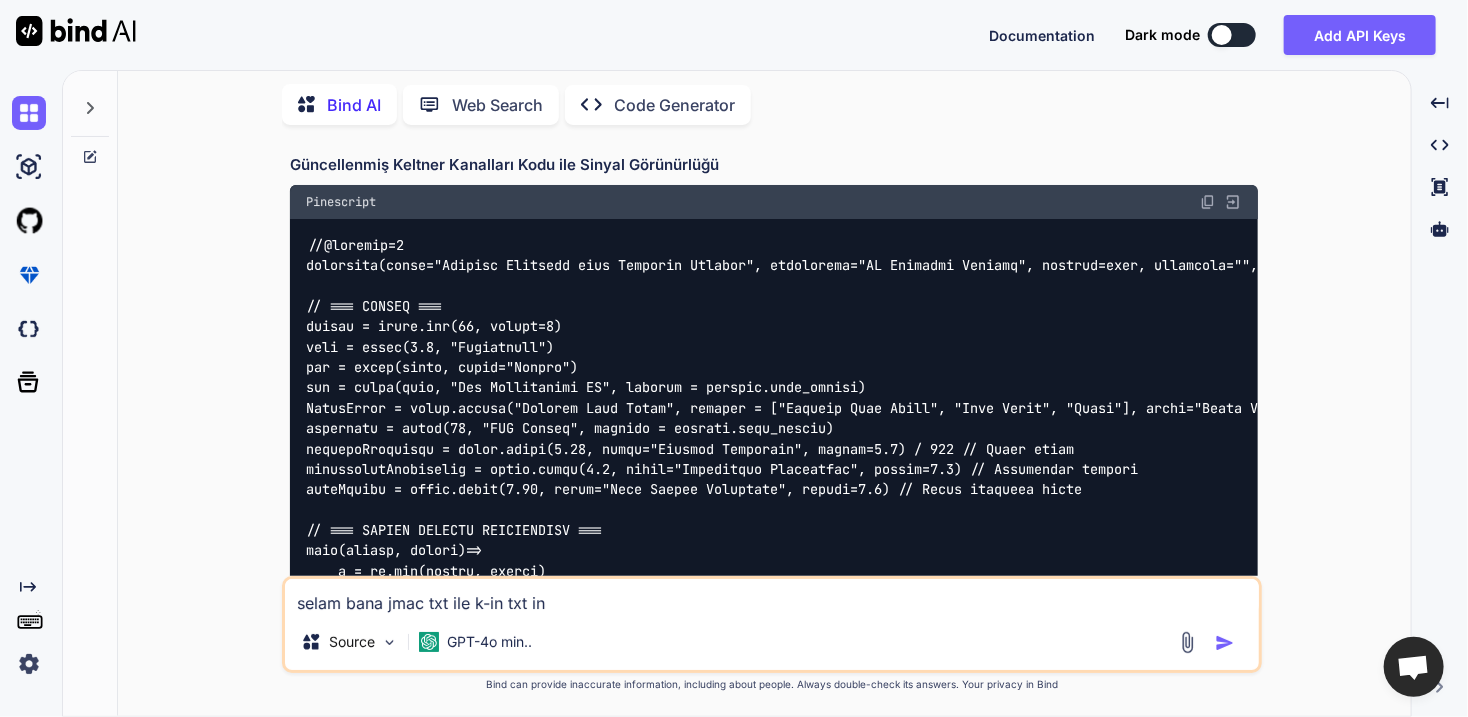 type on "selam bana jmac txt ile k-in t" 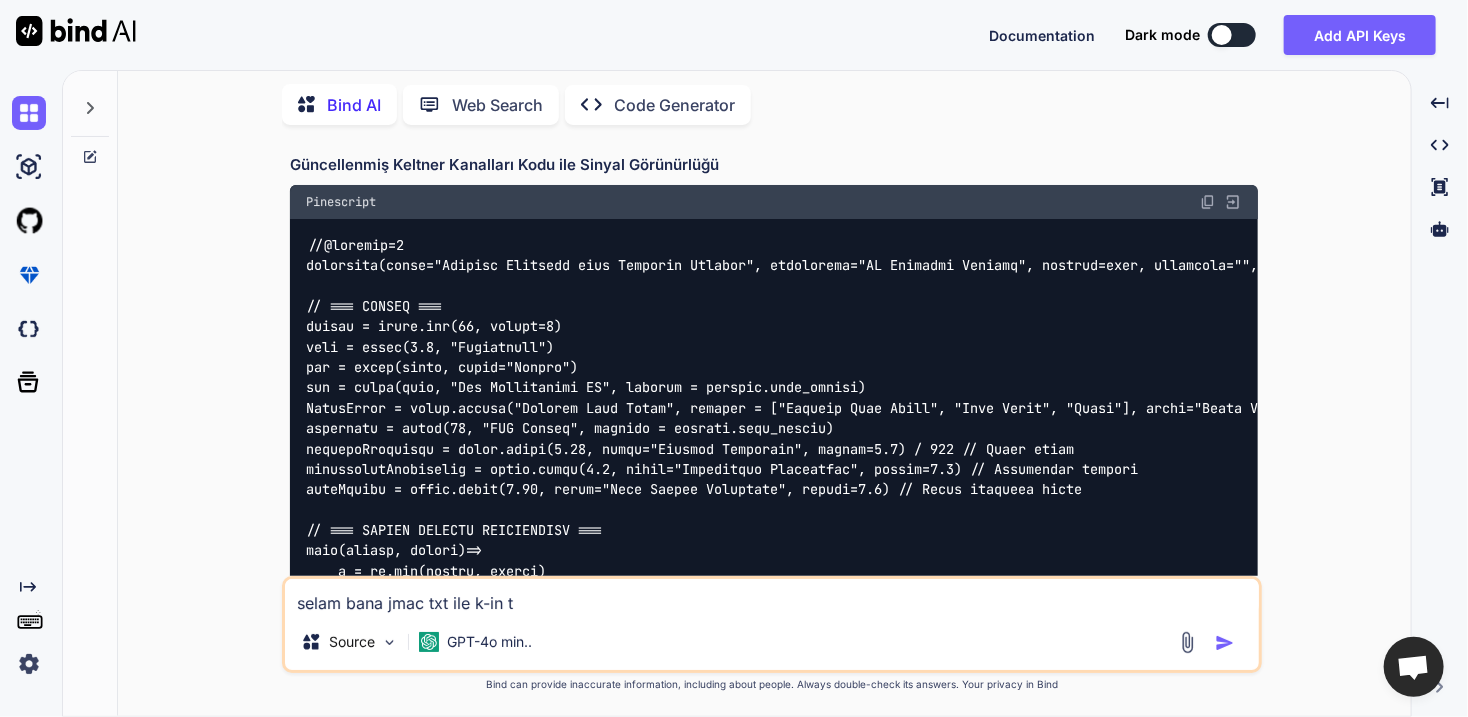 type on "selam bana jmac txt ile k-in txt ind" 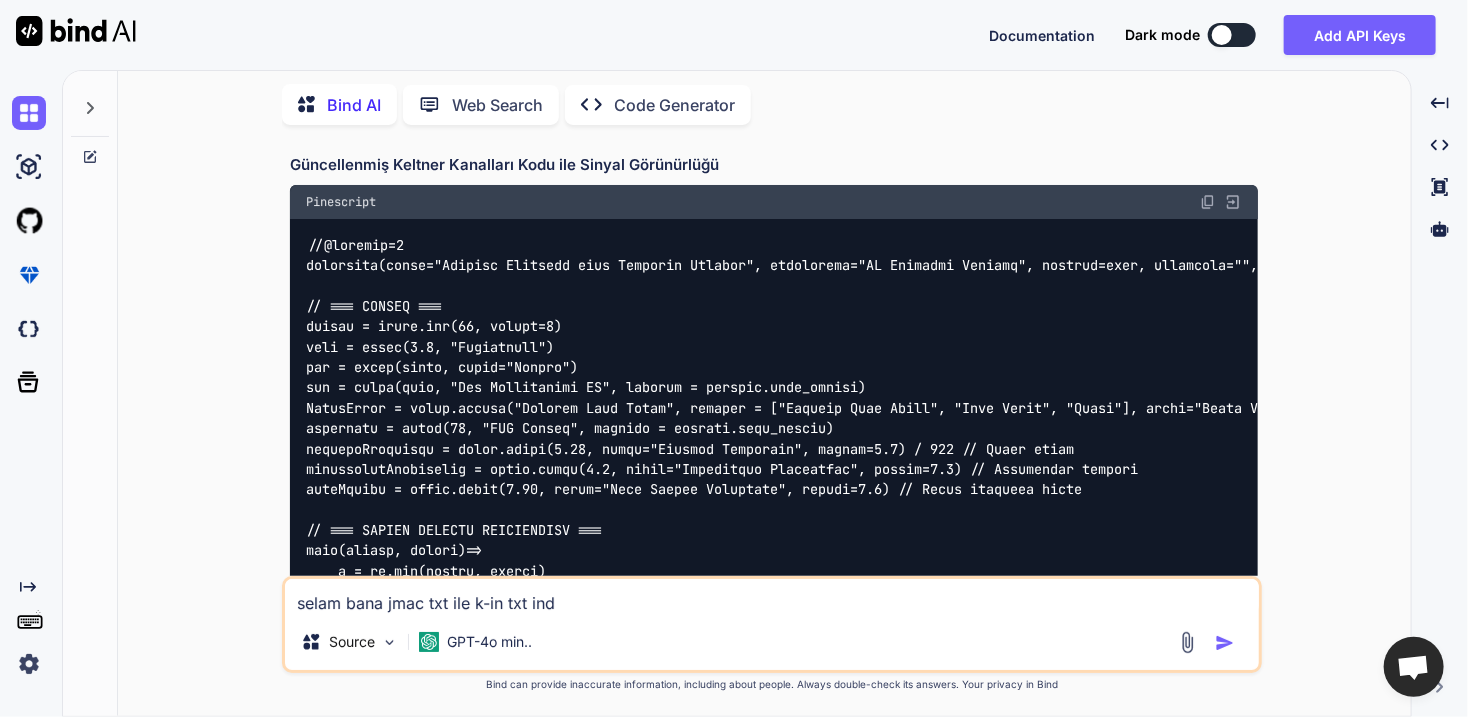 type on "x" 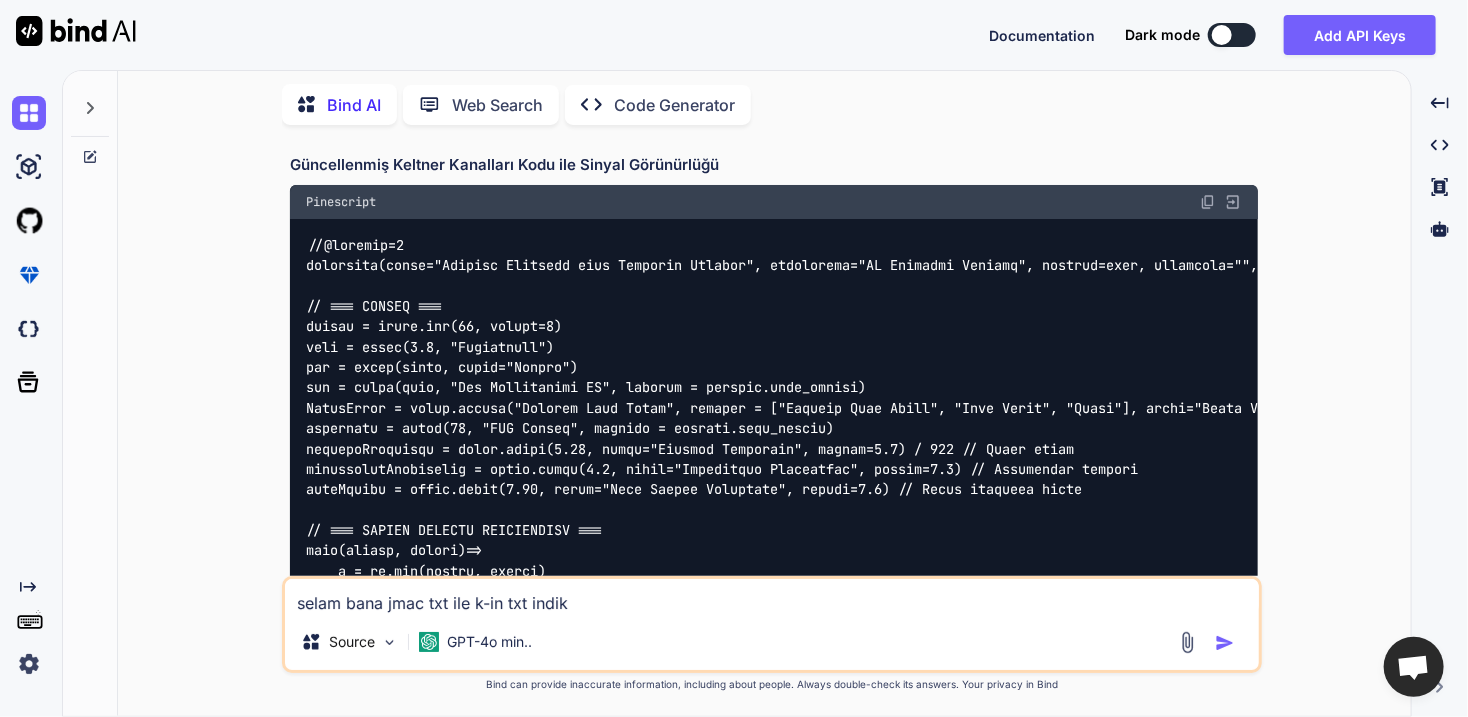 type on "selam bana jmac txt ile k-in txt indika" 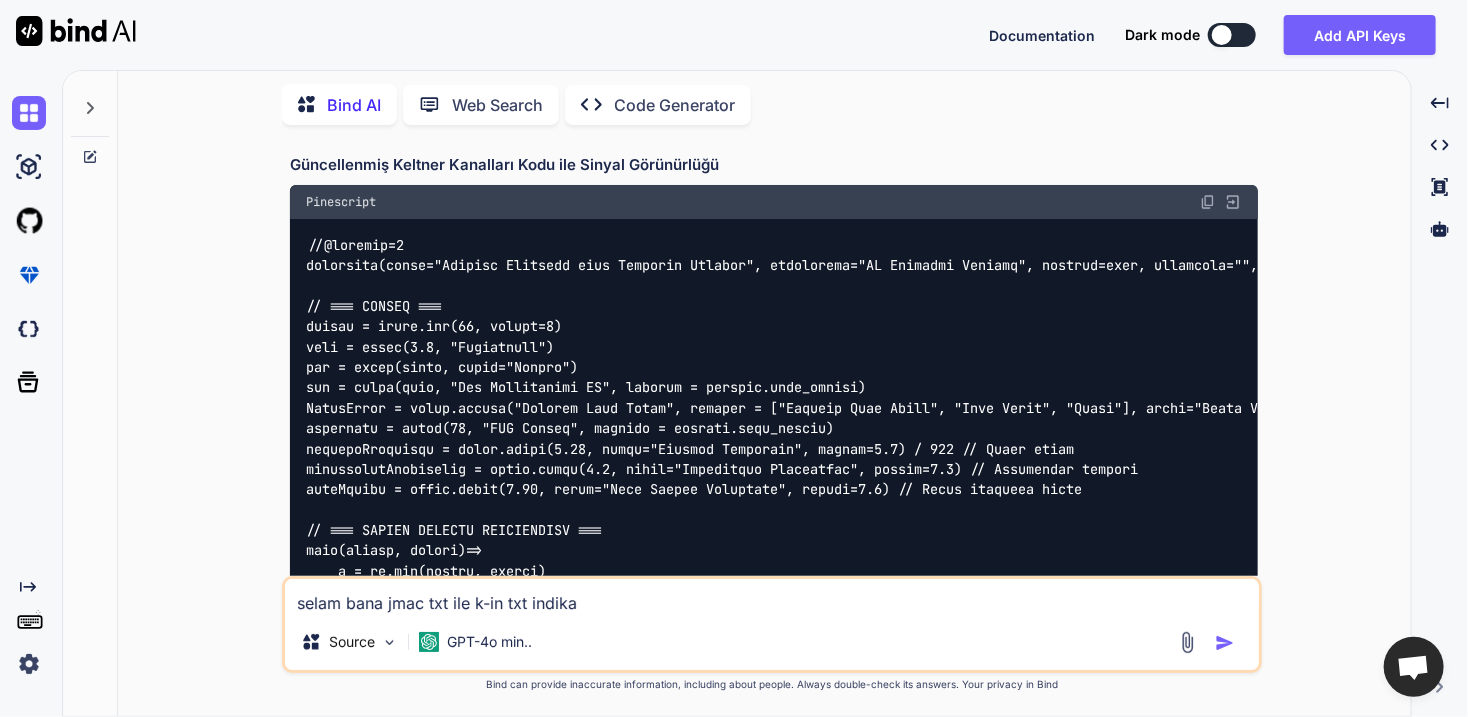 type on "selam bana jmac txt ile k-in txt indikat" 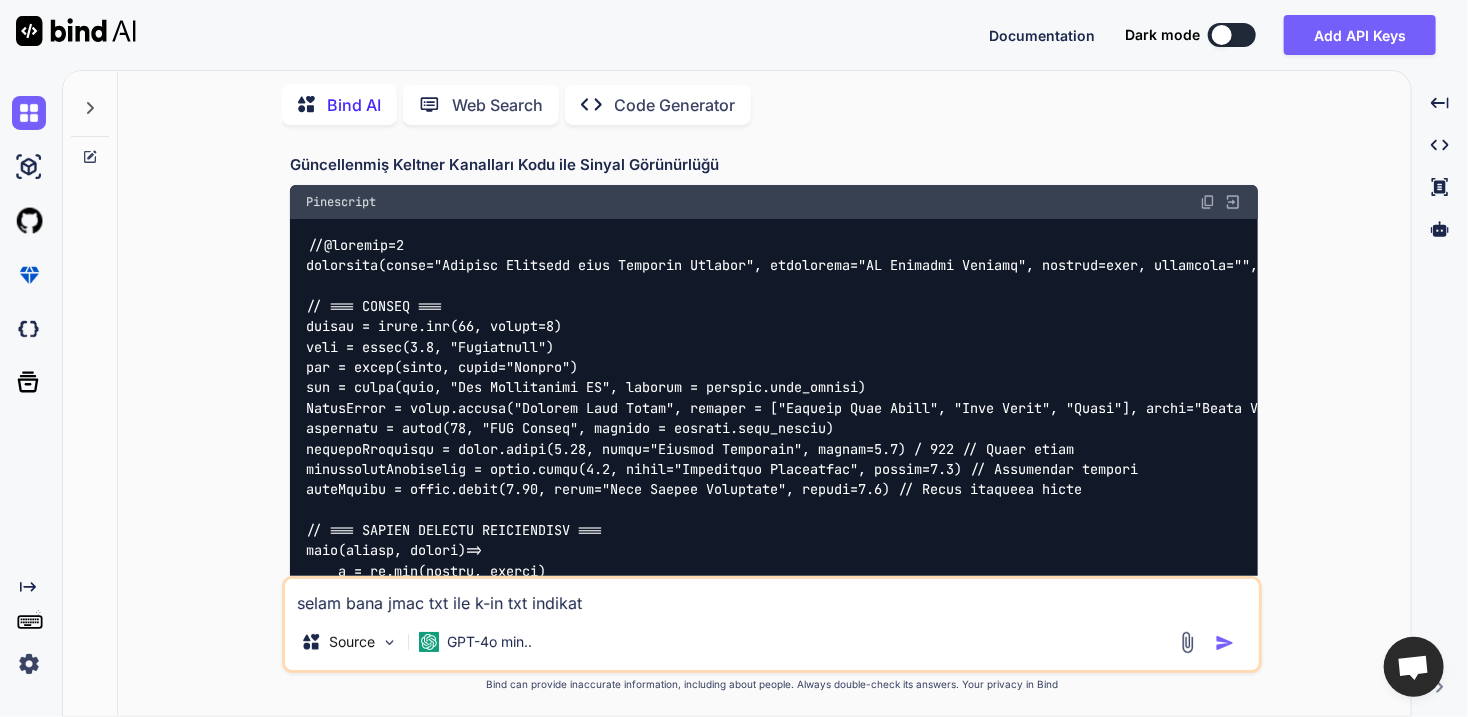 type on "selam bana jmac txt ile k-in txt indikatö" 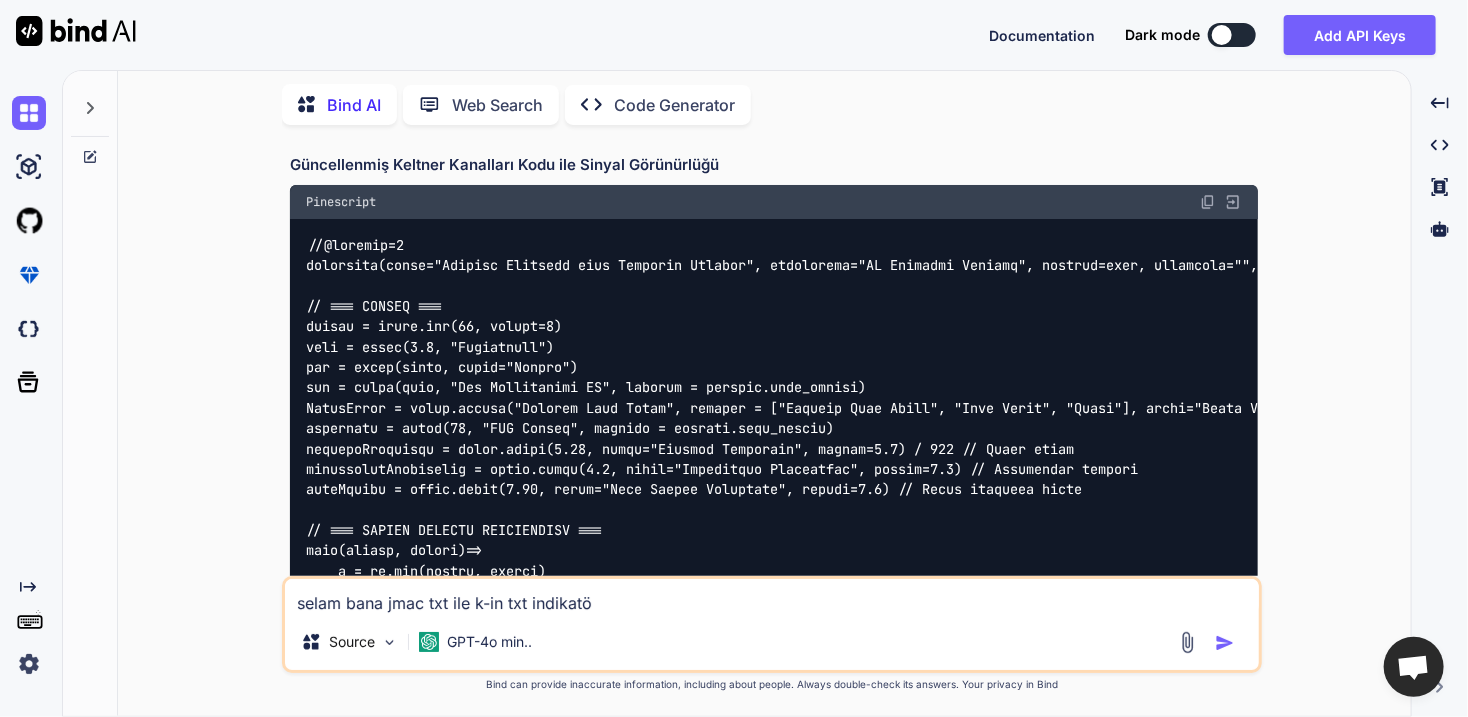 type on "selam bana jmac txt ile k-in txt indikatör" 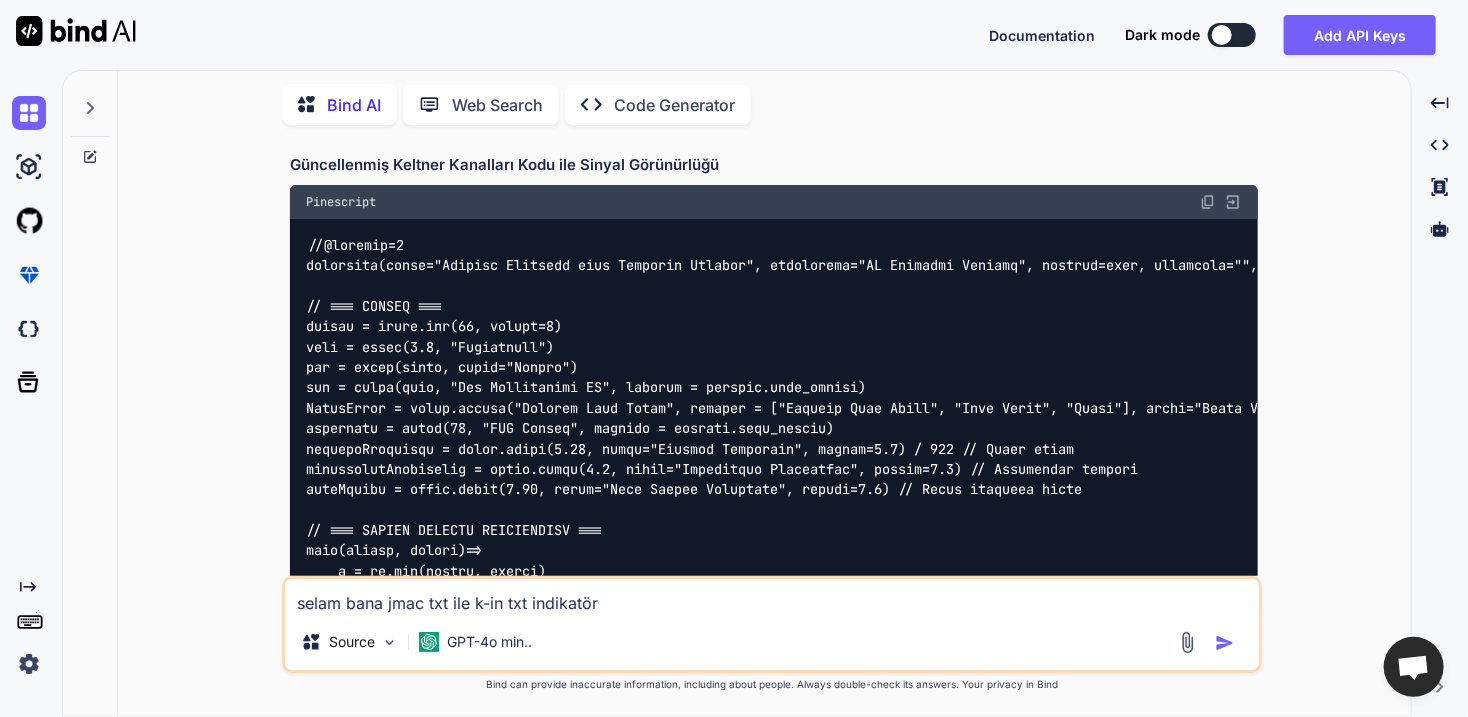 type on "selam bana jmac txt ile k-in txt indikatörl" 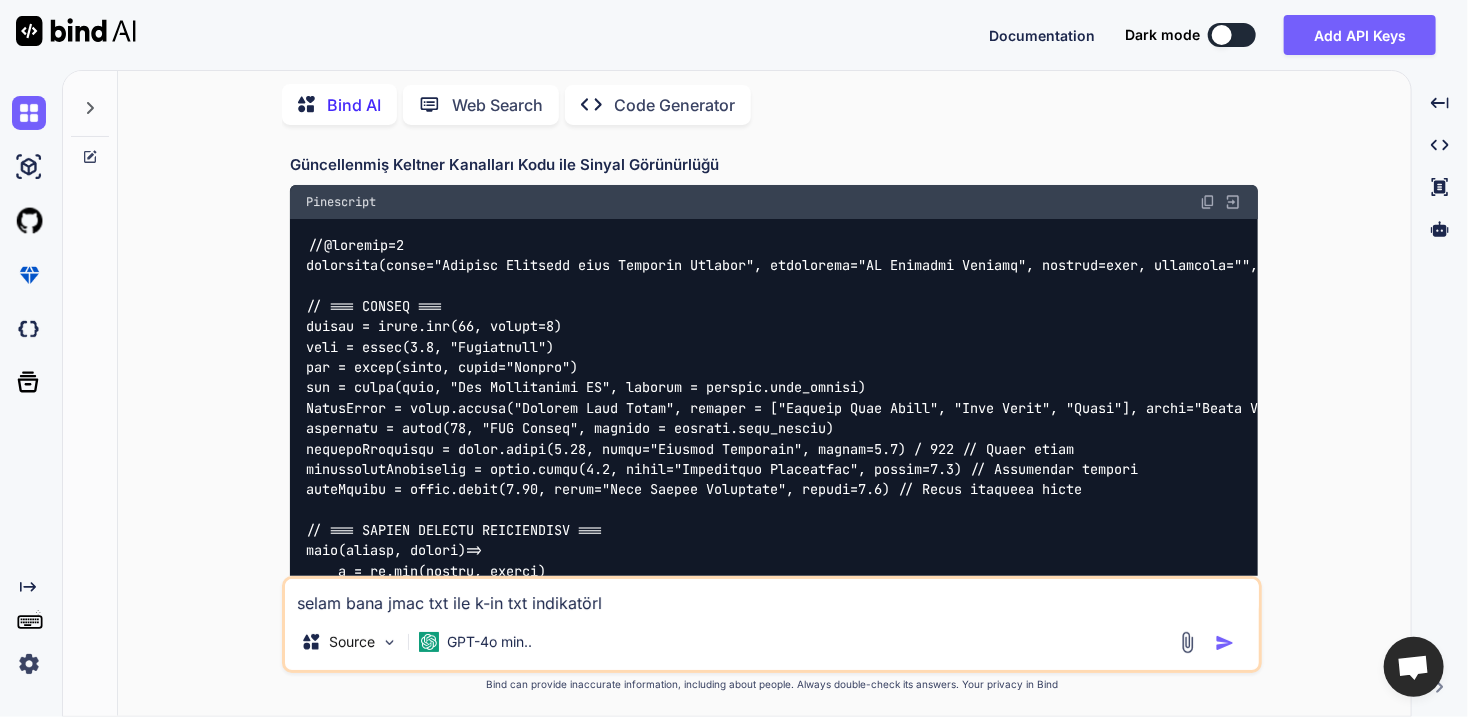 type on "selam bana jmac txt ile k-in txt indikatörle" 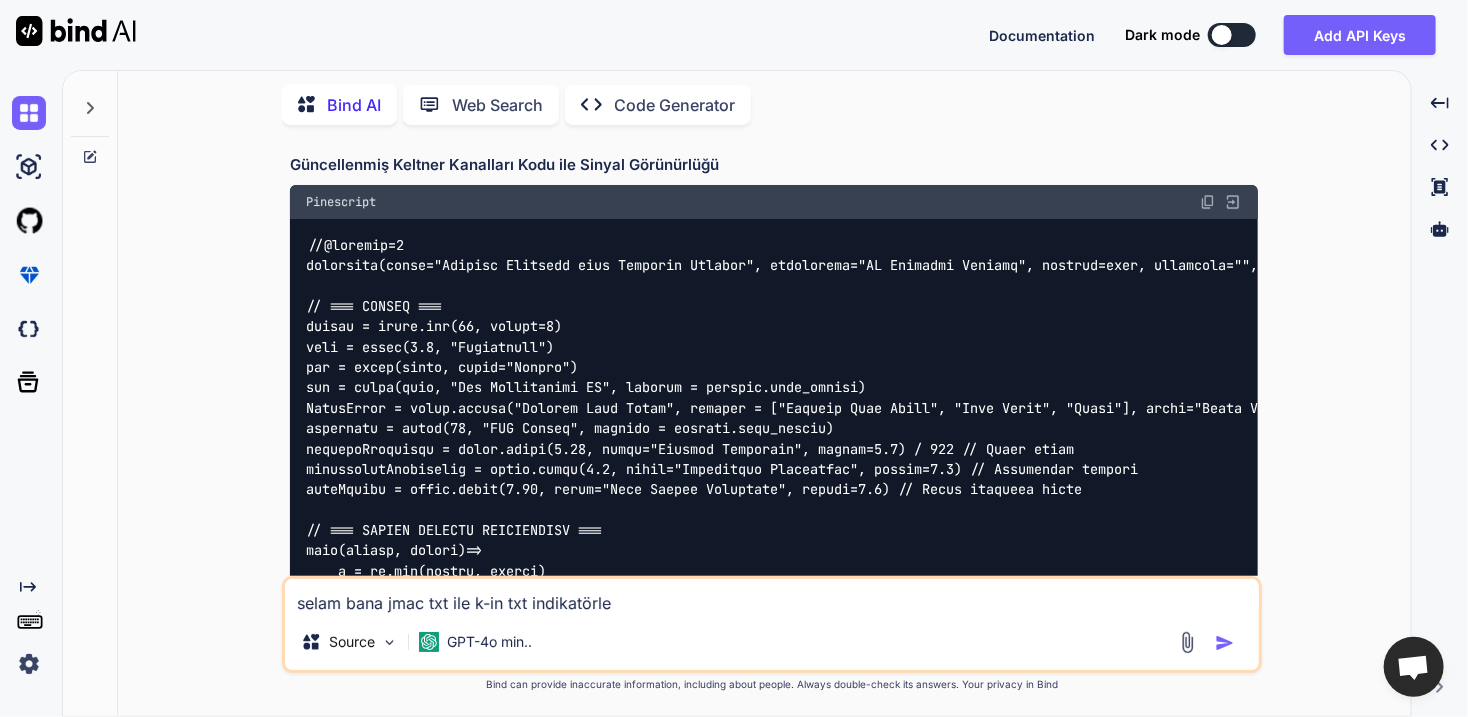 type on "selam bana jmac txt ile k-in indikatörler" 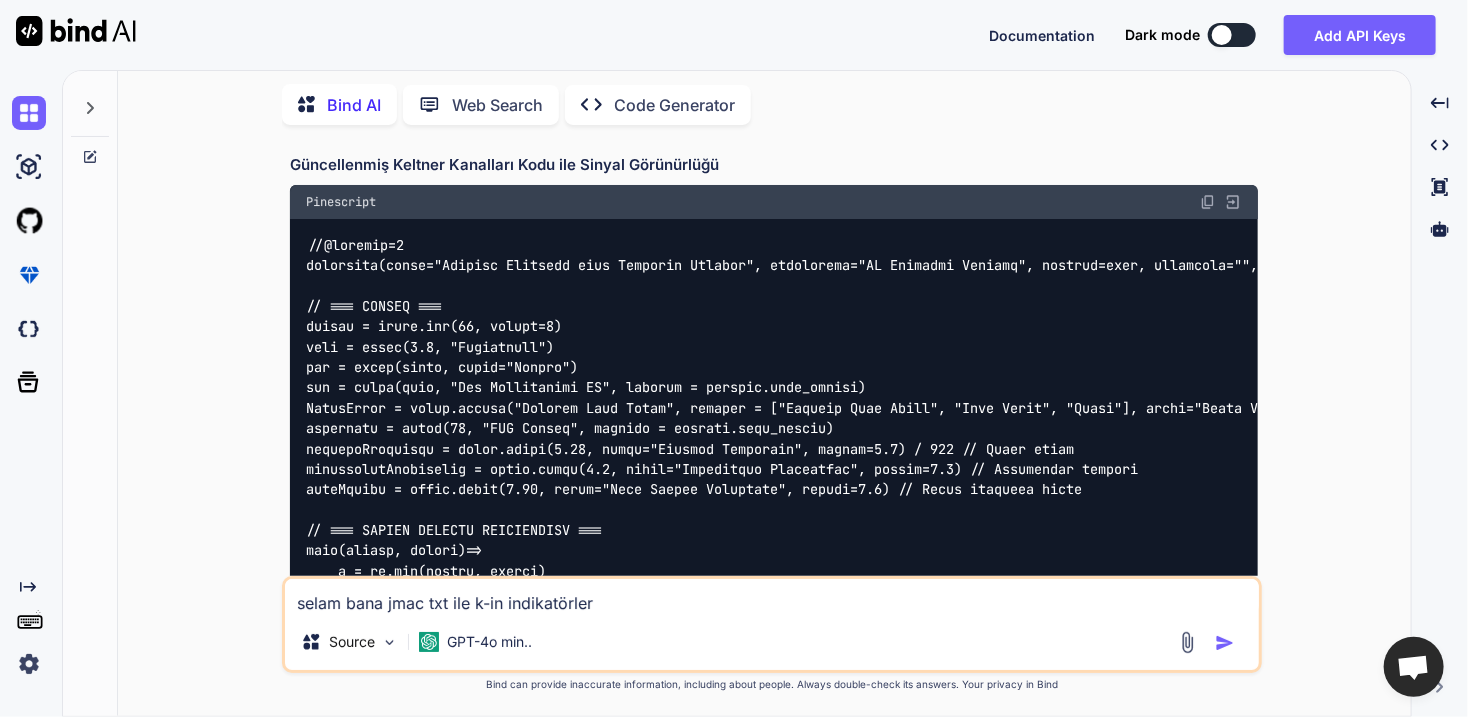 type on "selam bana jmac txt ile k-in txt indikatörleri" 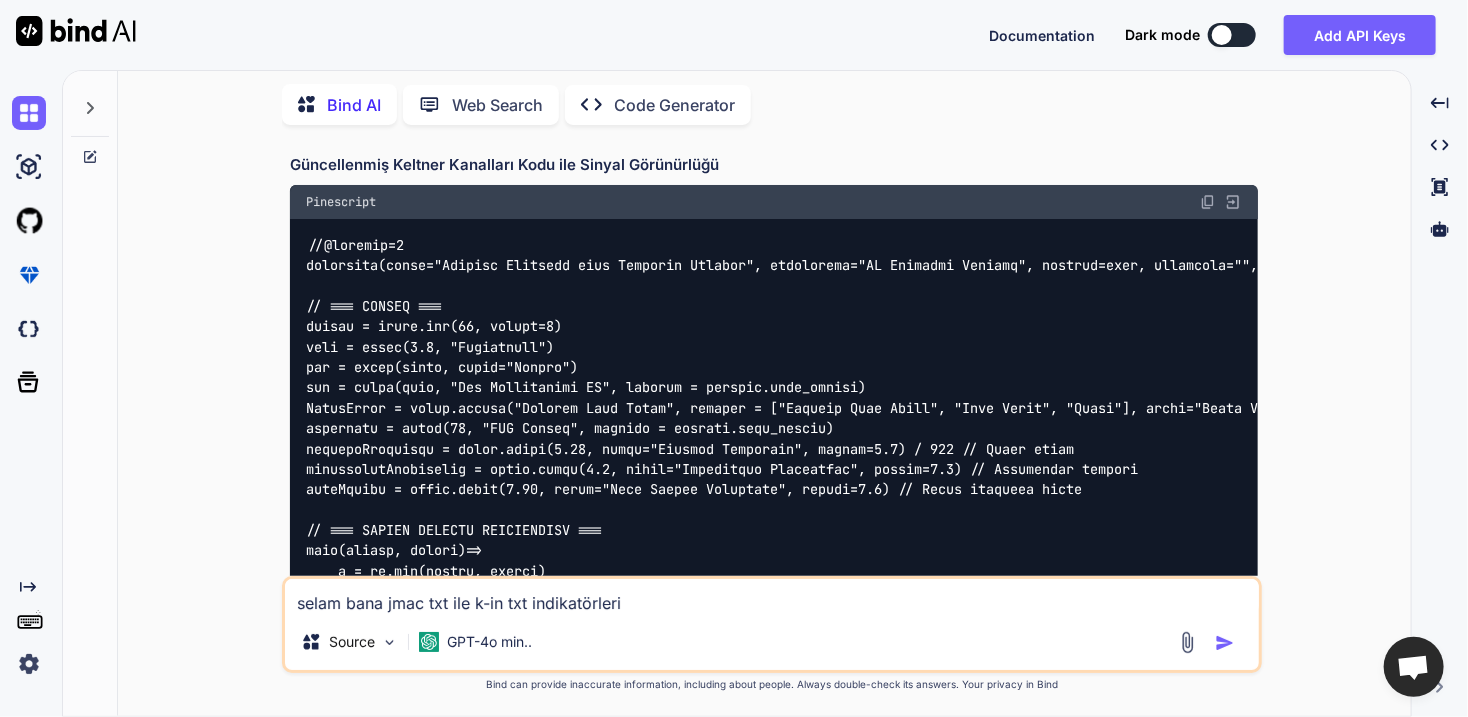type on "selam bana jmac txt ile k-in txt indikatörlerin" 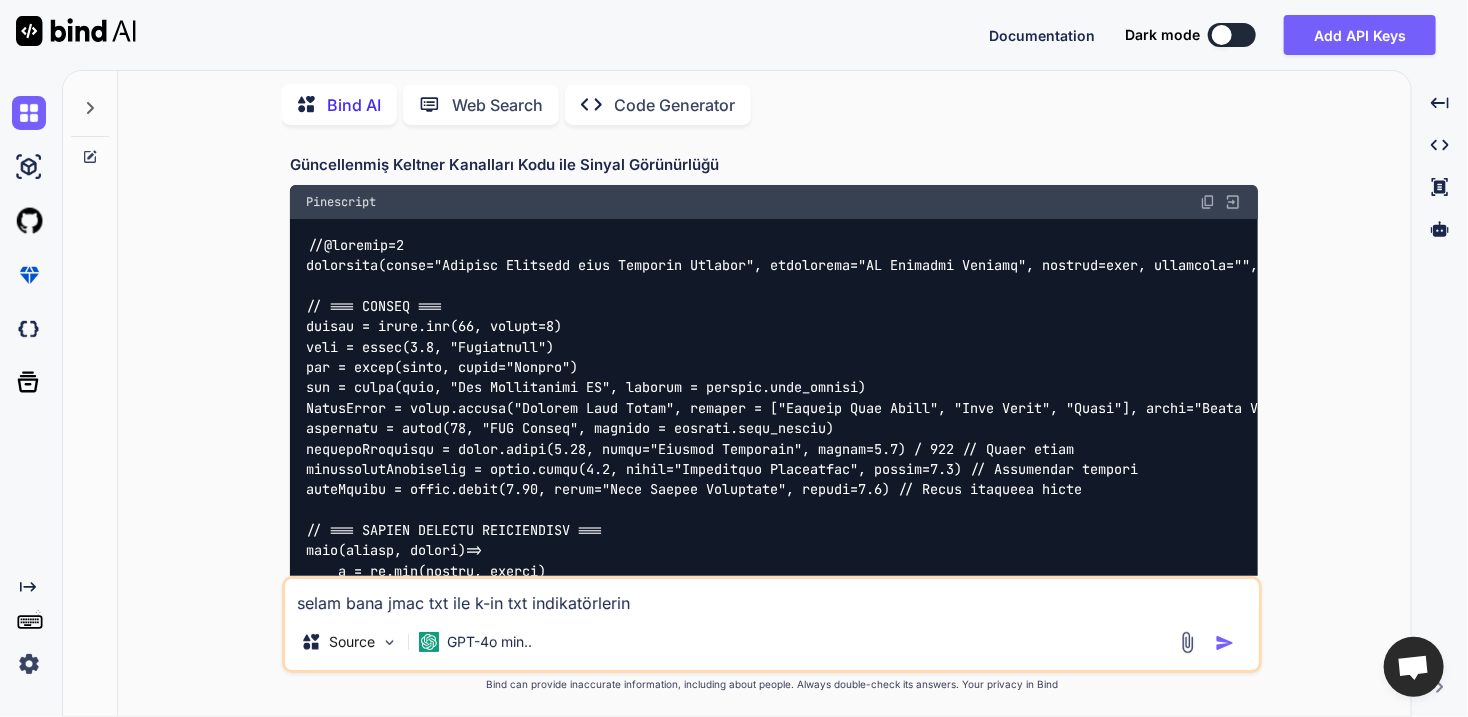 type on "selam bana jmac txt ile k-in txt indikatörlerini" 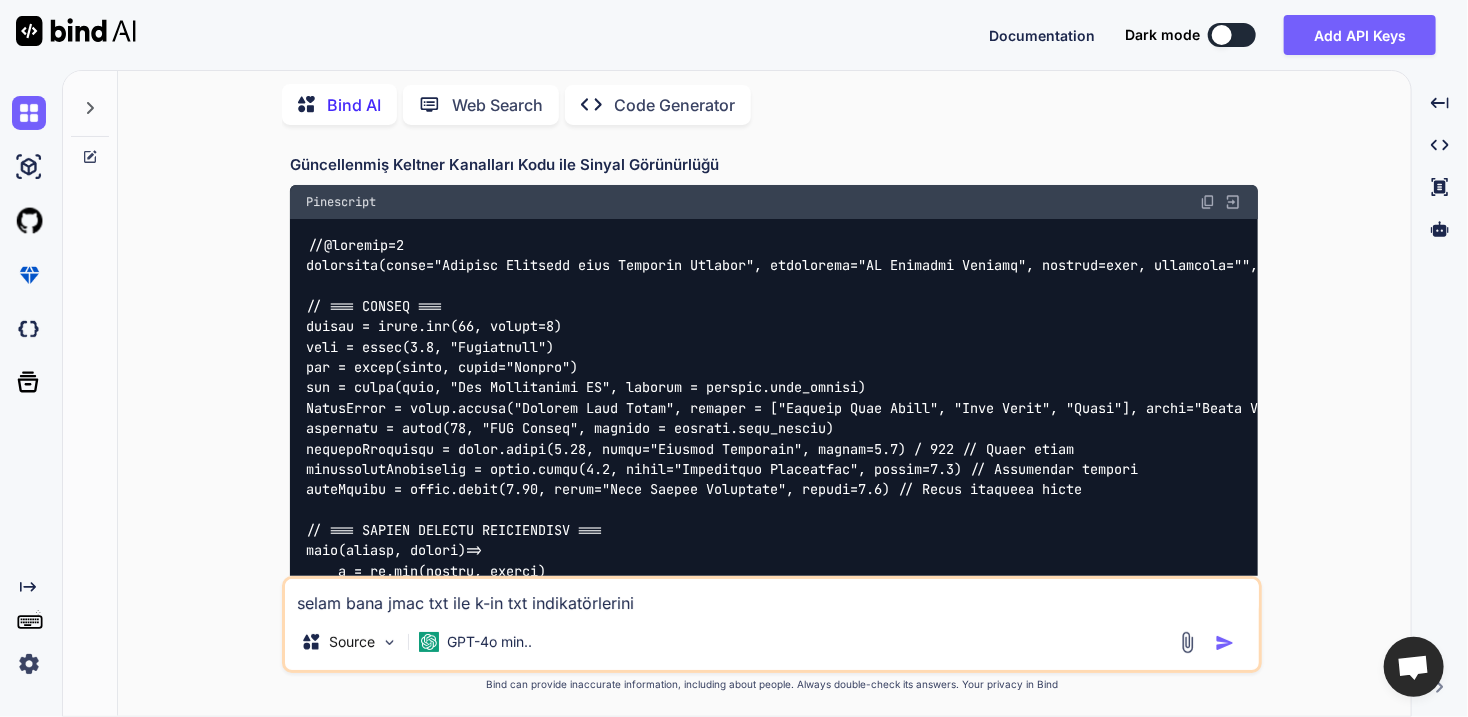 type on "selam bana jmac txt ile k-in txt indikatörlerinin" 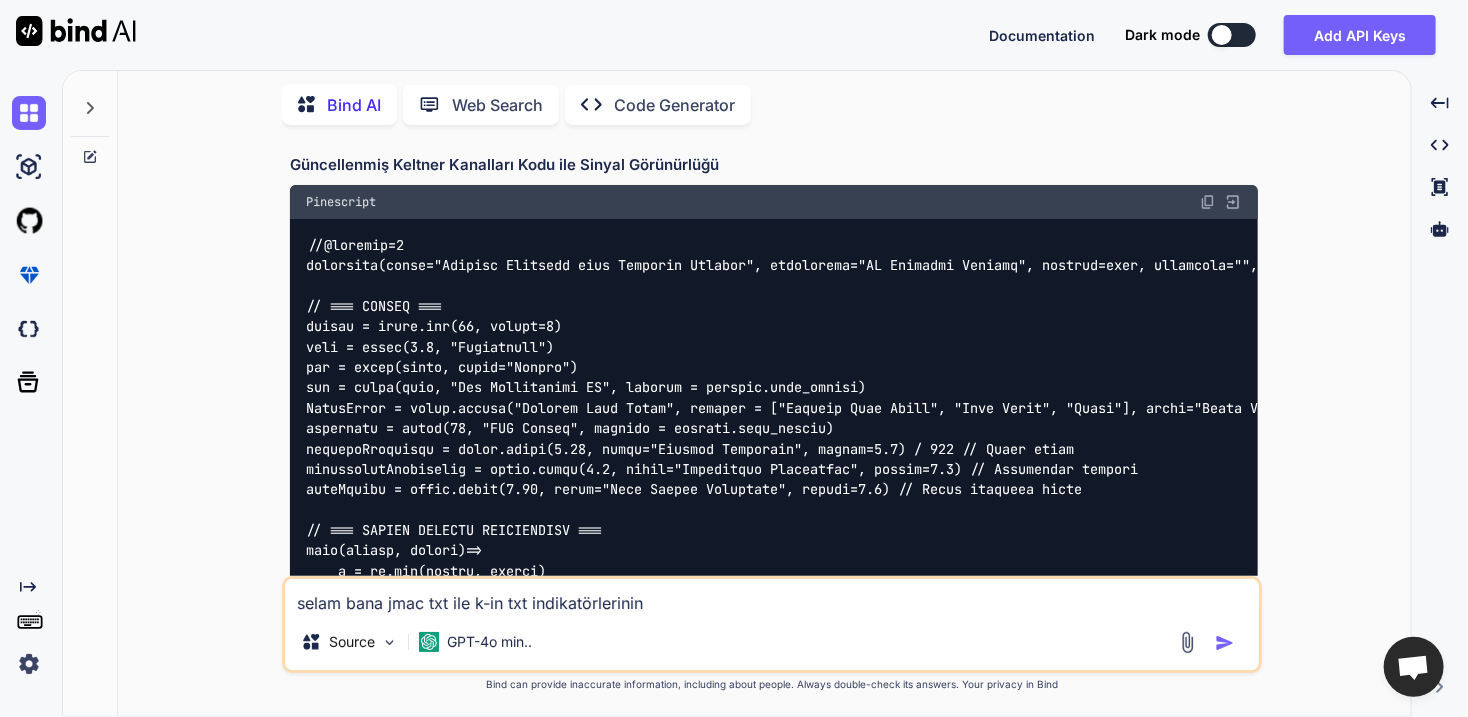 type on "selam bana jmac txt ile k-in txt indikatörlerinin" 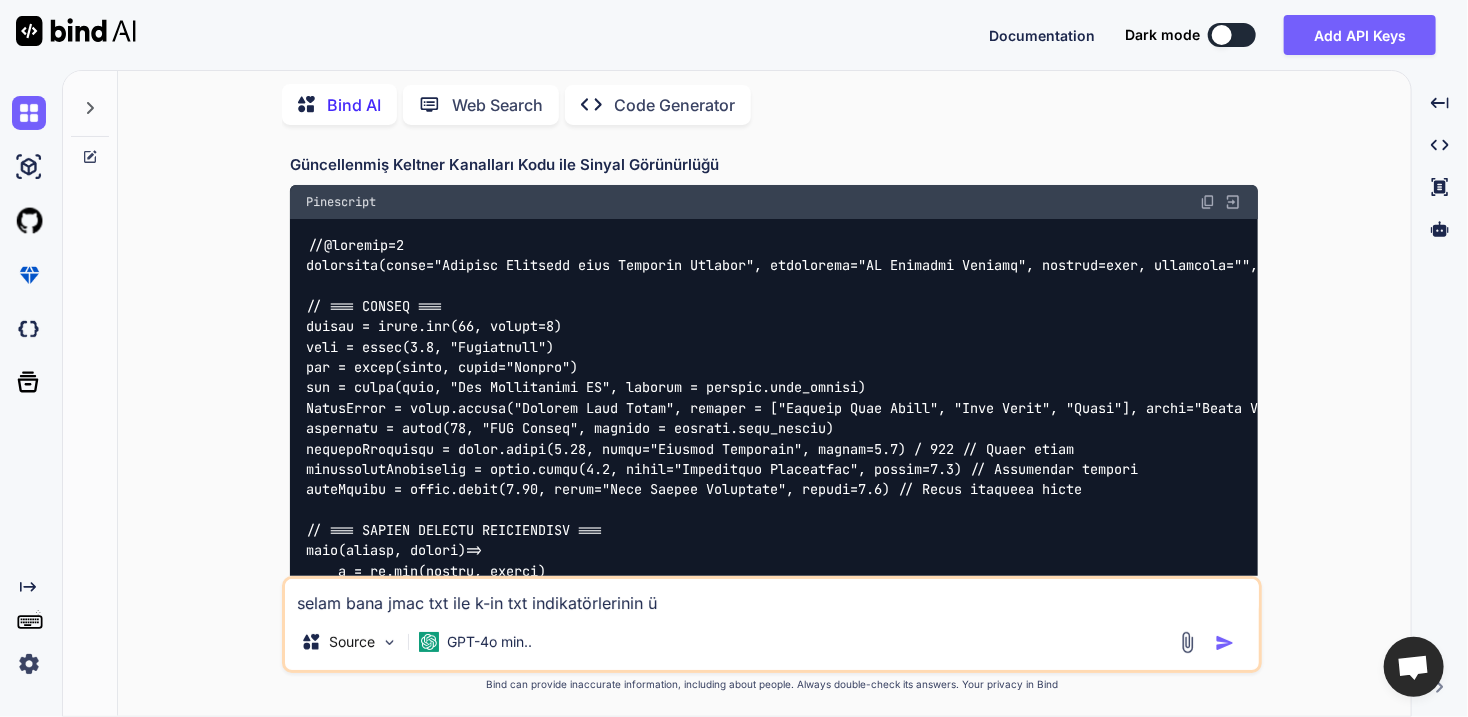 type on "selam bana jmac txt ile k-in txt indikatörlerinin üs" 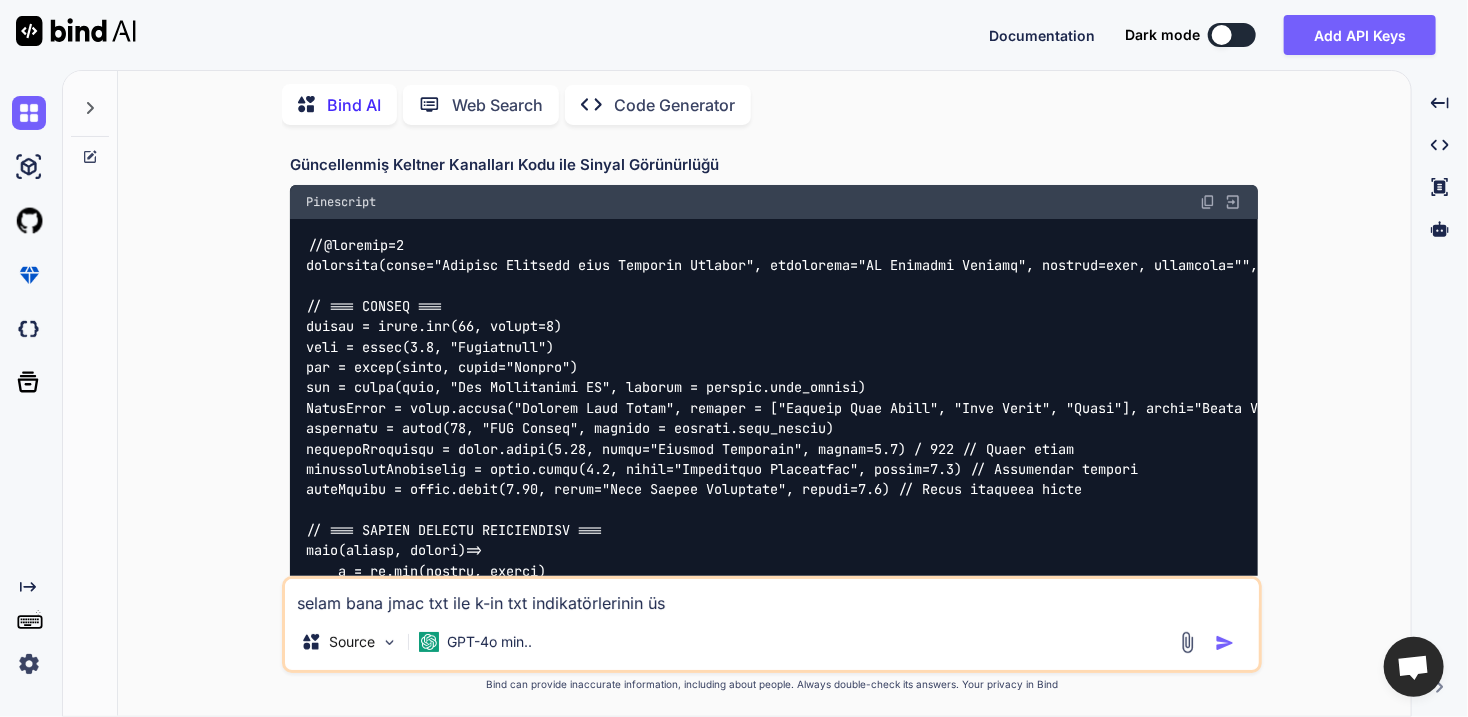 type on "selam bana [INDICATOR] txt ile k-in txt indikatörlerinin üst" 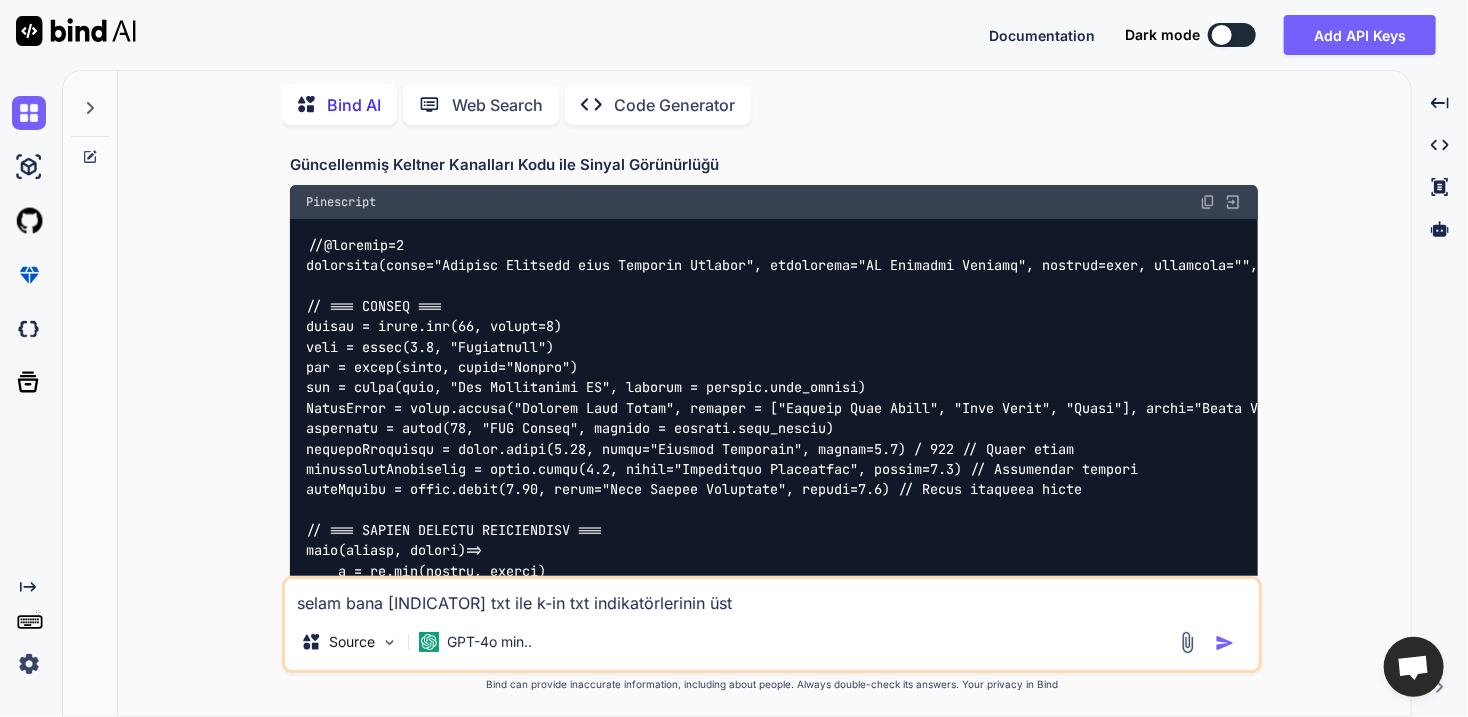type on "selam bana [INDICATOR] txt ile k-in txt indikatörlerinin üst" 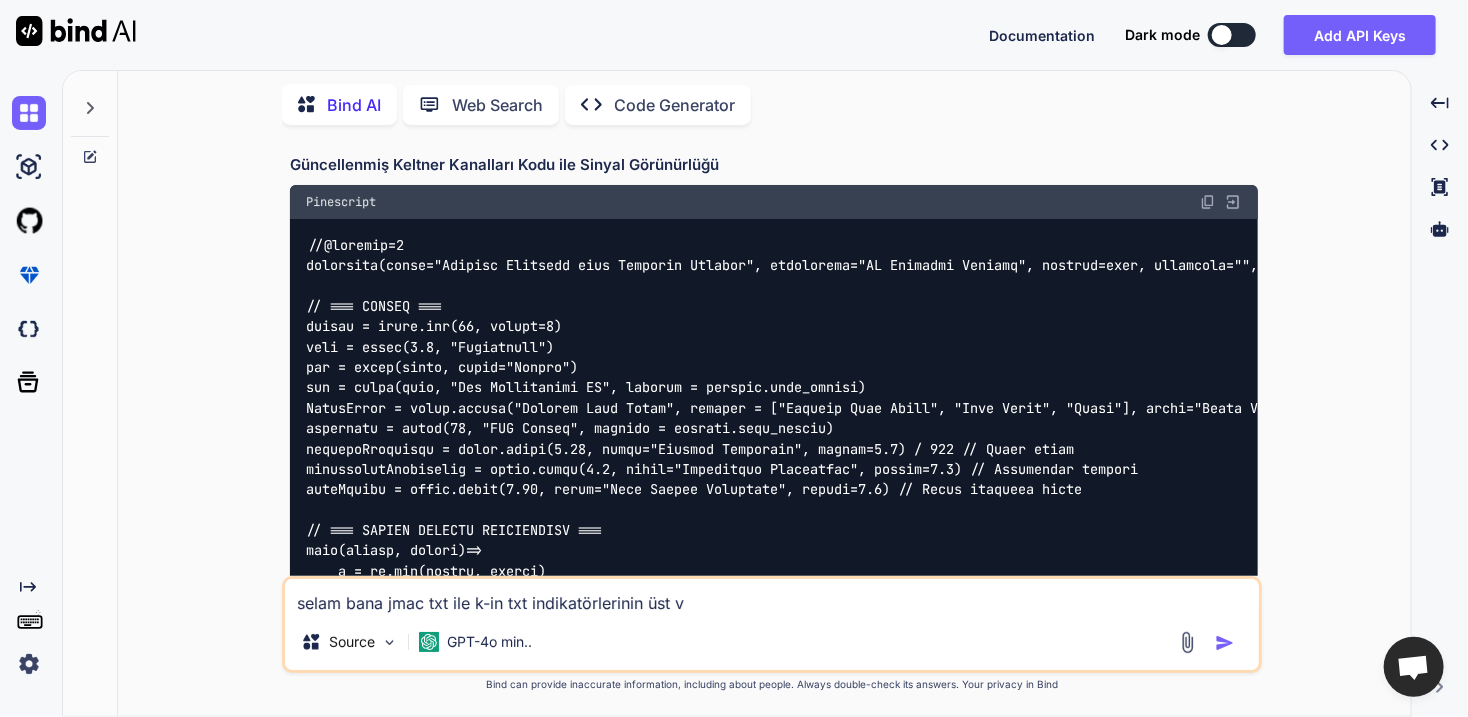 type on "selam bana jmac txt ile k-in txt indikatörlerinin üst ve" 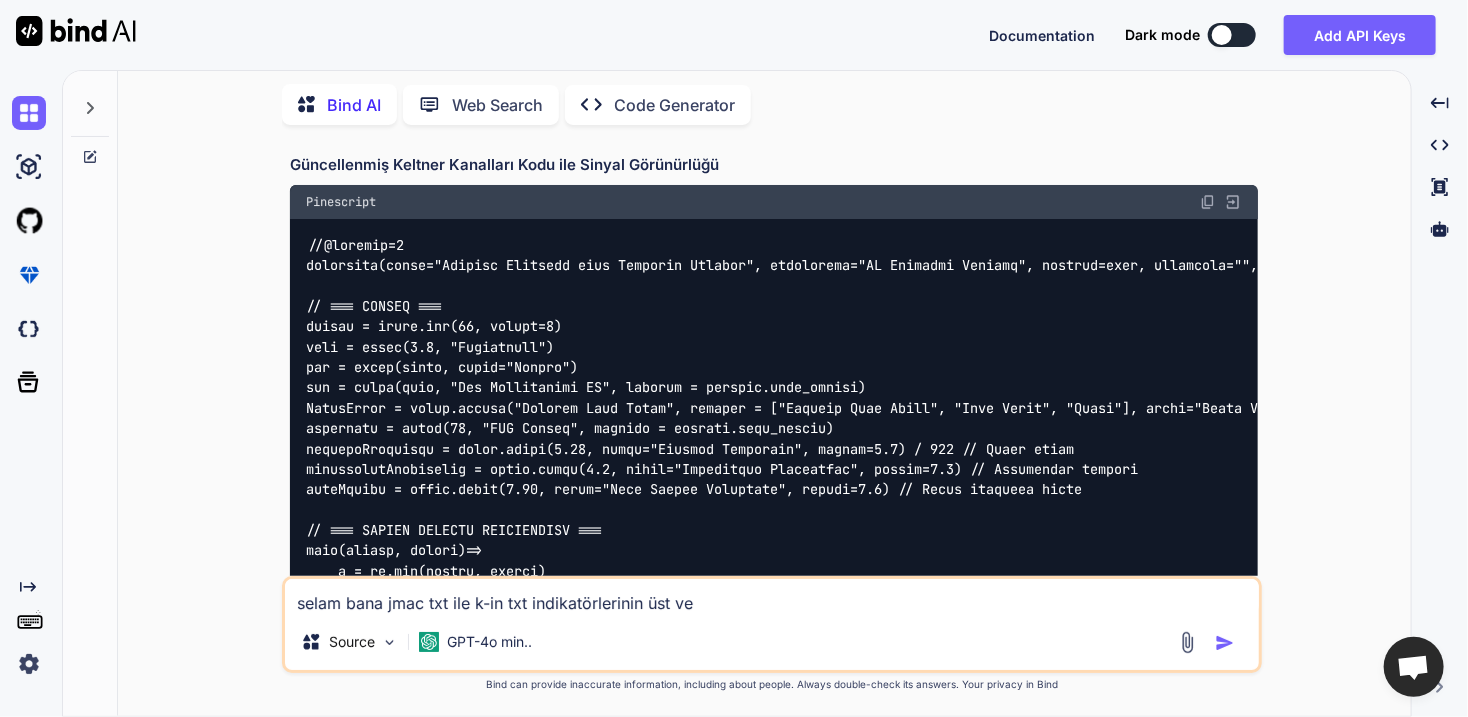 type on "selam bana jmac txt ile k-in txt indikatörlerinin üst ve" 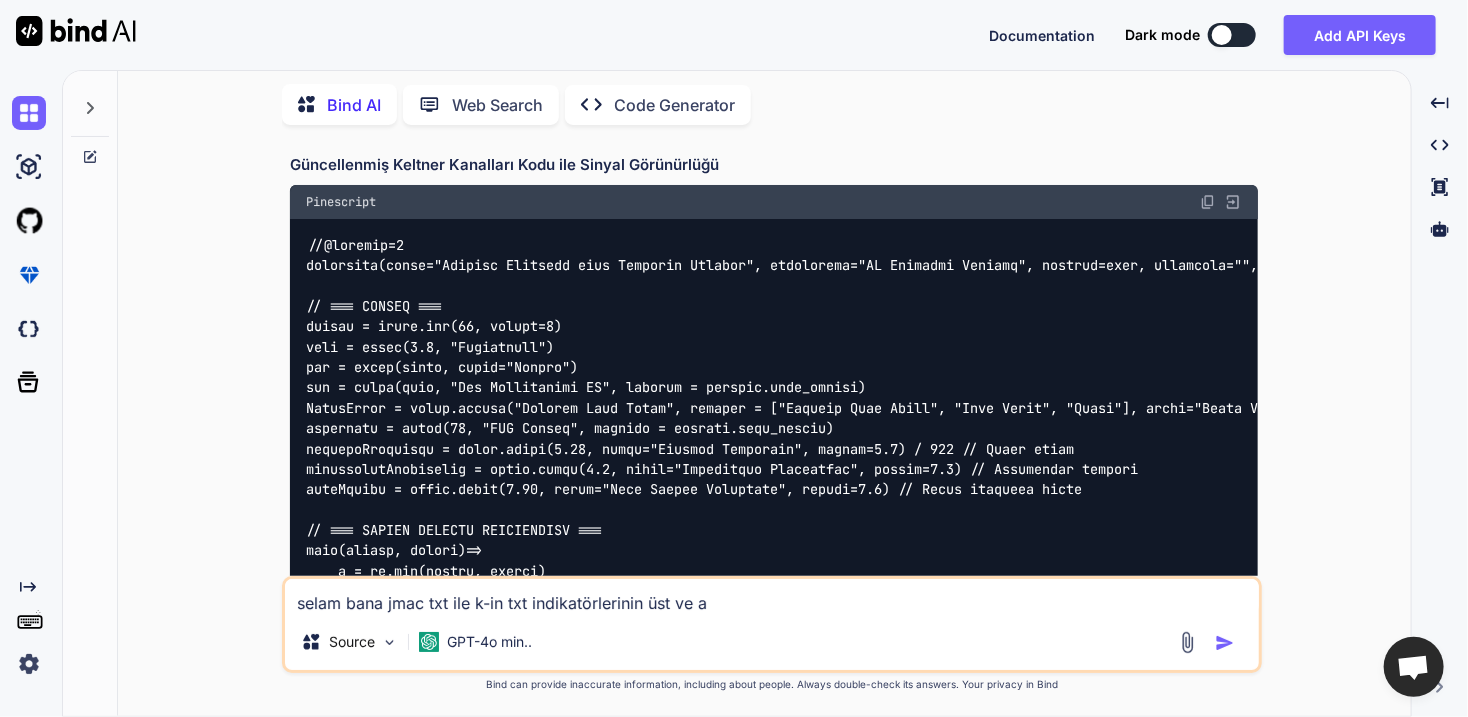 type on "selam bana jmac txt ile k-in txt indikatörlerinin üst ve al" 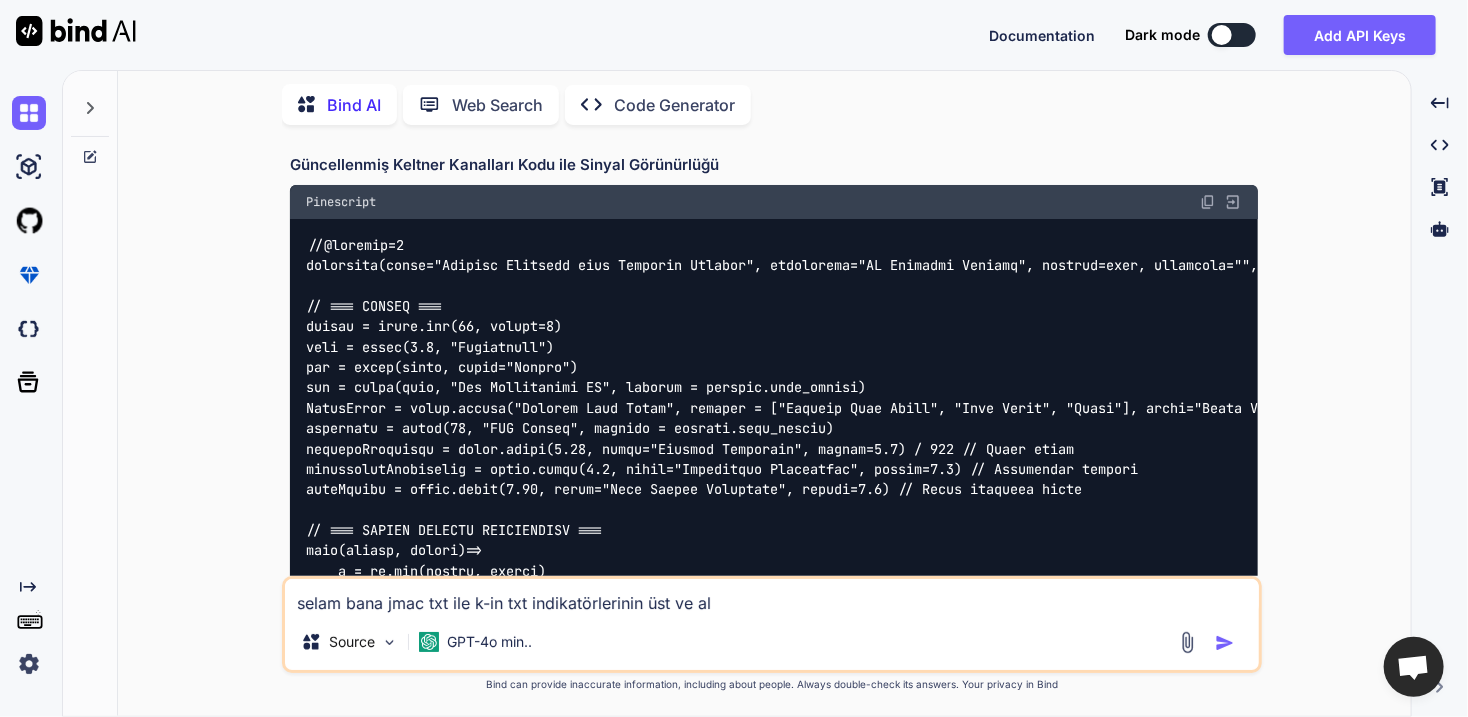 type on "selam bana jmac txt ile k-in txt indikatörlerinin üst ve alt" 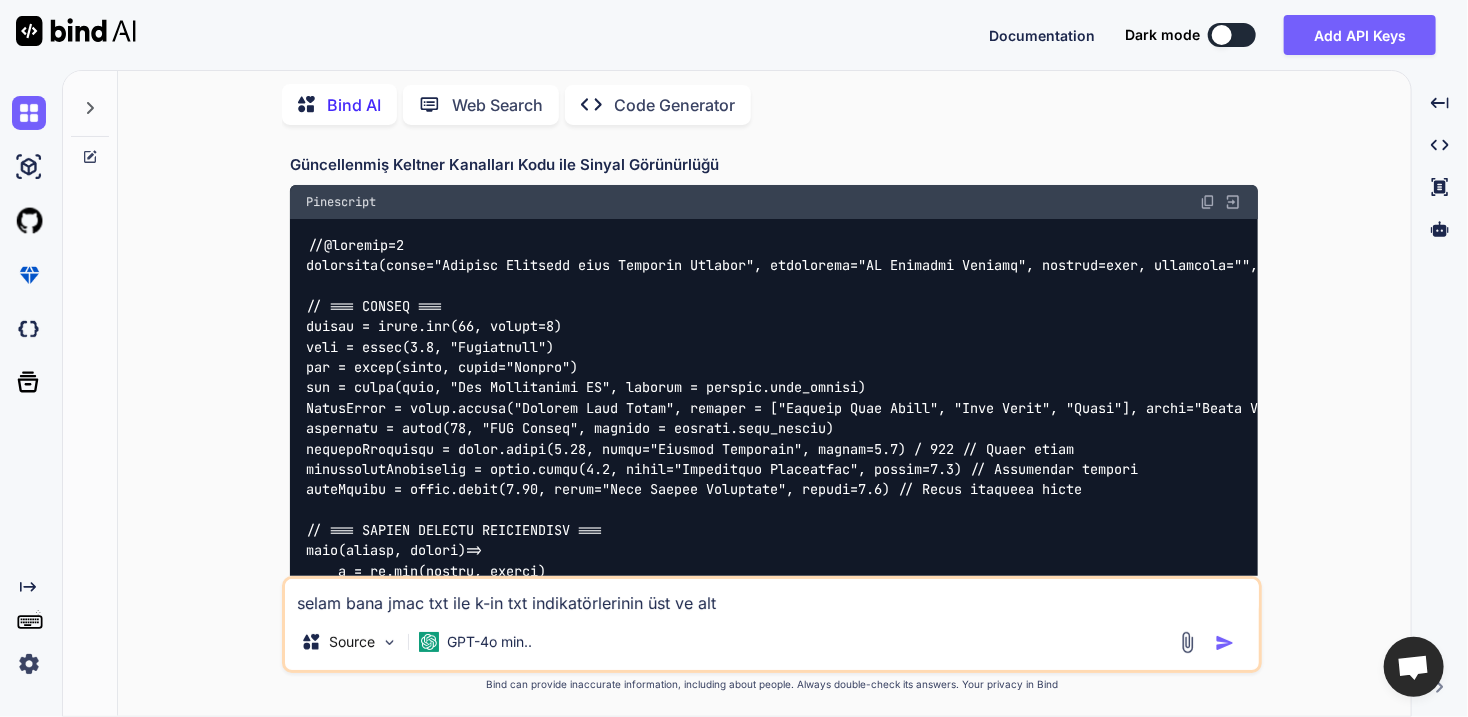 type on "selam bana jmac txt ile k-in txt indikatörlerinin üst ve alt" 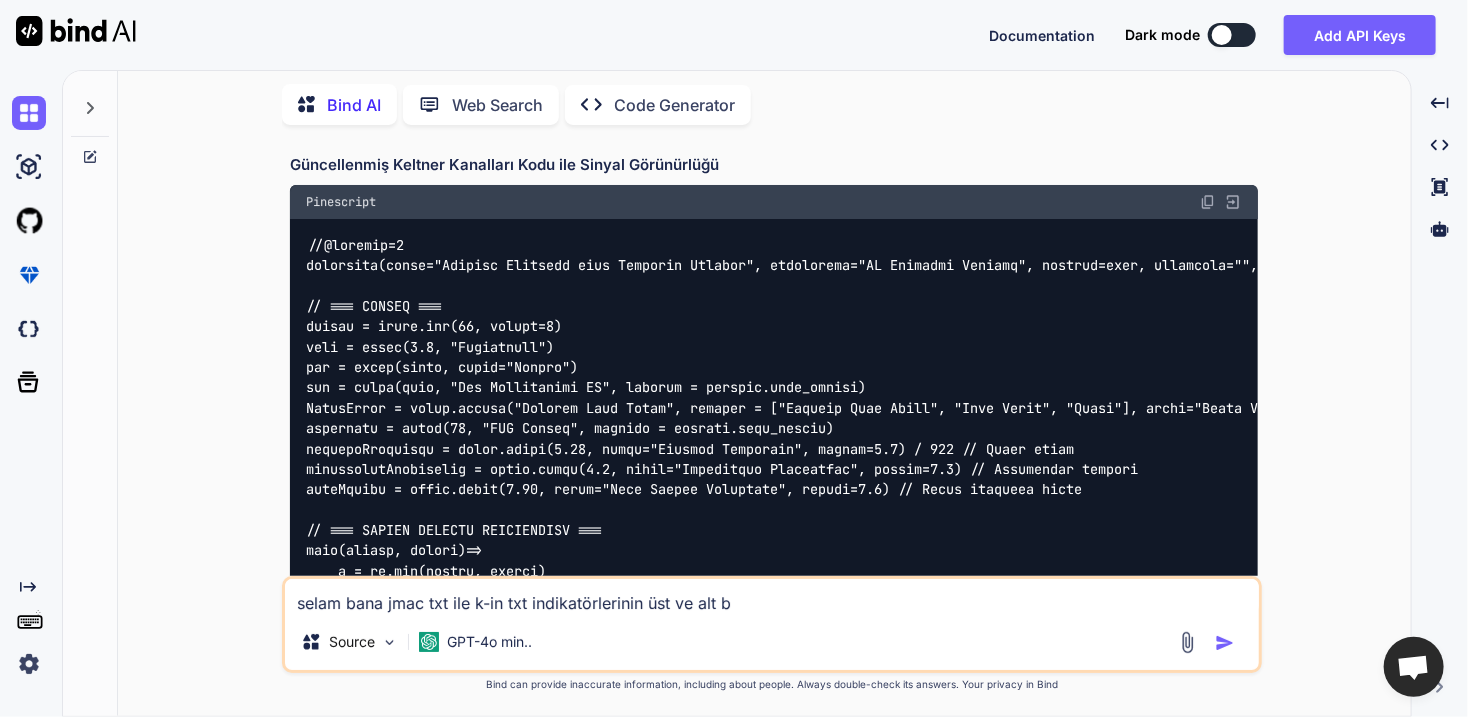 type on "selam bana jmac txt ile k-in txt indikatörlerinin üst ve alt ba" 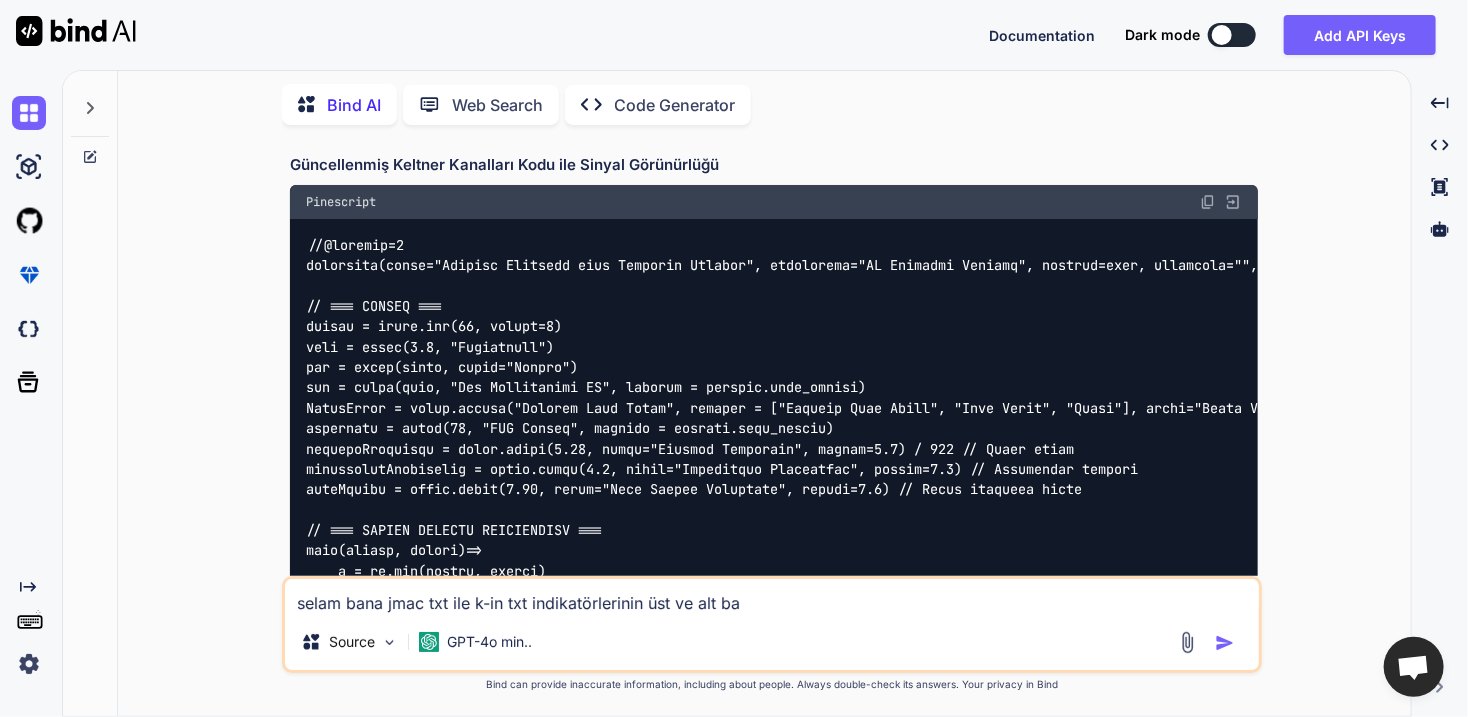 type on "selam bana [INDICATOR] txt ile k-in txt indikatörlerinin üst ve alt ban" 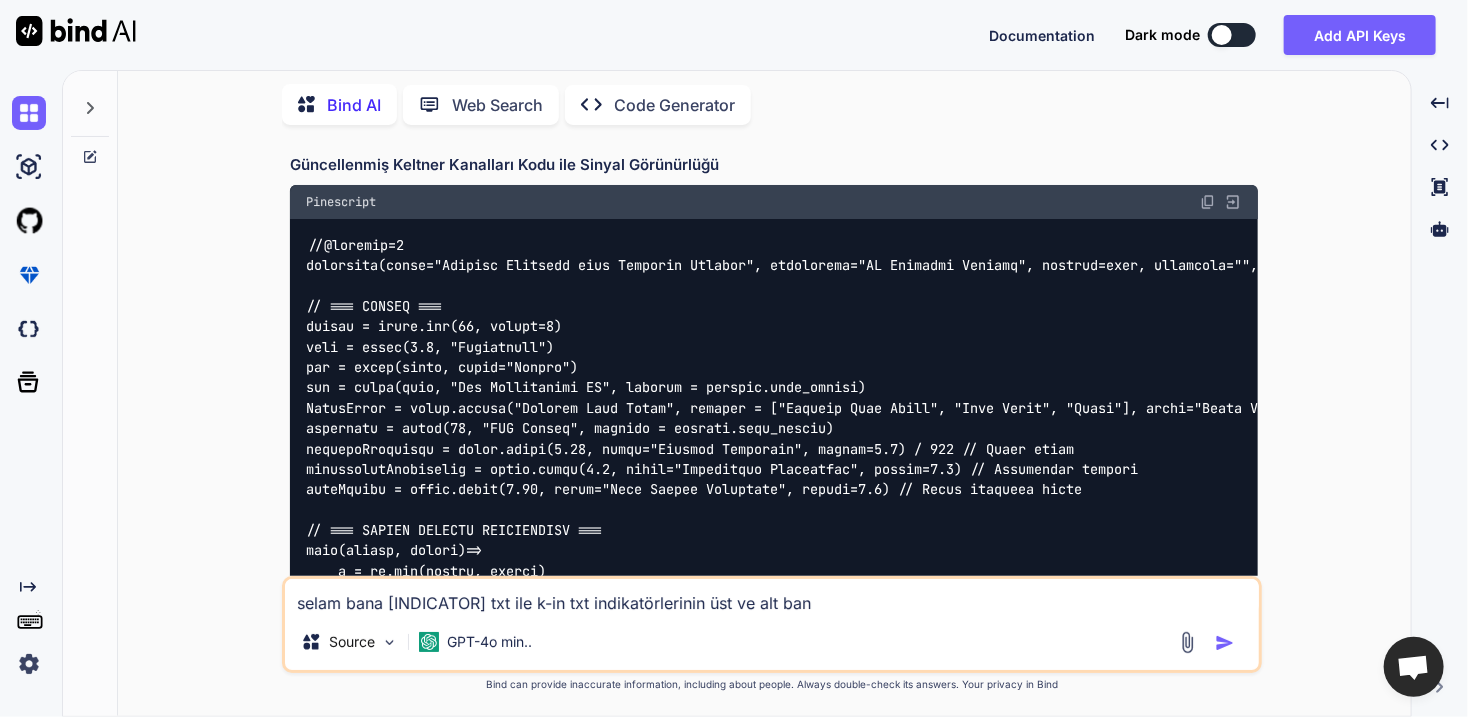 type on "selam bana jmac txt ile k-in txt indikatörlerinin üst ve alt bant" 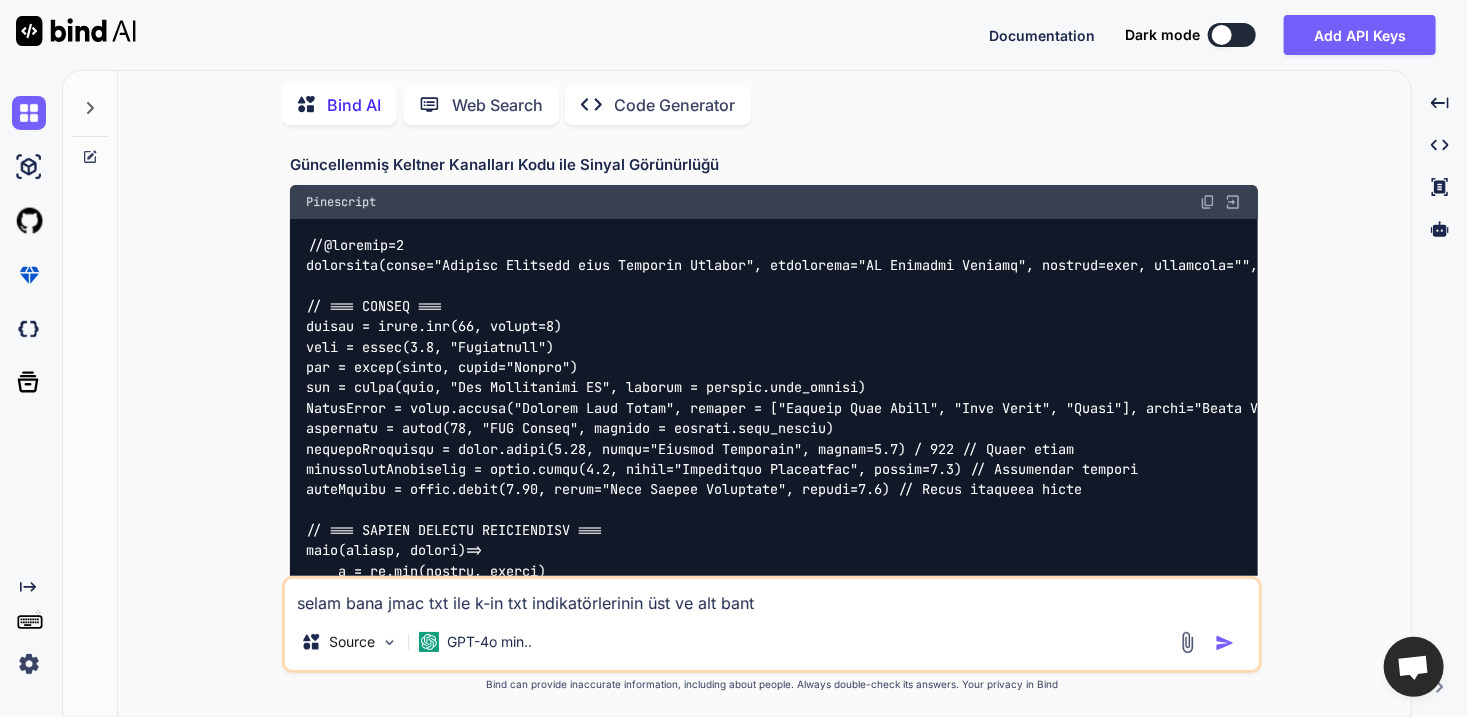 type on "selam bana jmac txt ile k-in txt indikatörlerinin üst ve alt bant" 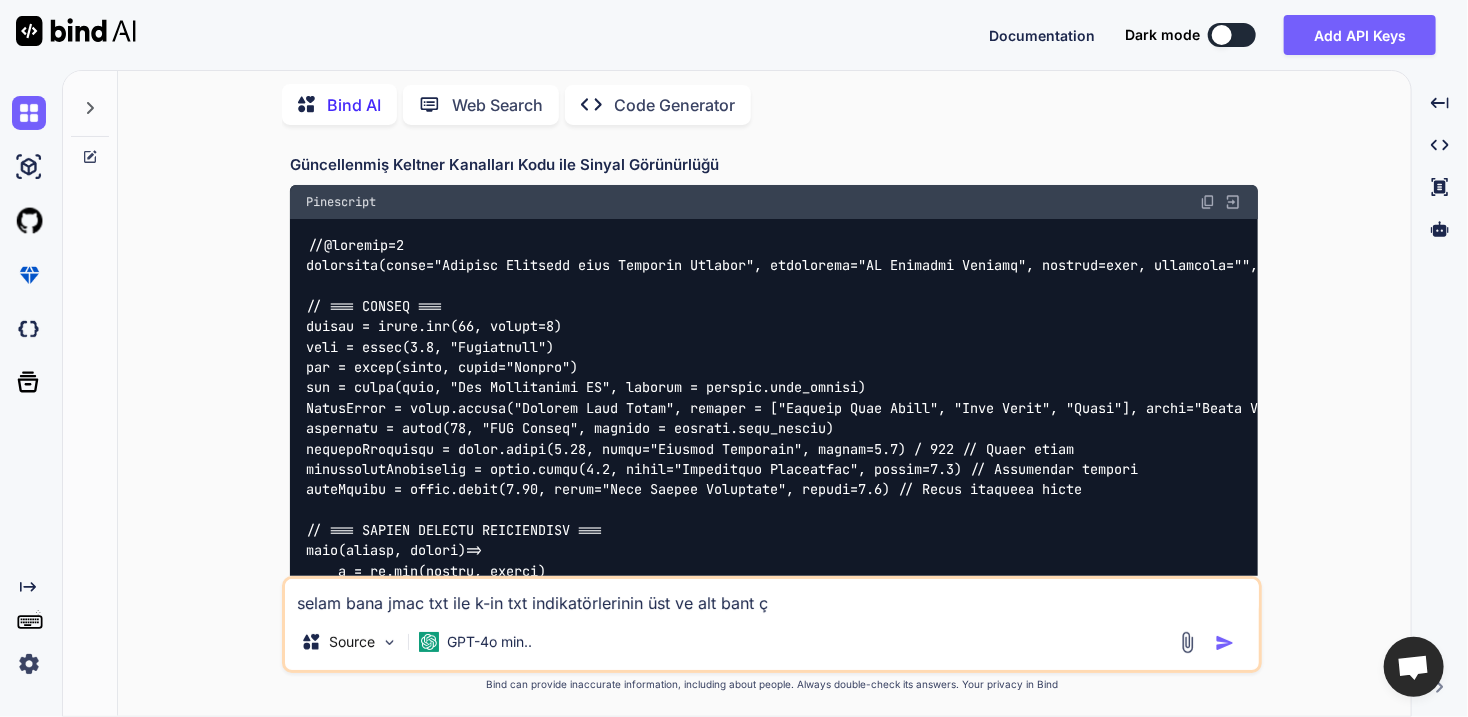 type on "selam bana jmac txt ile k-in txt indikatörlerinin üst ve alt bant çi" 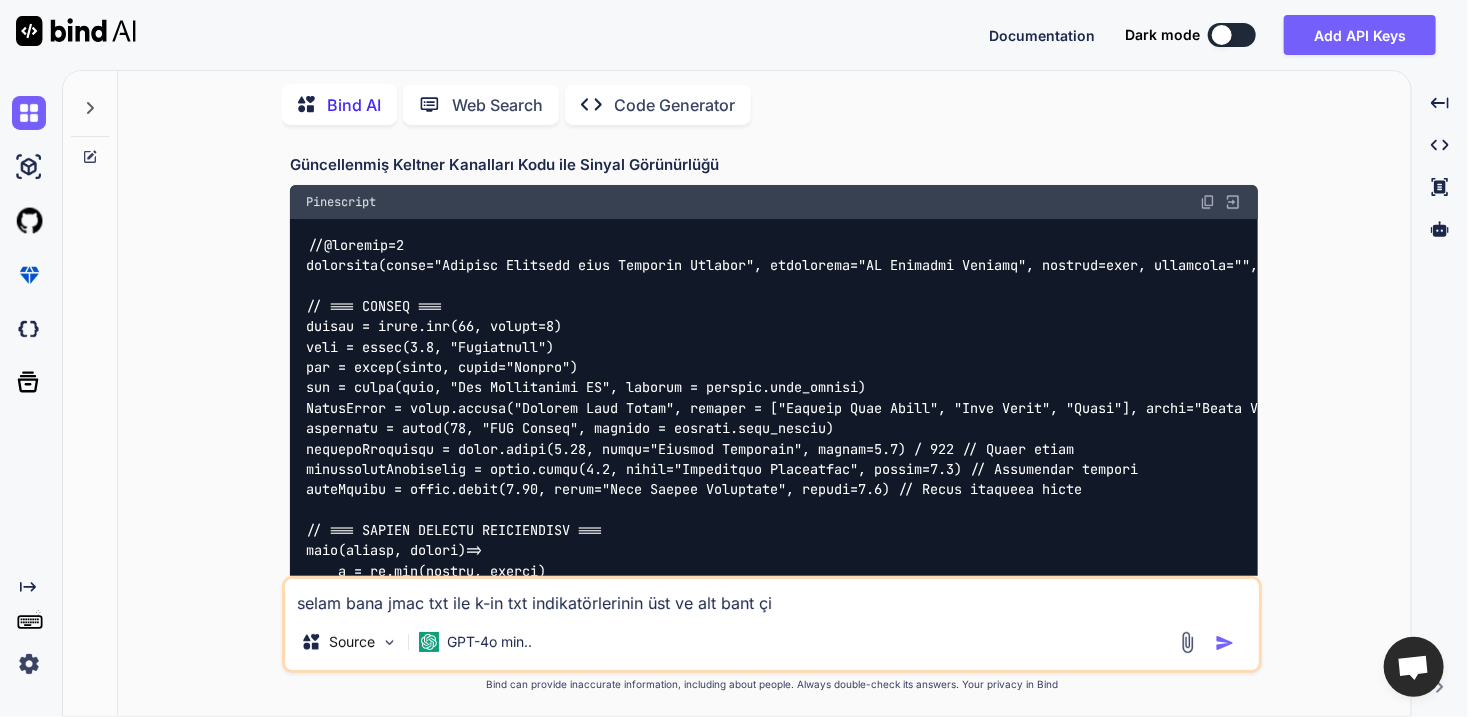 type on "selam bana jmac txt ile k-in txt indikatörlerinin üst ve alt bant çiz" 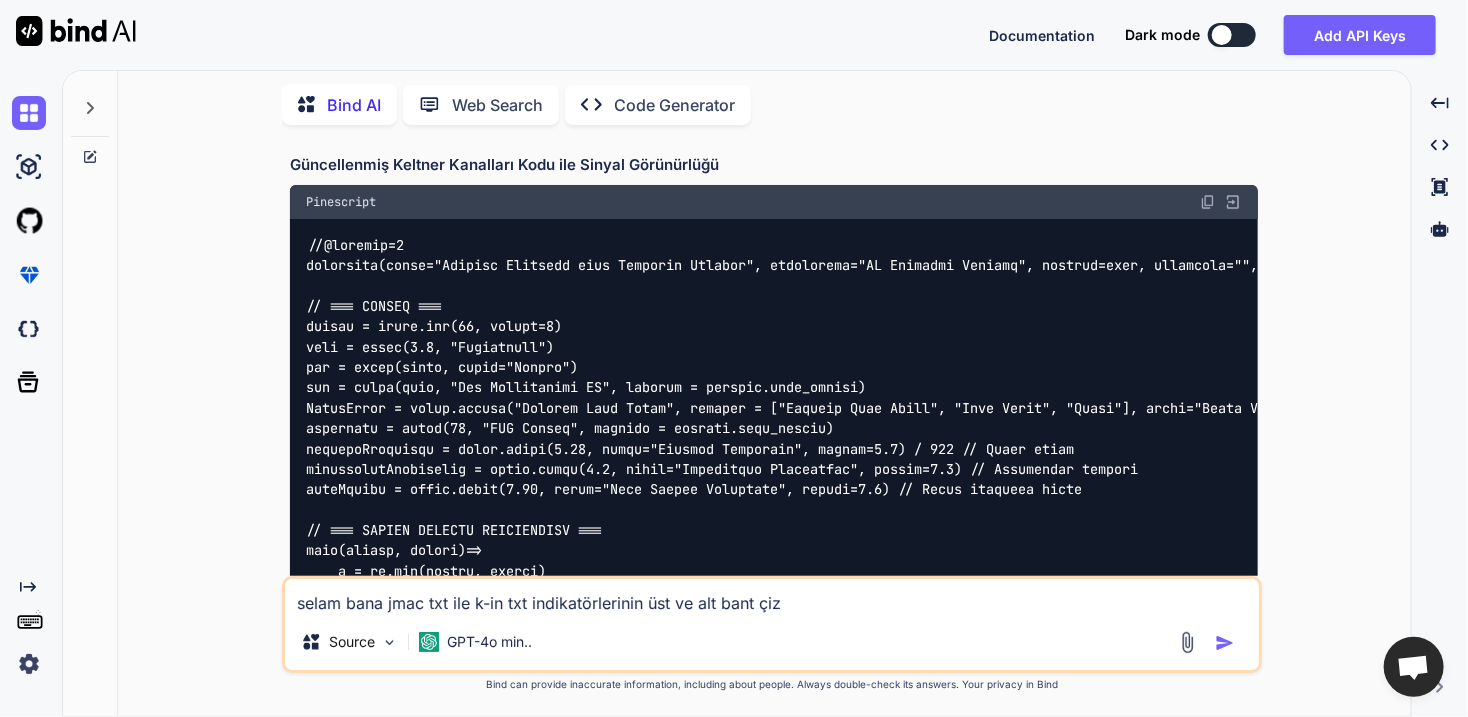 type on "selam bana jmac txt ile k-in txt indikatörlerinin üst ve alt bant çizg" 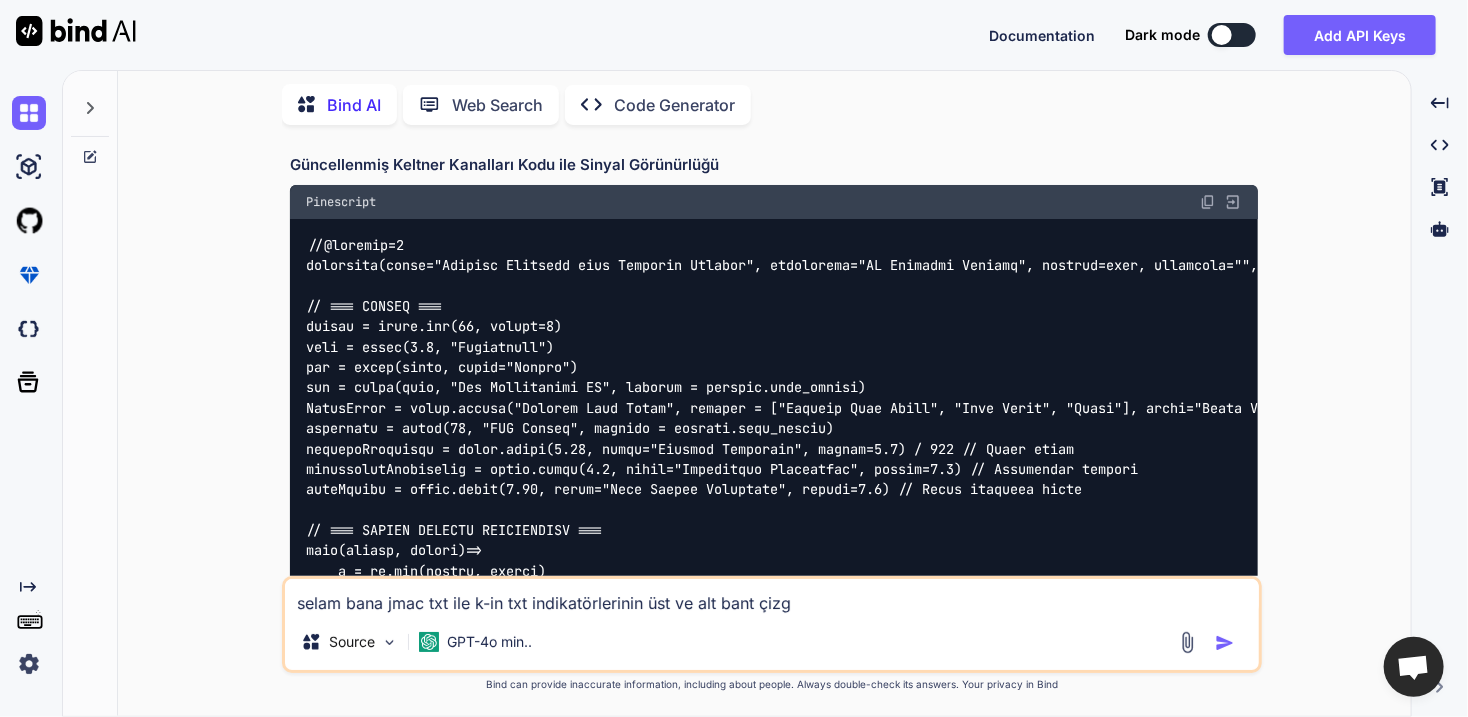 type on "selam bana jmac txt ile k-in txt indikatörlerinin üst ve alt bant çizgi" 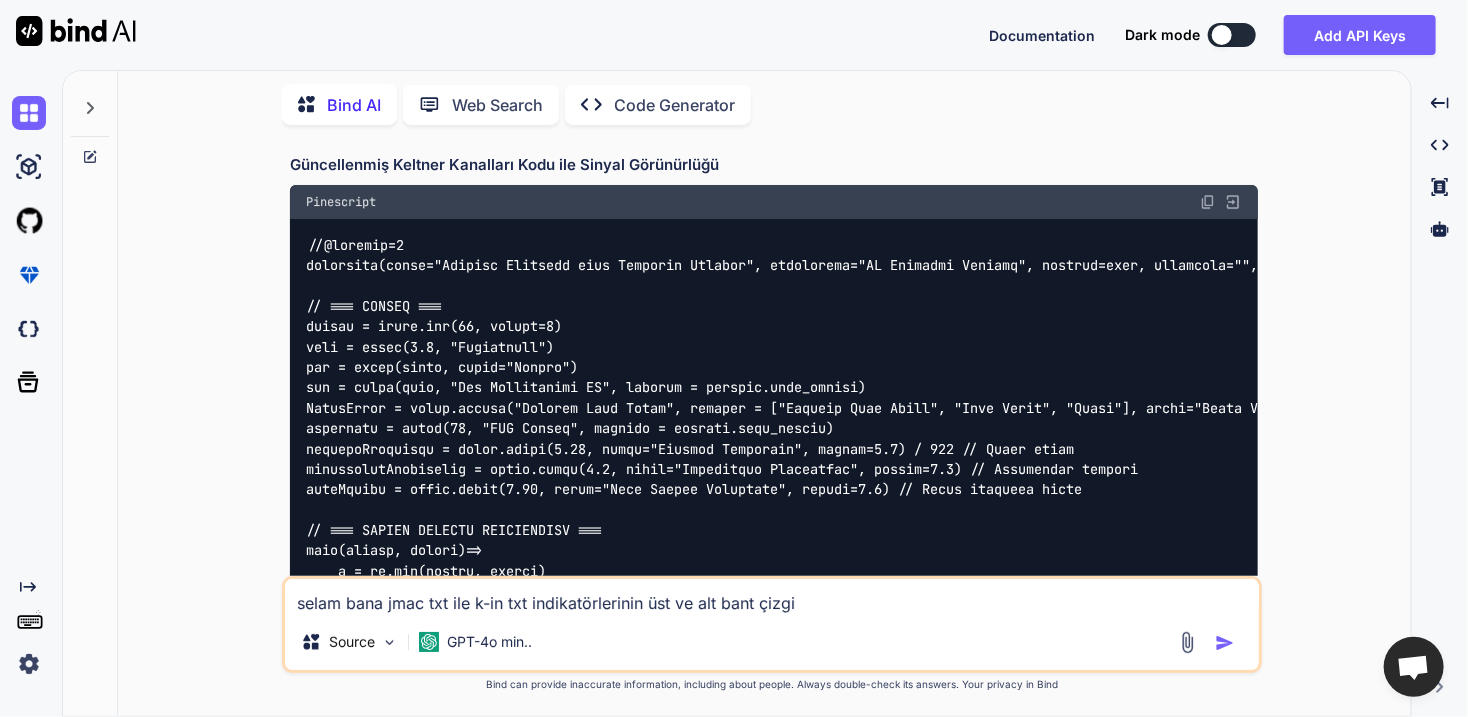 type on "selam bana jmac txt ile k-in txt indikatörlerinin üst ve alt bant çizgi" 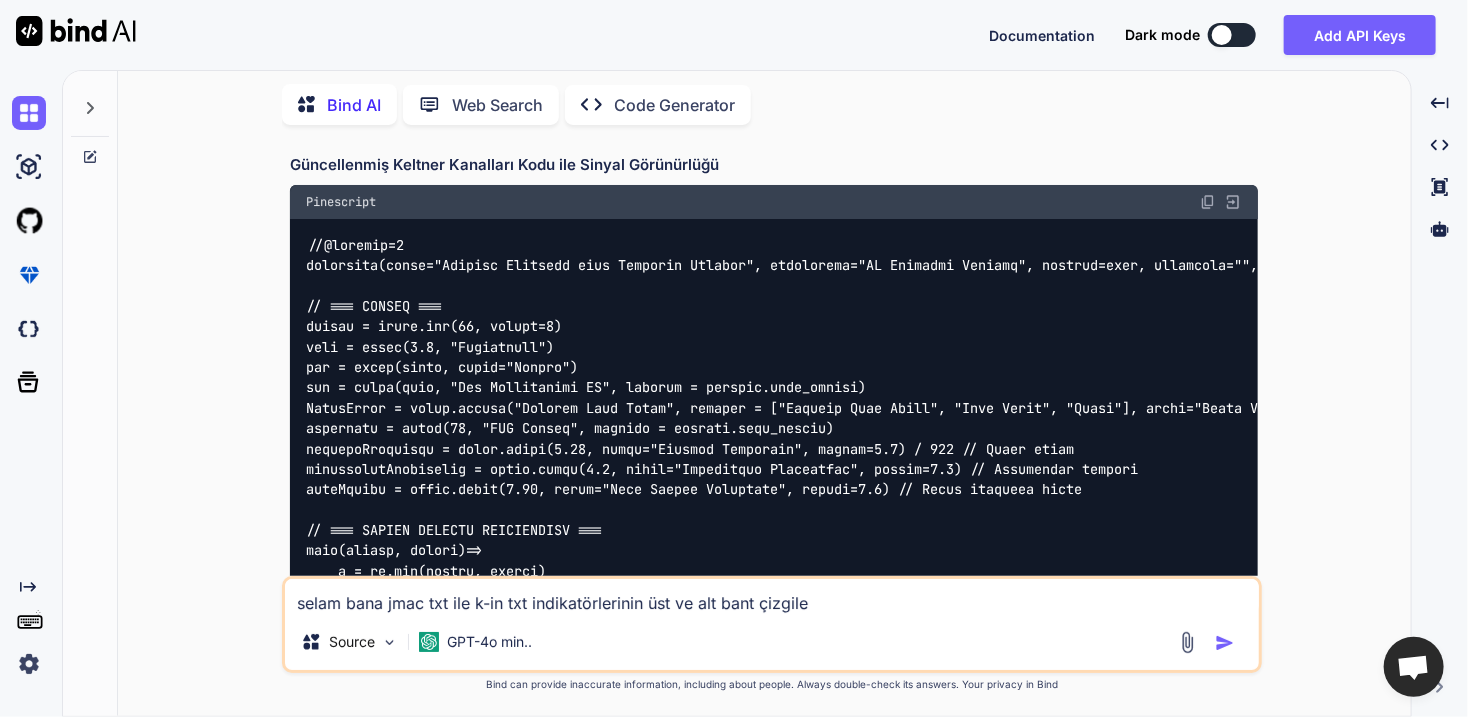 type on "selam bana jmac txt ile k-in txt indikatörlerinin üst ve alt bant çizgiler" 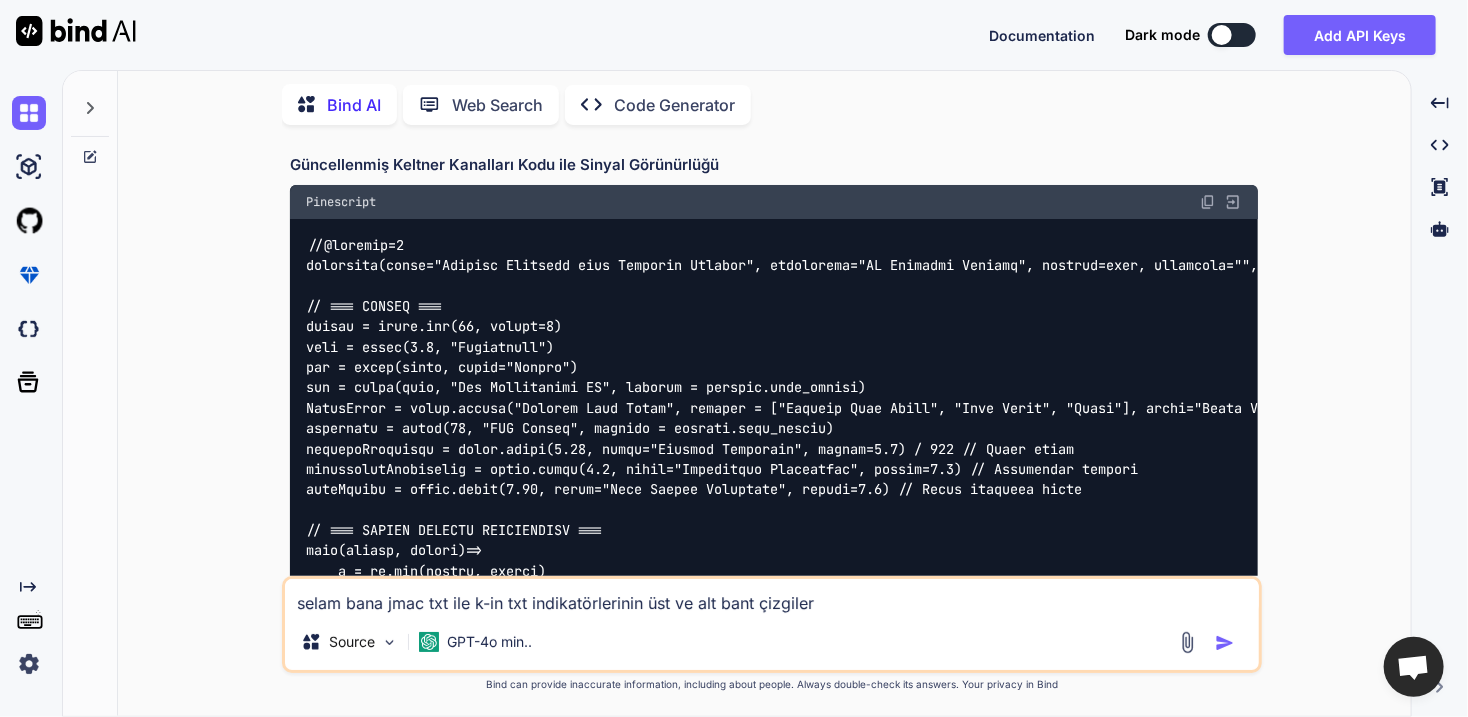 type on "x" 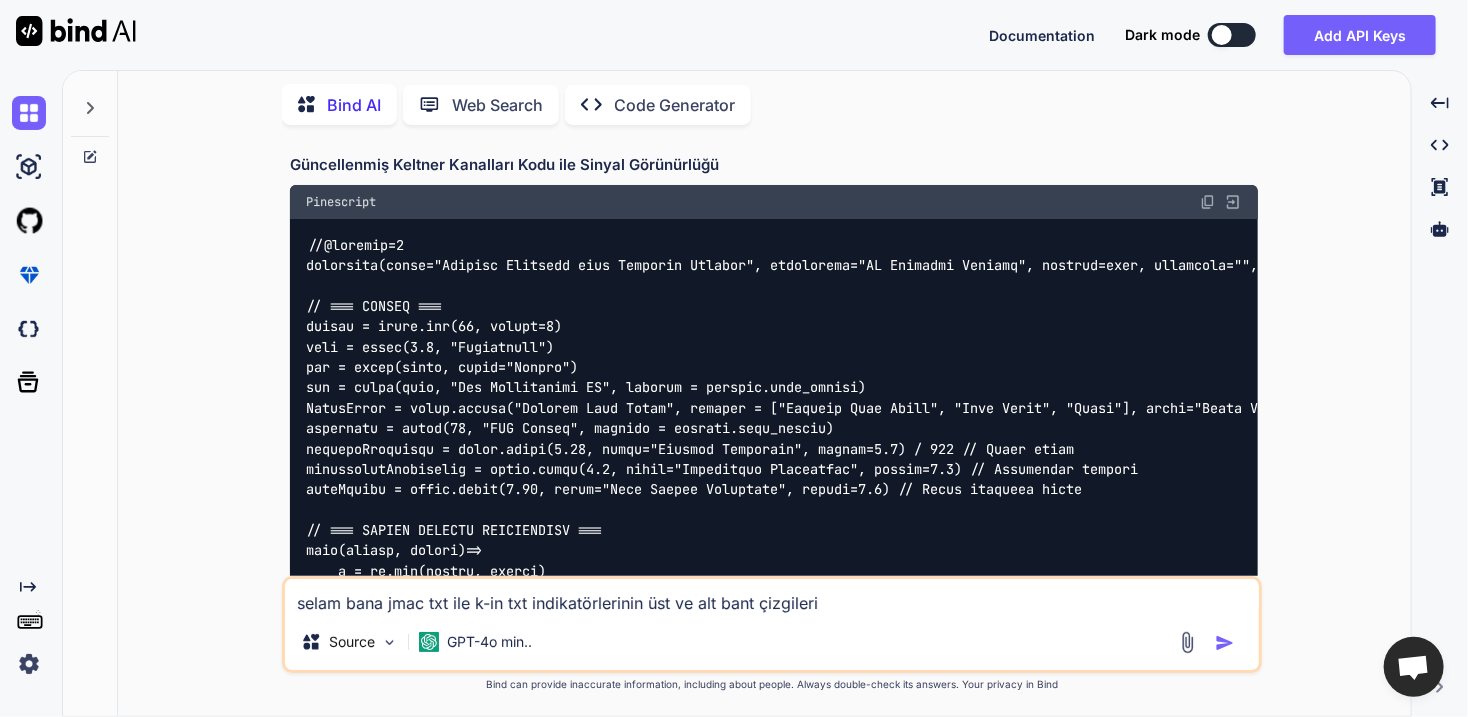 type on "selam bana jmac txt ile k-in txt indikatörlerinin üst ve alt bant çizgilerin" 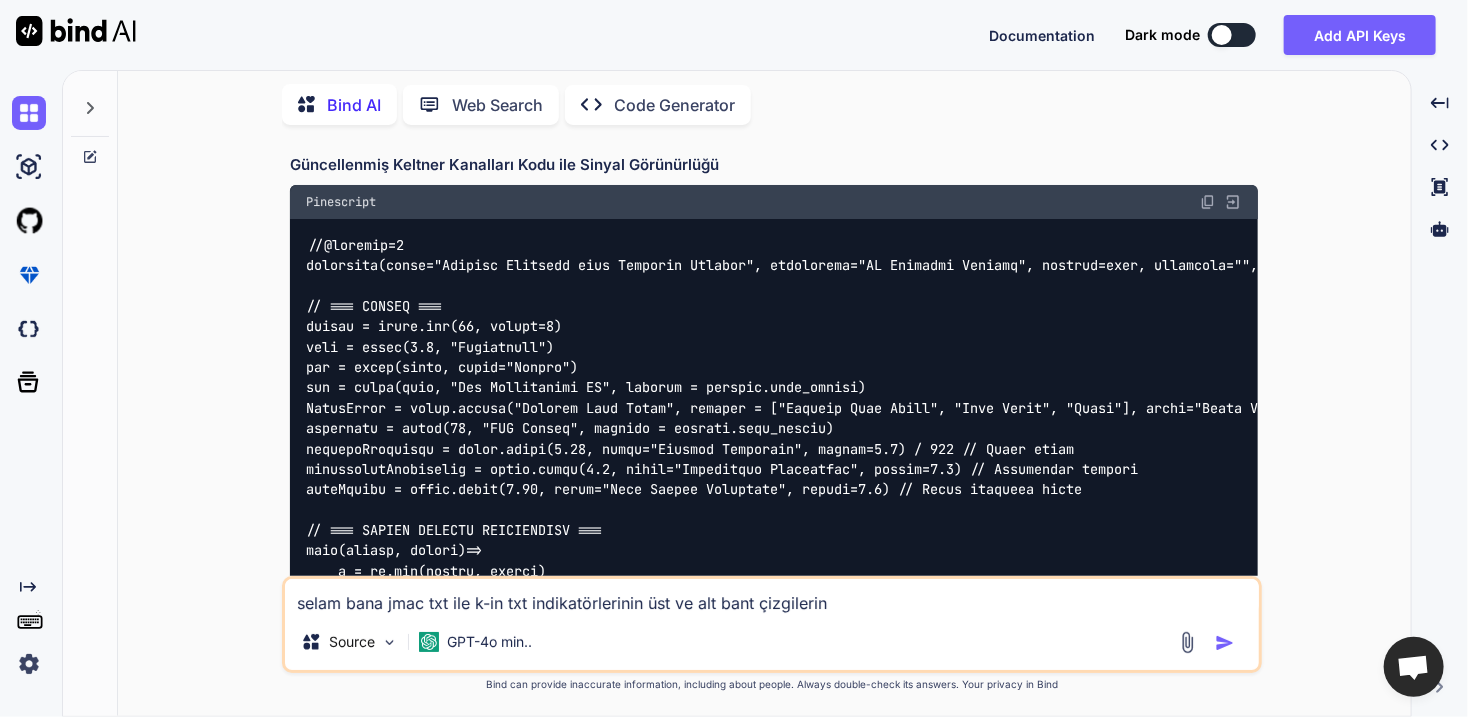 type on "selam bana jmac txt ile k-in txt indikatörlerinin üst ve alt bant çizgilerini" 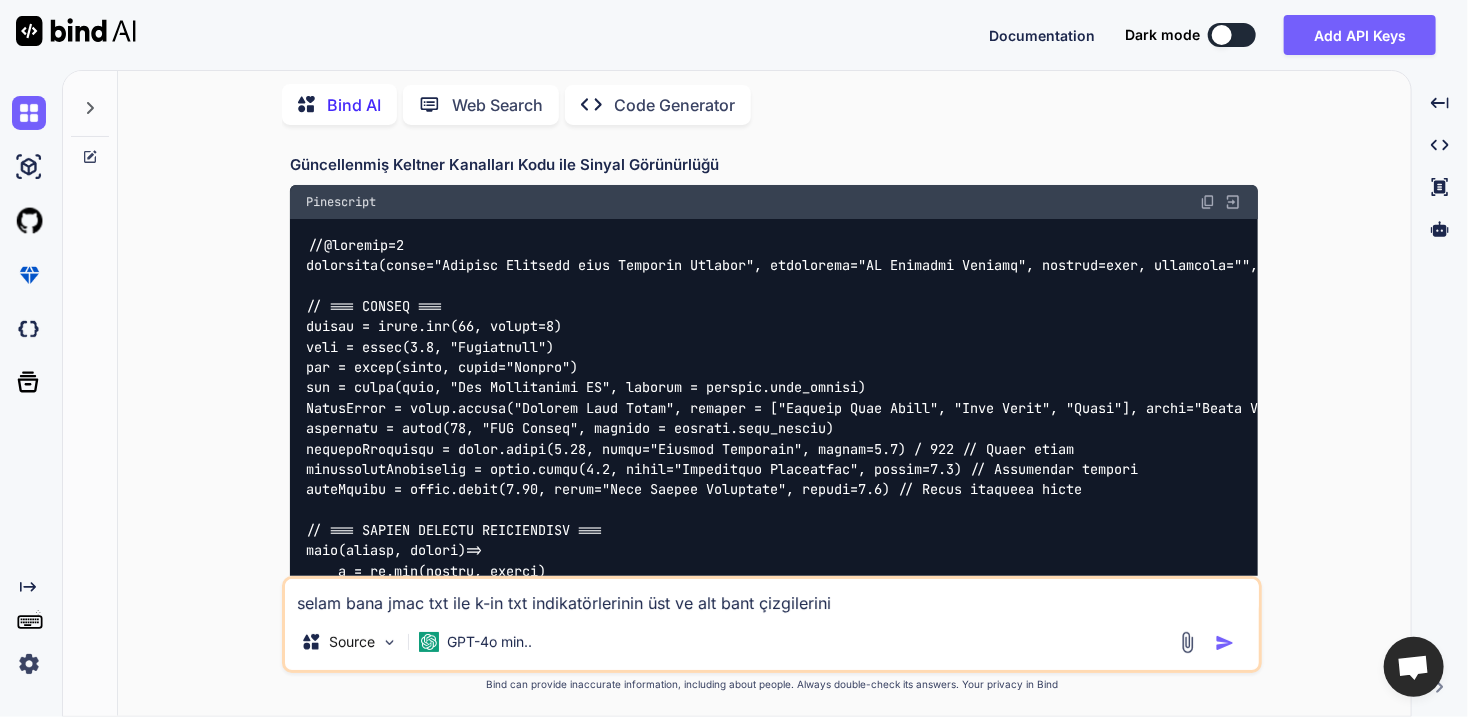 type on "selam bana [INDICATOR] txt ile k-in txt indikatörlerinin üst ve alt bant çizgilerinin" 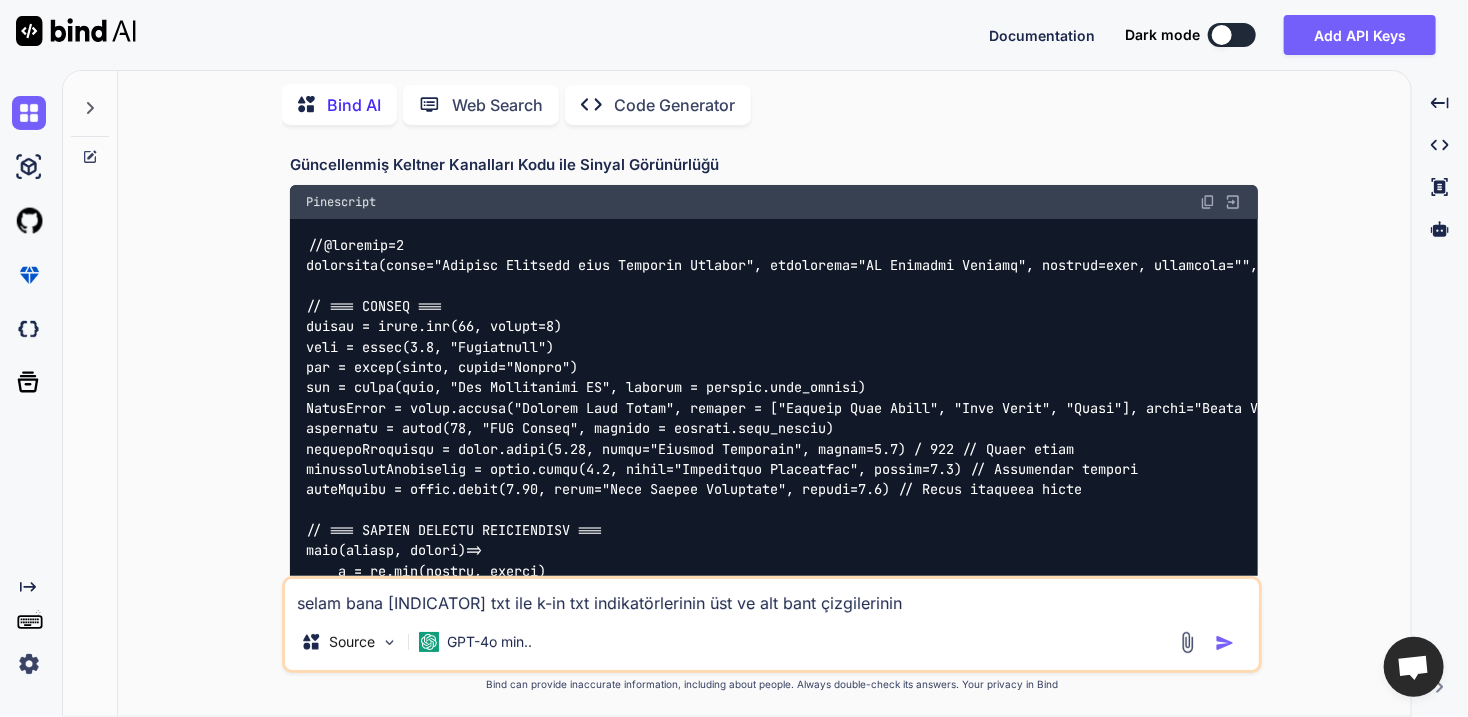 type on "selam bana [INDICATOR] txt ile k-in txt indikatörlerinin üst ve alt bant çizgilerinin" 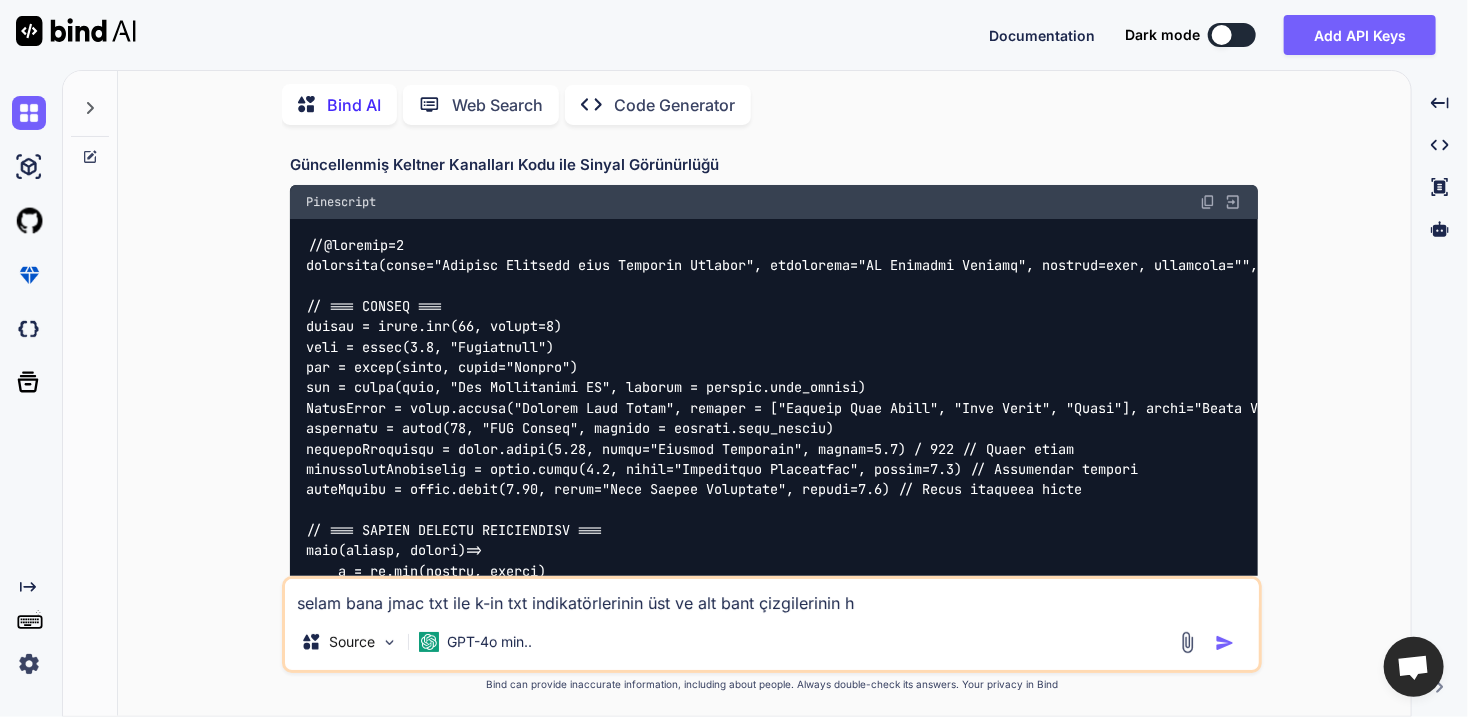 type on "selam bana [INDICATOR] txt ile k-in txt indikatörlerinin üst ve alt bant çizgilerinin he" 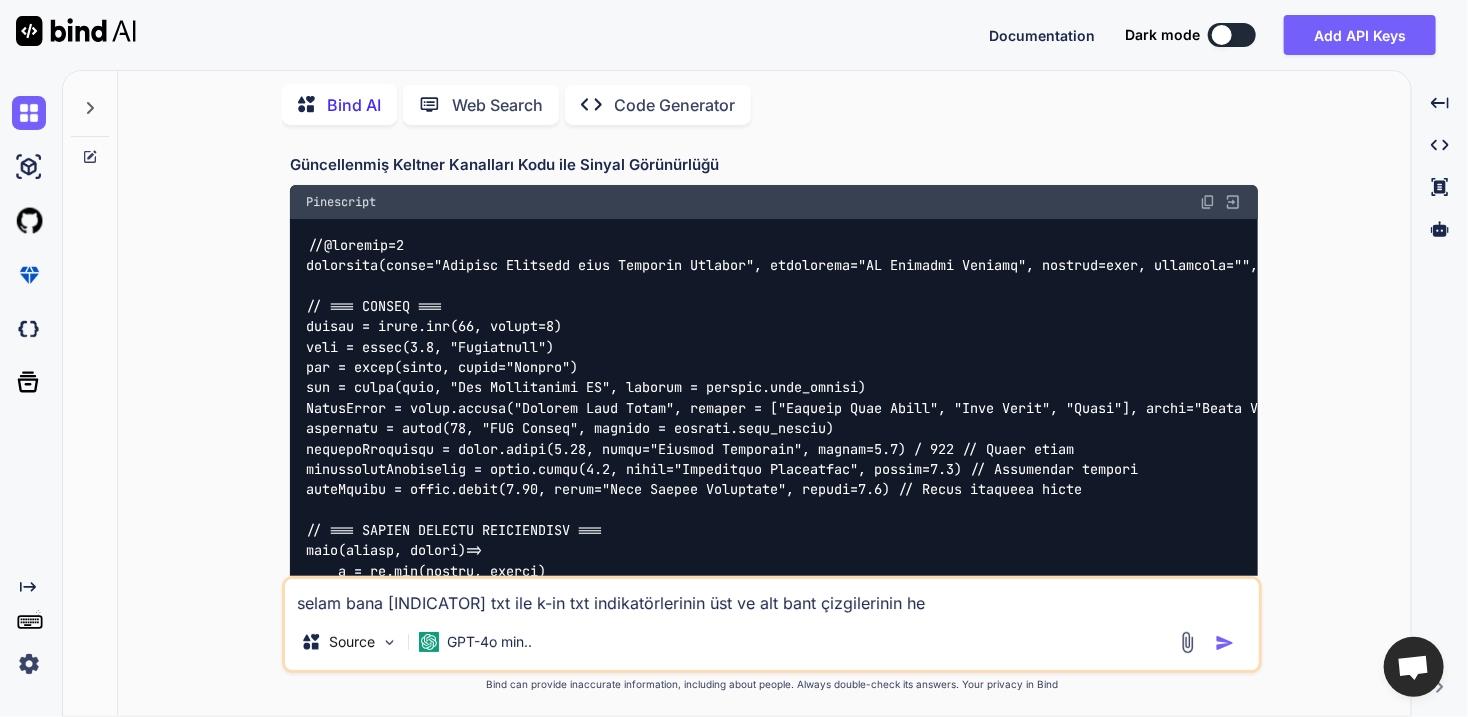 type on "selam bana jmac txt ile k-in txt indikatörlerinin üst ve alt bant çizgilerinin hes" 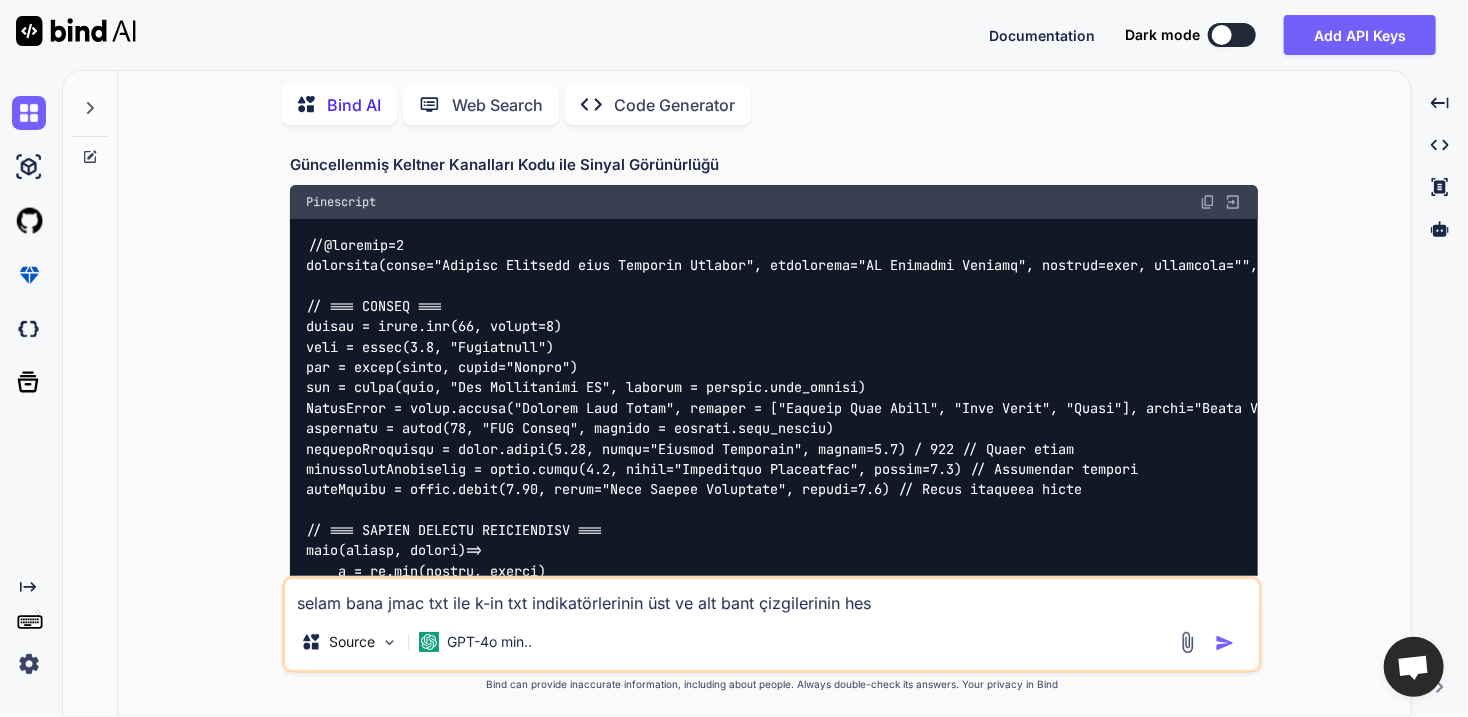 type on "selam bana [INDICATOR] txt ile k-in txt indikatörlerinin üst ve alt bant çizgilerinin hesa" 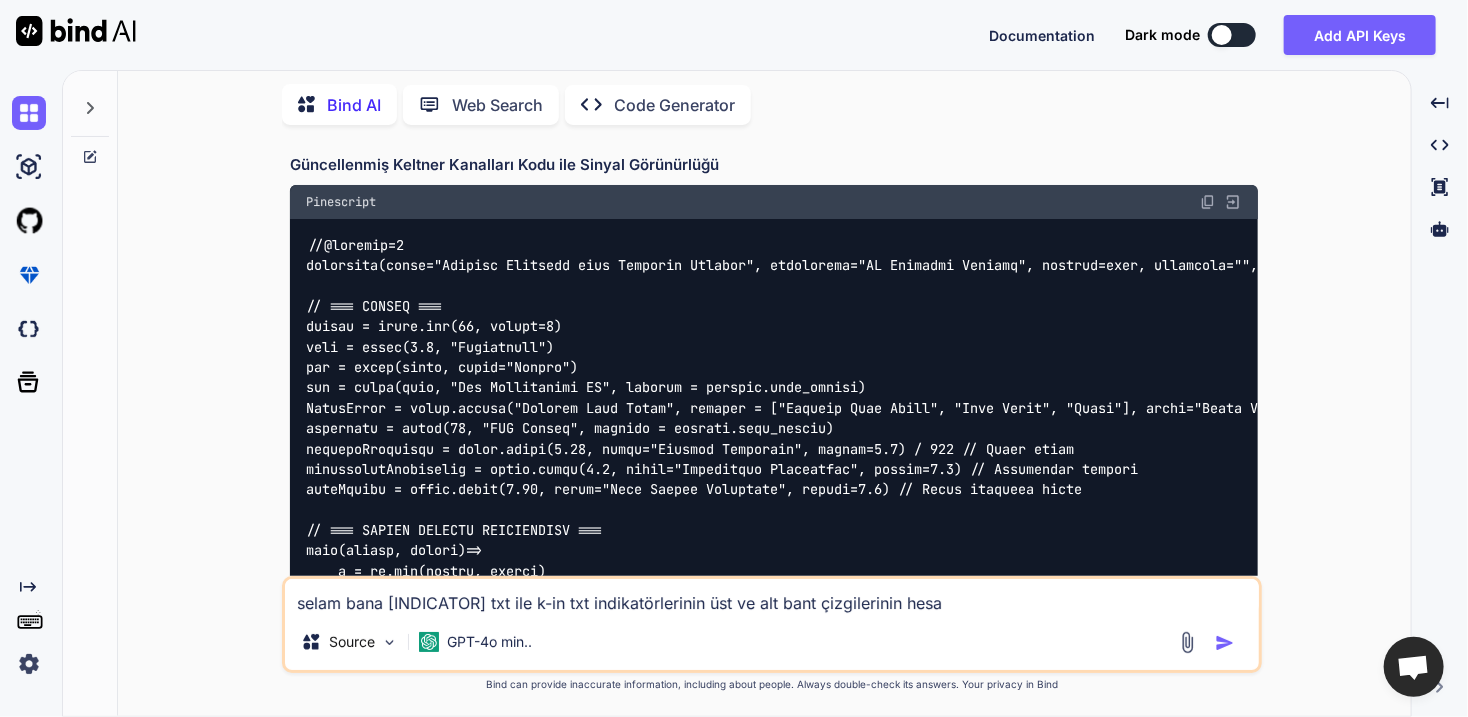 type on "selam bana [INDICATOR] txt ile k-in txt indikatörlerinin üst ve alt bant çizgilerinin hesap" 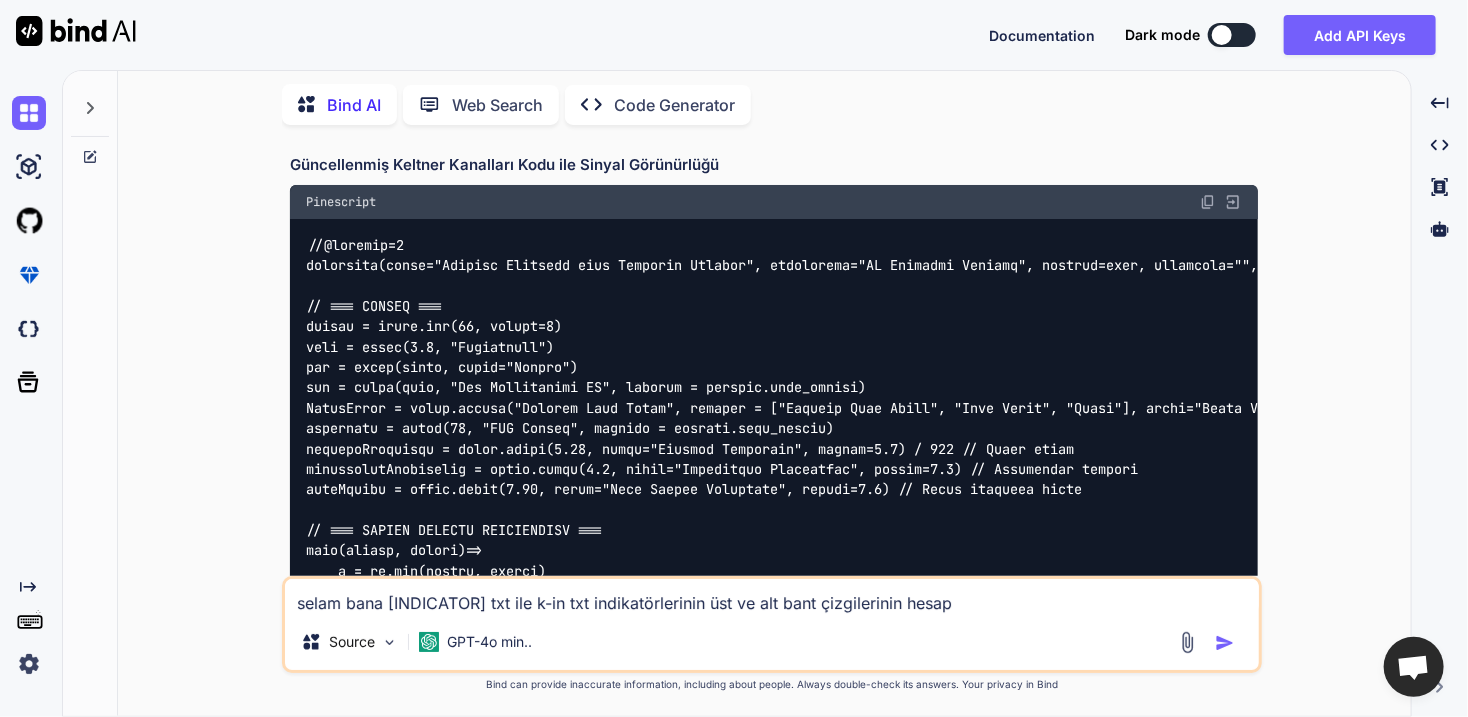 type on "selam bana jmac txt ile k-in txt indikatörlerinin üst ve alt bant çizgilerinin hesapl" 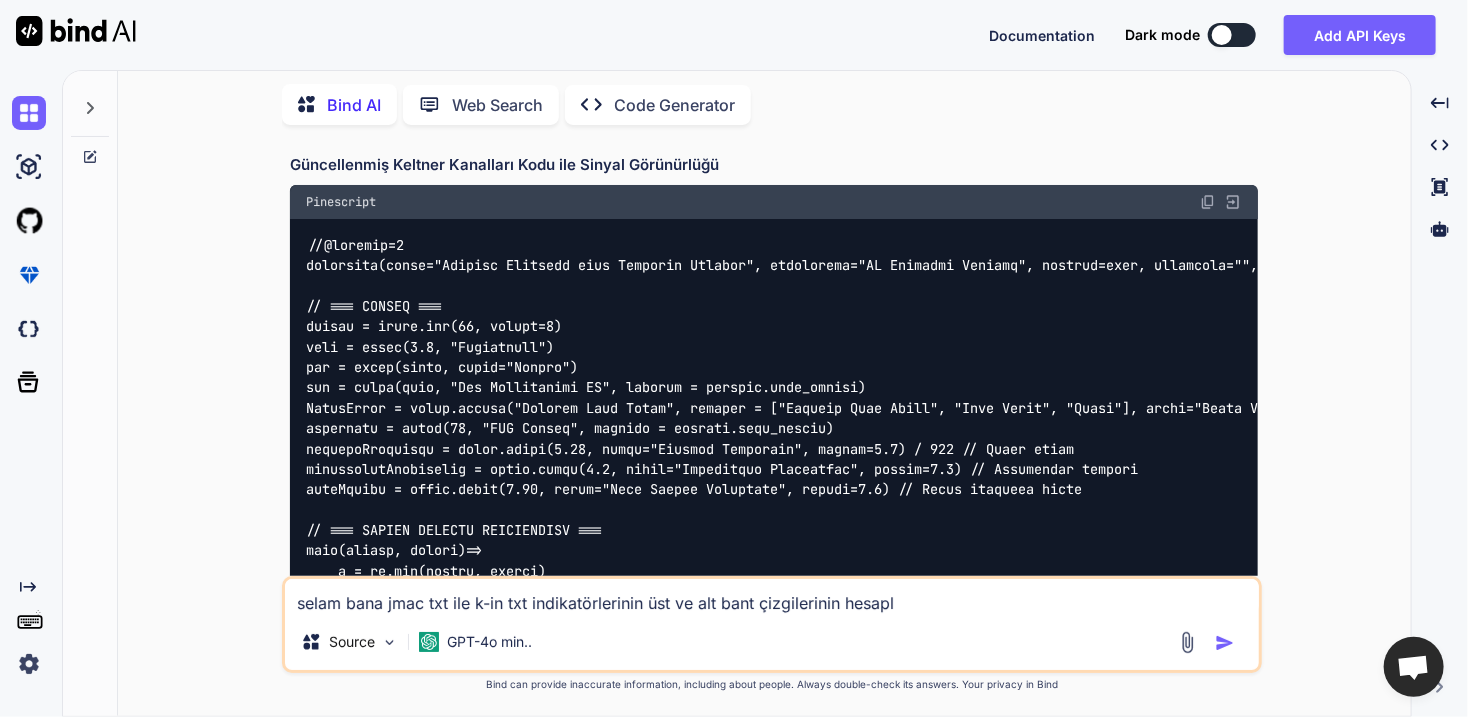 type on "selam bana jmac txt ile k-in txt indikatörlerinin üst ve alt bant çizgilerinin hesapla" 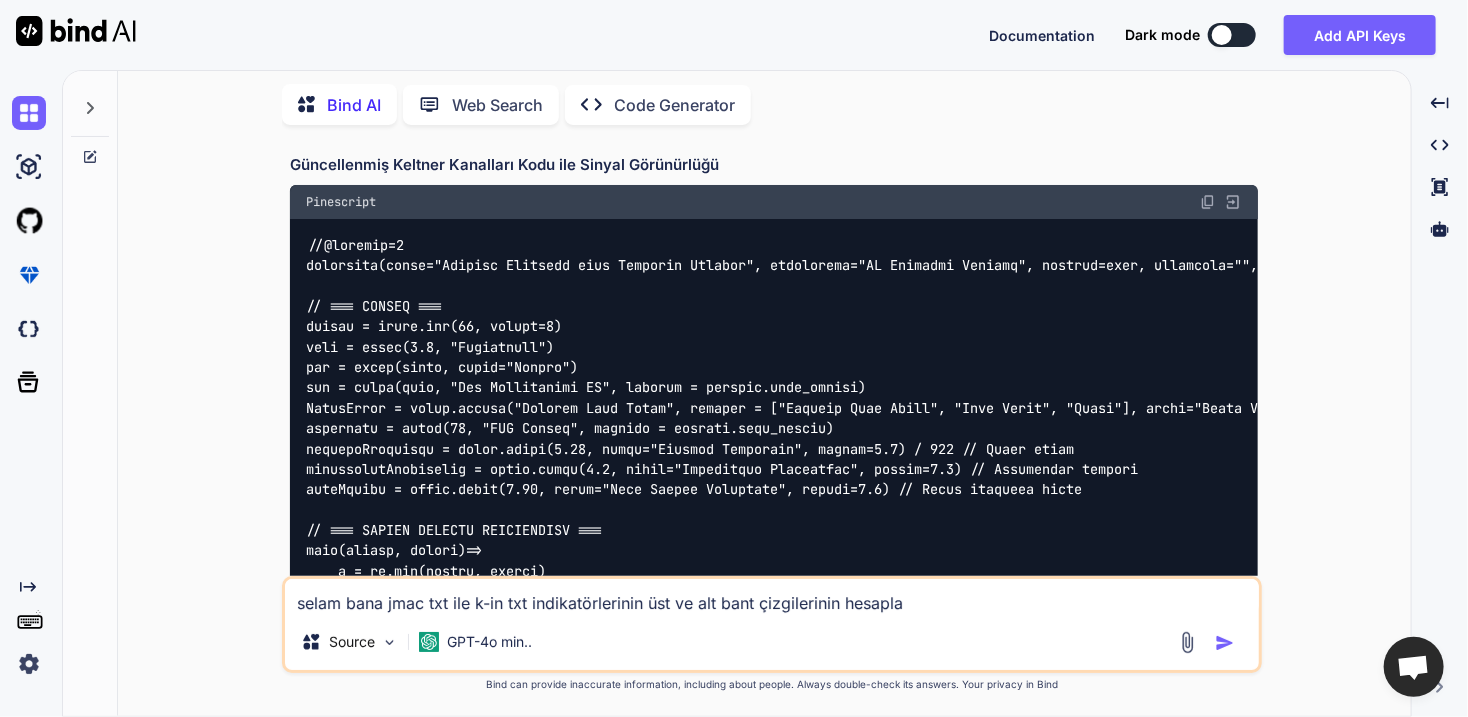 type on "selam bana jmac txt ile k-in txt indikatörlerinin üst ve alt bant çizgilerinin hesaplam" 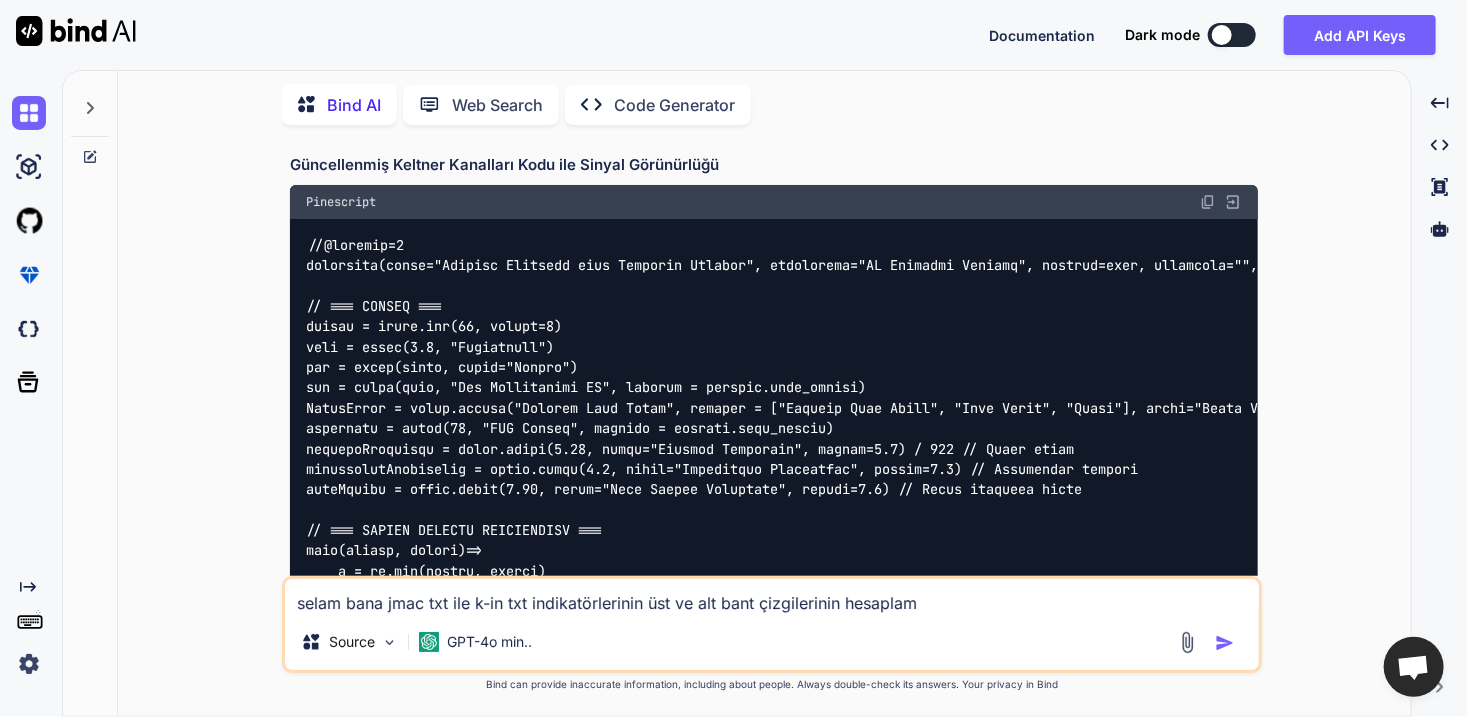 type on "selam bana jmac txt ile k-in txt indikatörlerinin üst ve alt bant çizgilerinin hesaplama" 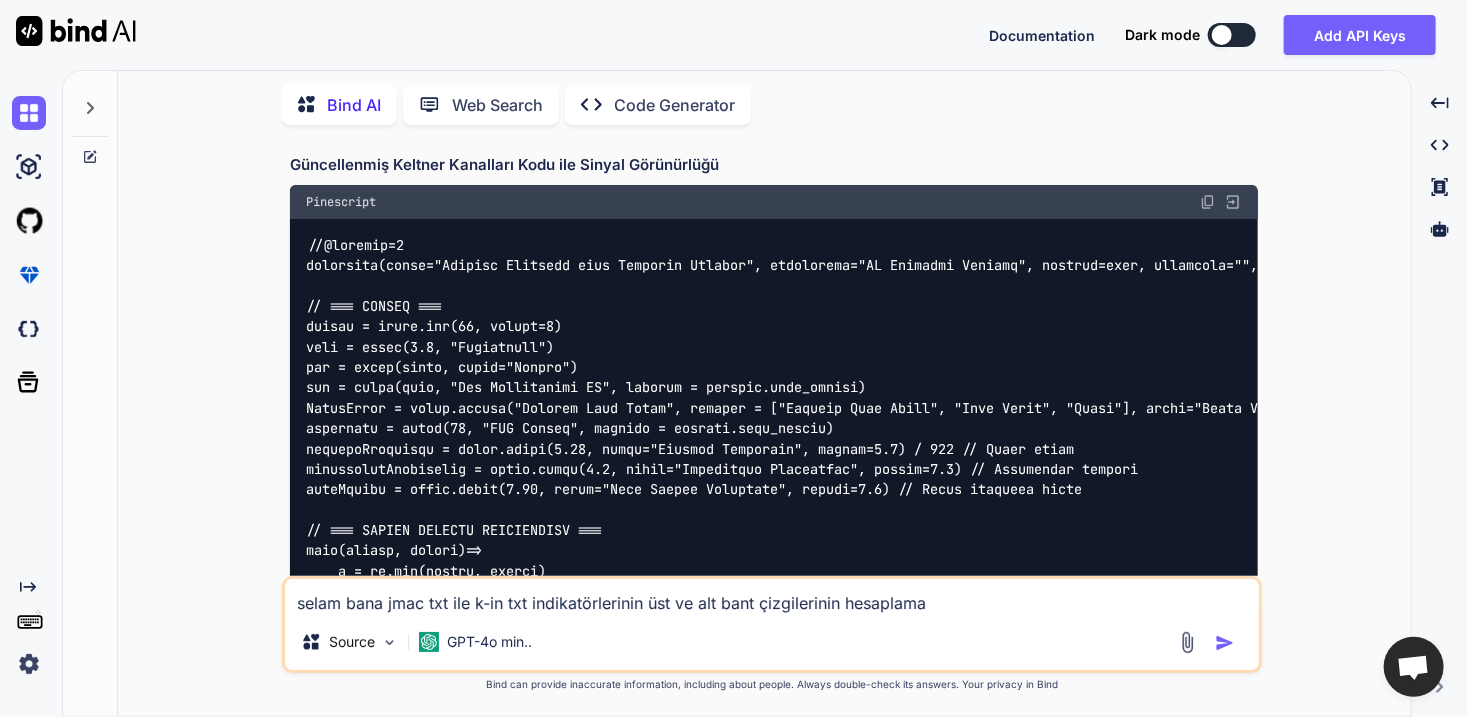 type on "selam bana jmac txt ile k-in txt indikatörlerinin üst ve alt bant çizgilerinin hesaplamas" 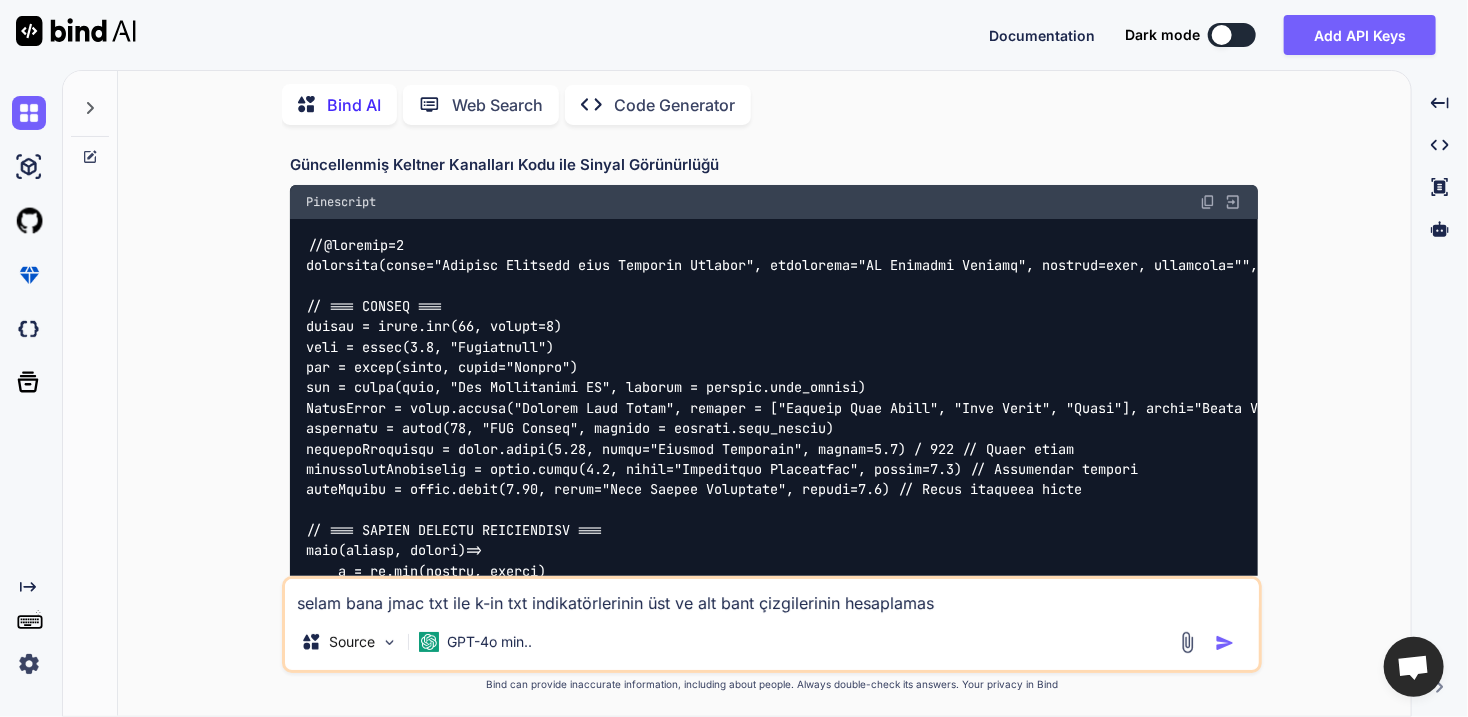 type on "selam bana jmac txt ile k-in txt indikatörlerinin üst ve alt bant çizgilerinin hesaplaması" 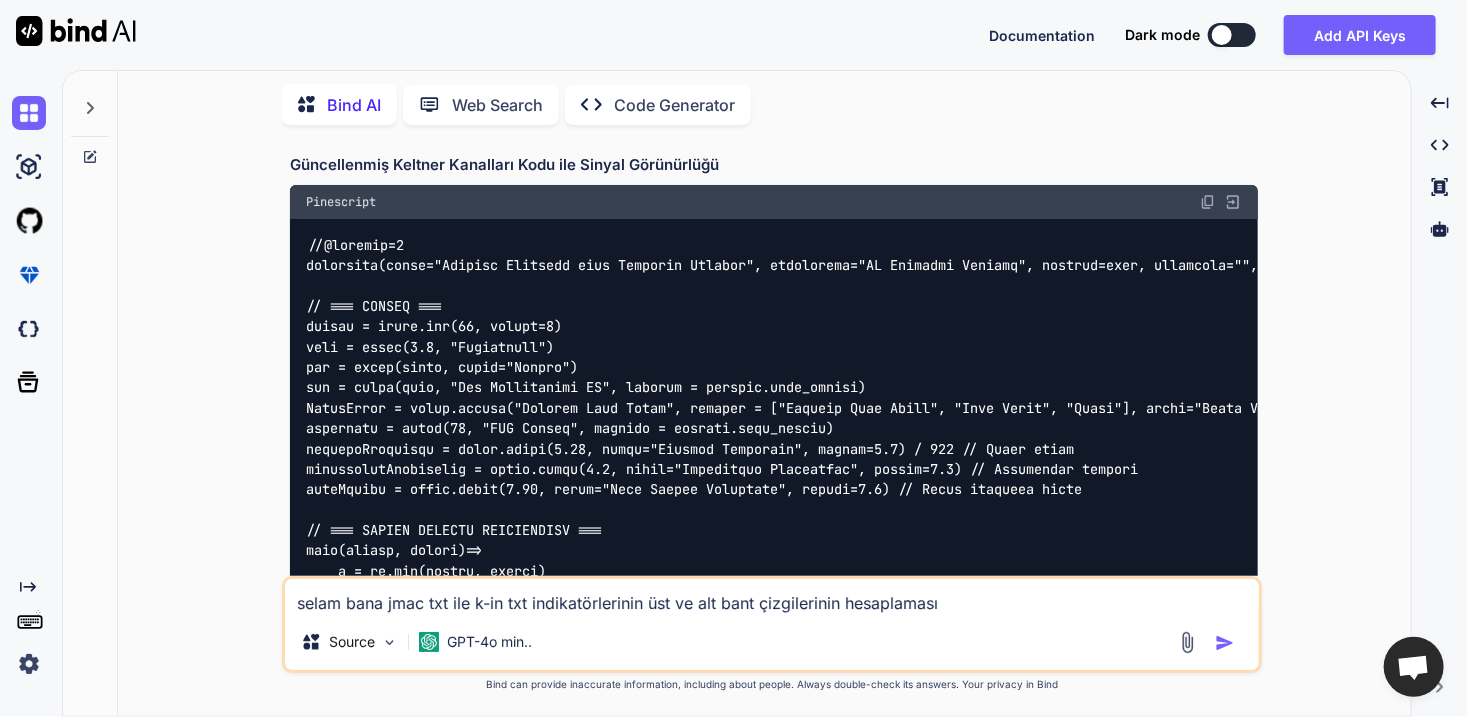 type on "selam bana jmac txt ile k-in txt indikatörlerinin üst ve alt bant çizgilerinin hesaplamasın" 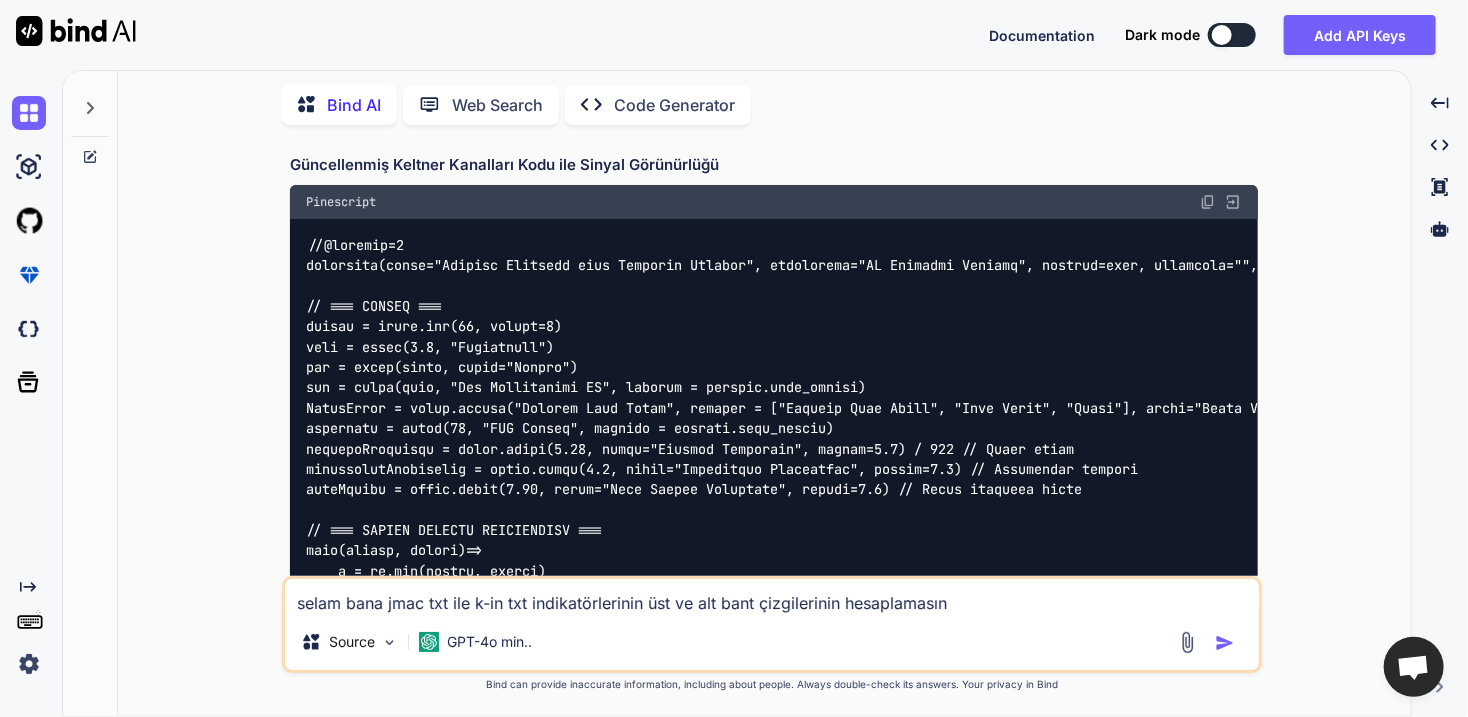 type on "selam bana jmac txt ile k-in txt indikatörlerinin üst ve alt bant çizgilerinin hesaplamasını" 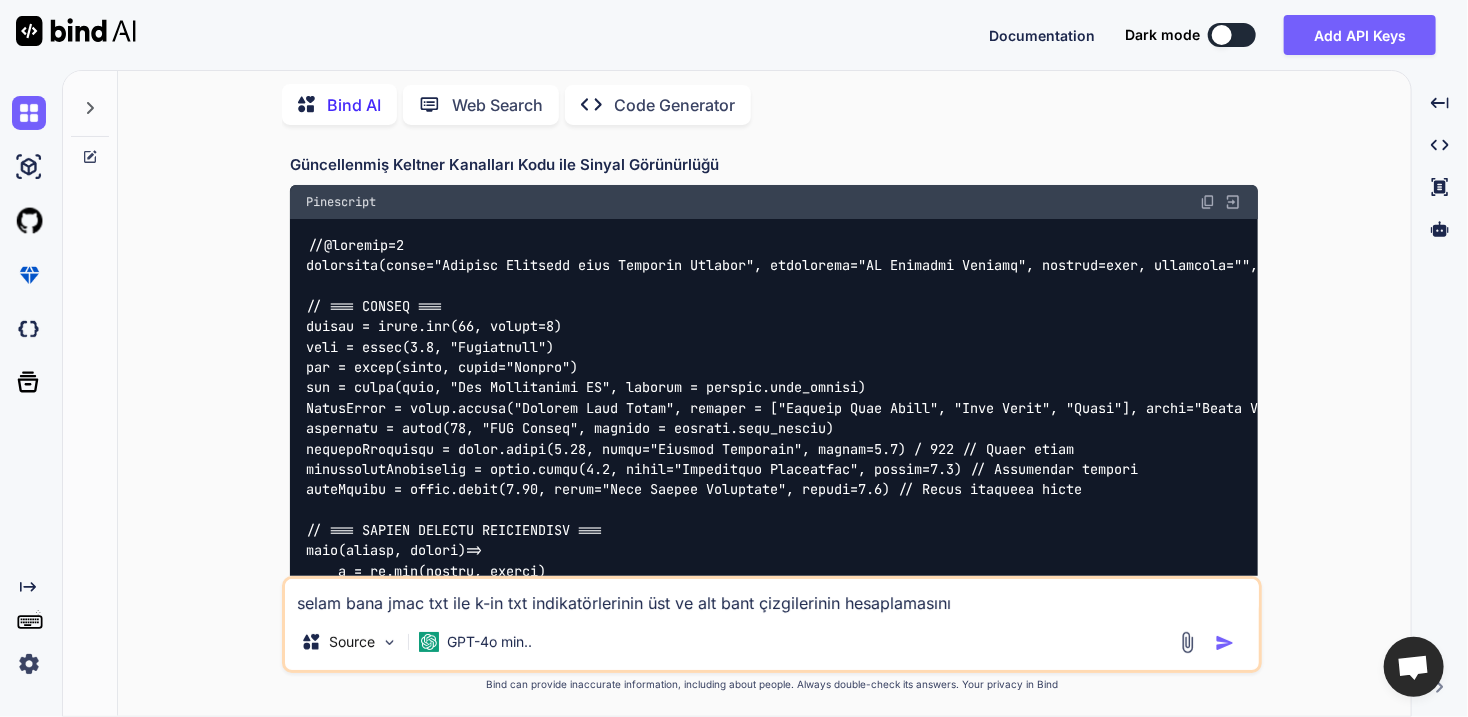 type on "selam bana jmac txt ile k-in txt indikatörlerinin üst ve alt bant çizgilerinin hesaplamasını" 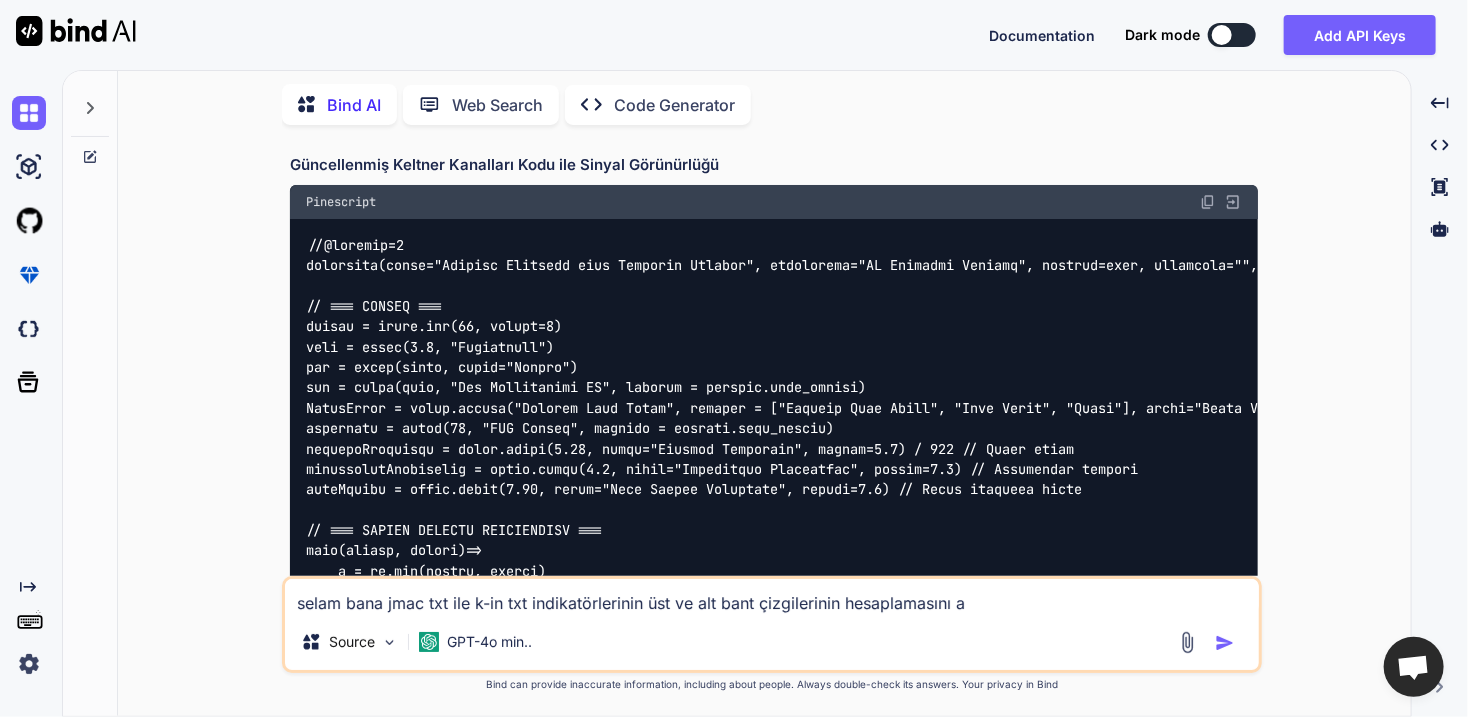 type on "selam bana jmac txt ile k-in txt indikatörlerinin üst ve alt bant çizgilerinin hesaplamas" 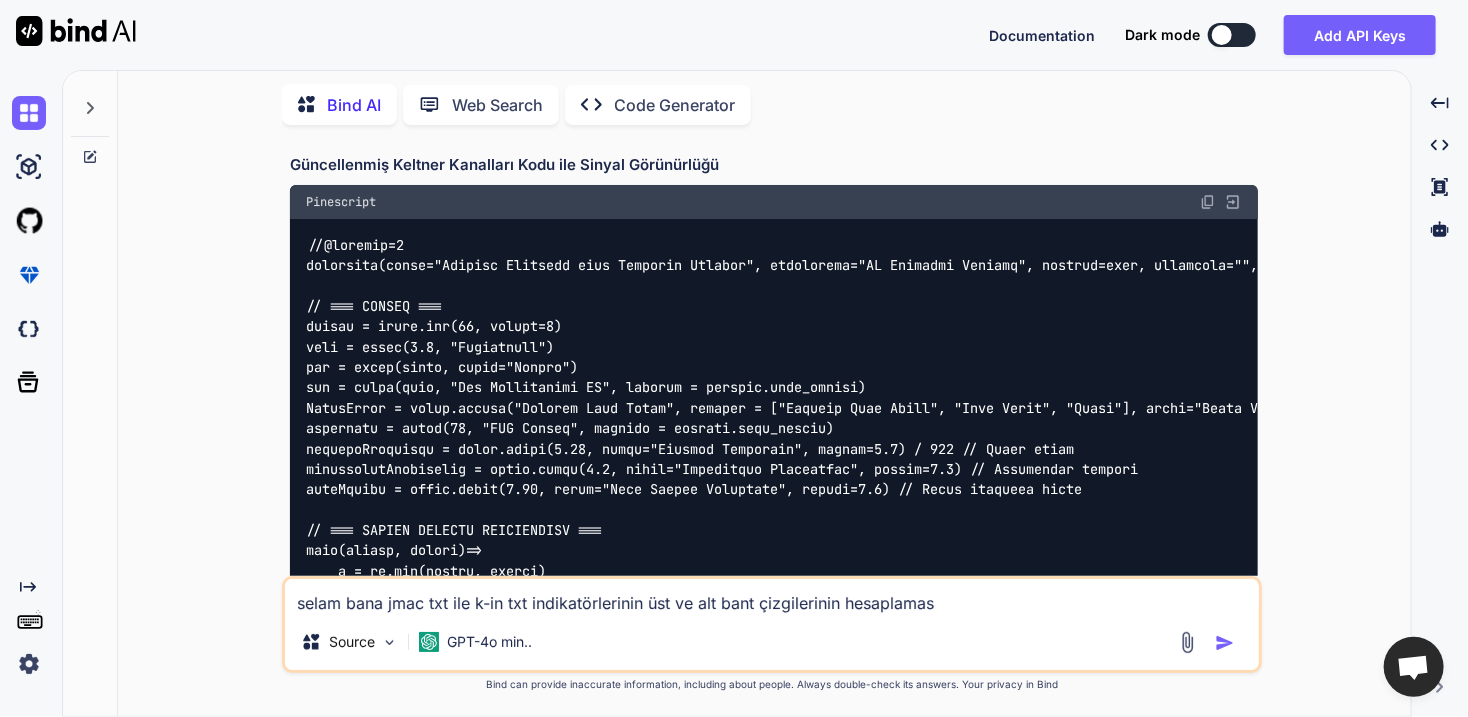 type on "selam bana jmac txt ile k-in txt indikatörlerinin üst ve alt bant çizgilerinin hesaplamasını ayı" 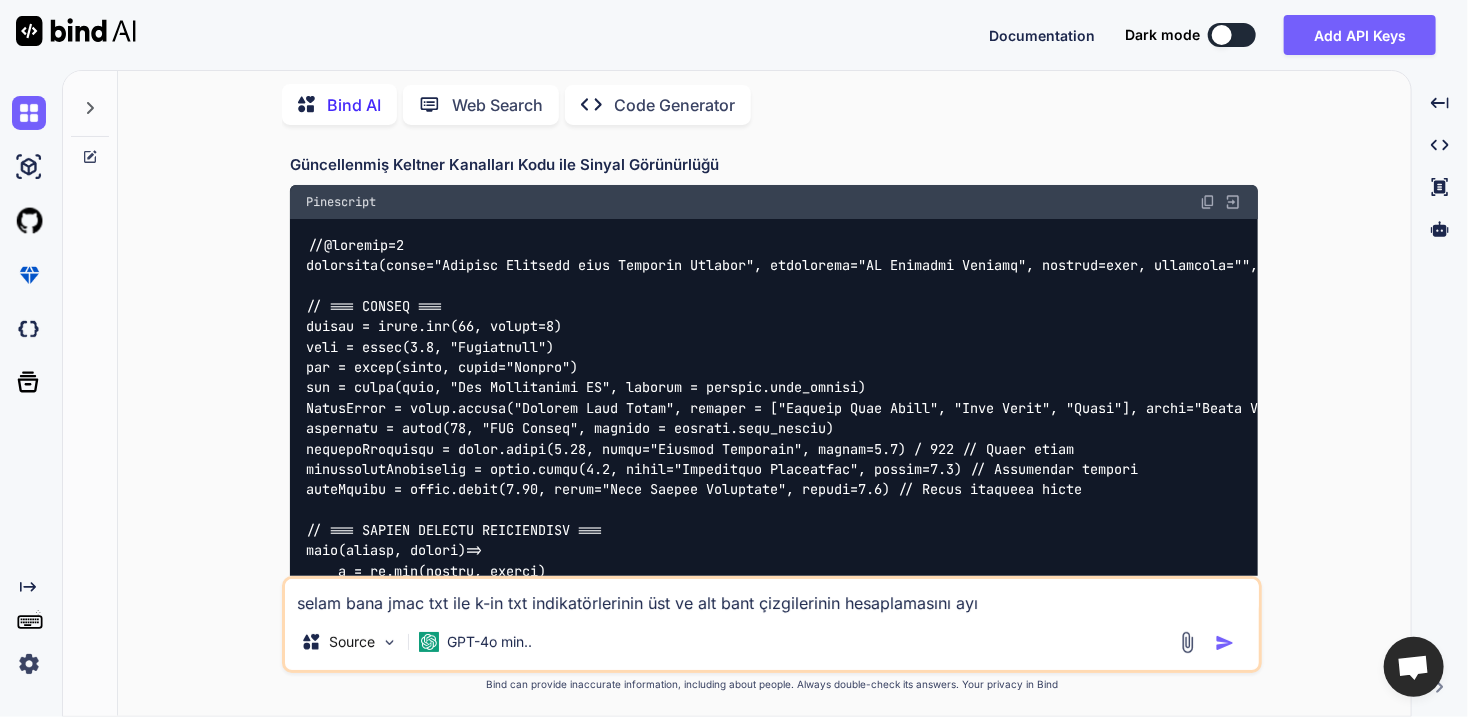 type on "x" 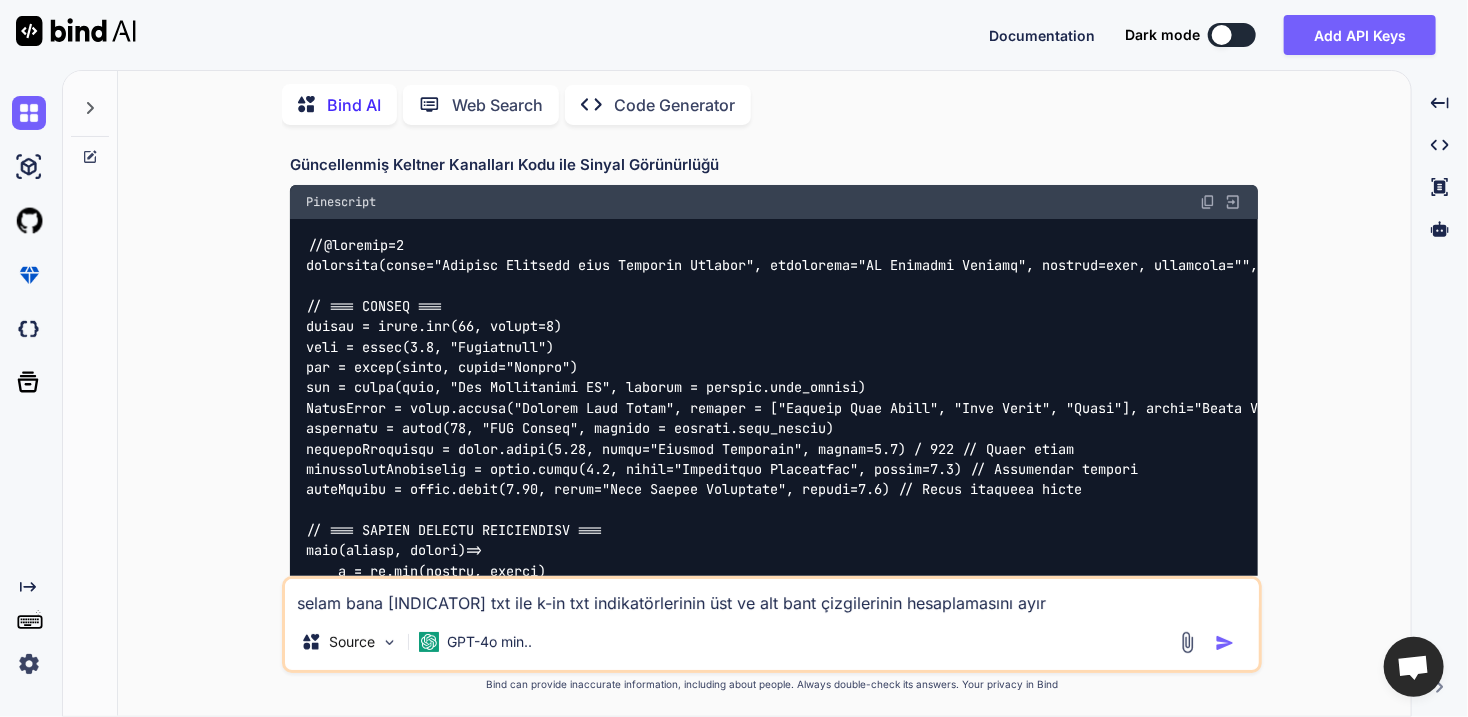 type on "selam bana jmac txt ile k-in txt indikatörlerinin üst ve alt bant çizgilerinin hesaplamasını ayırt" 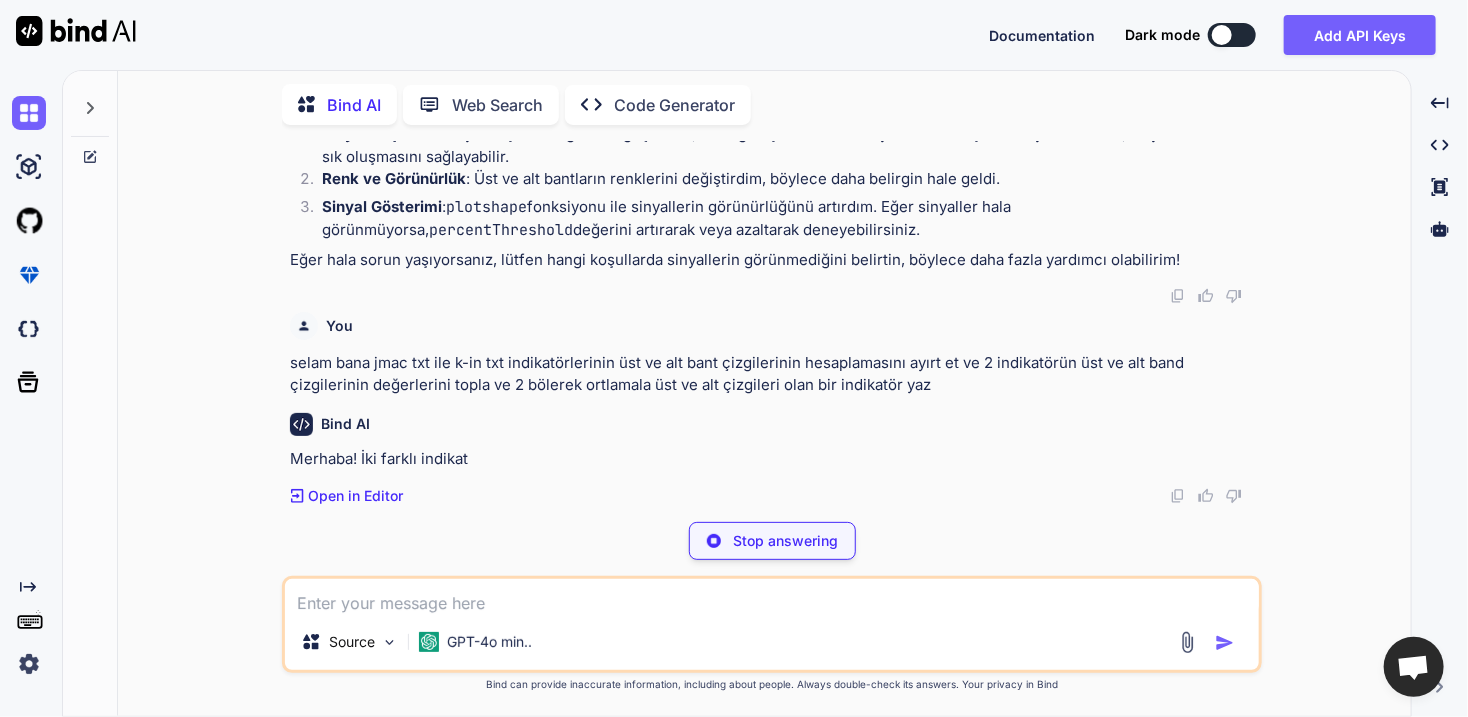 scroll, scrollTop: 8251, scrollLeft: 0, axis: vertical 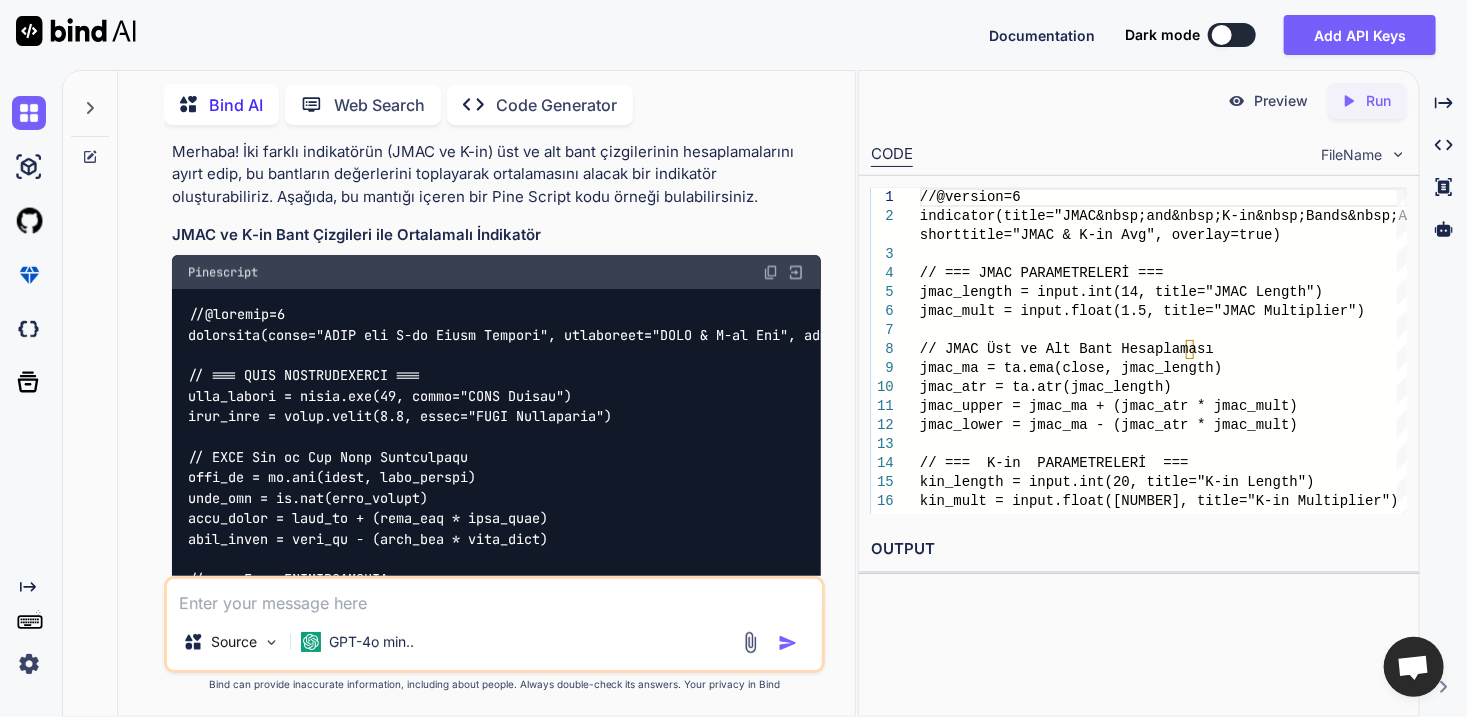 click at bounding box center [771, 272] 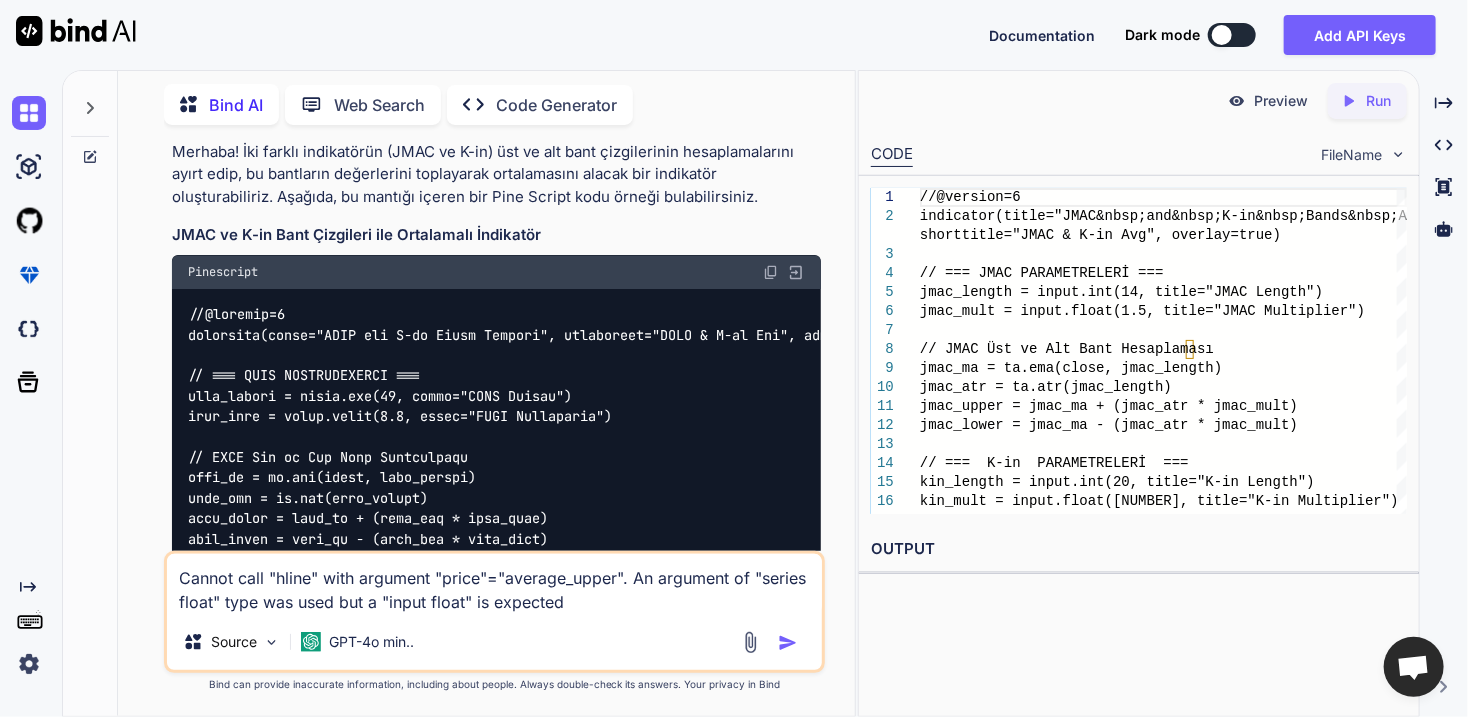 click at bounding box center [788, 643] 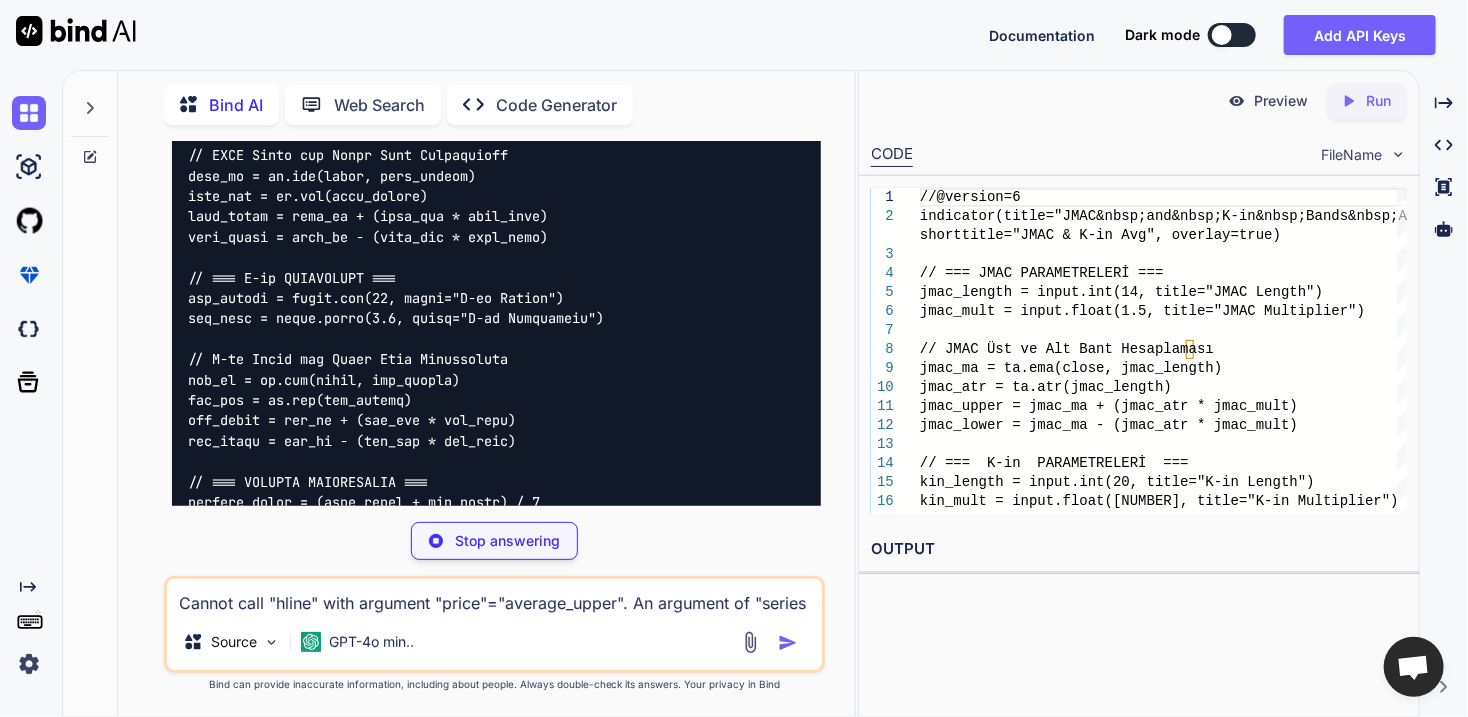 scroll, scrollTop: 10413, scrollLeft: 0, axis: vertical 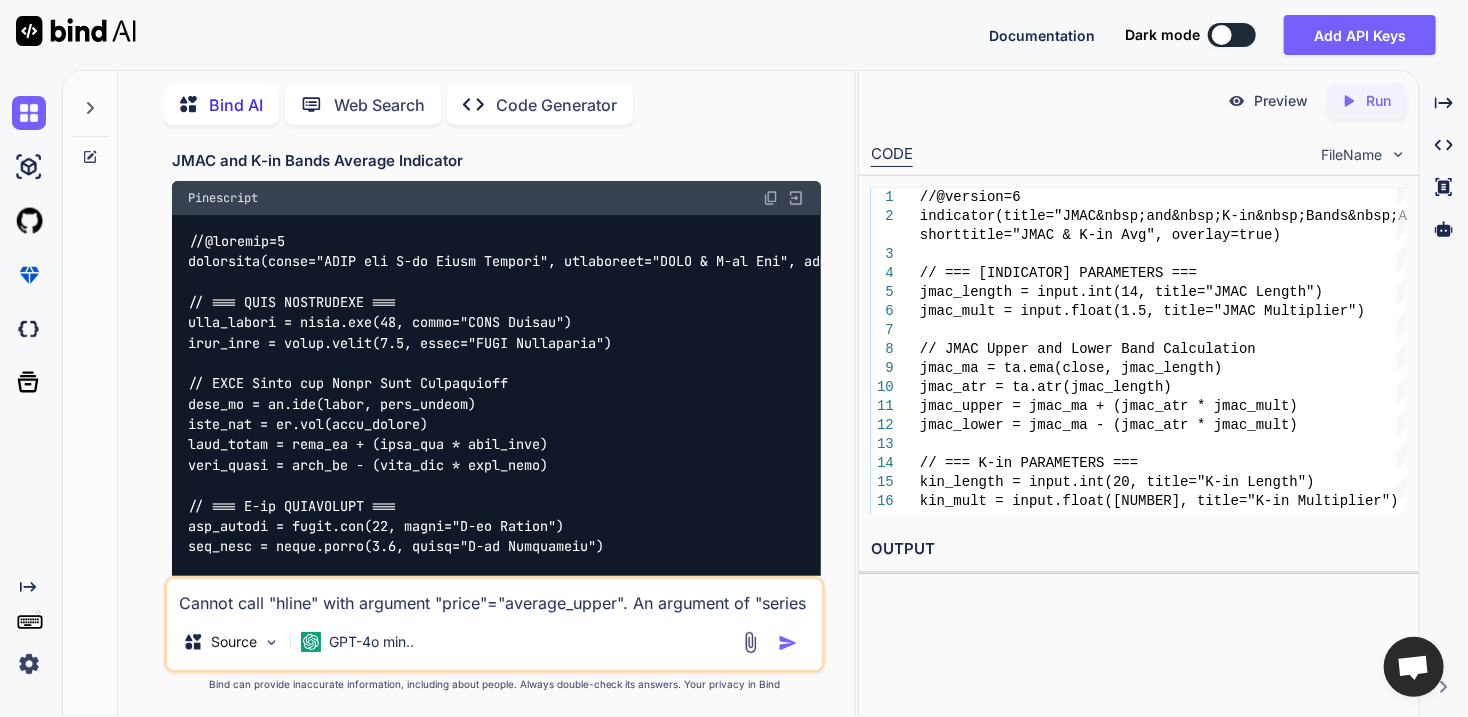 click at bounding box center [771, 198] 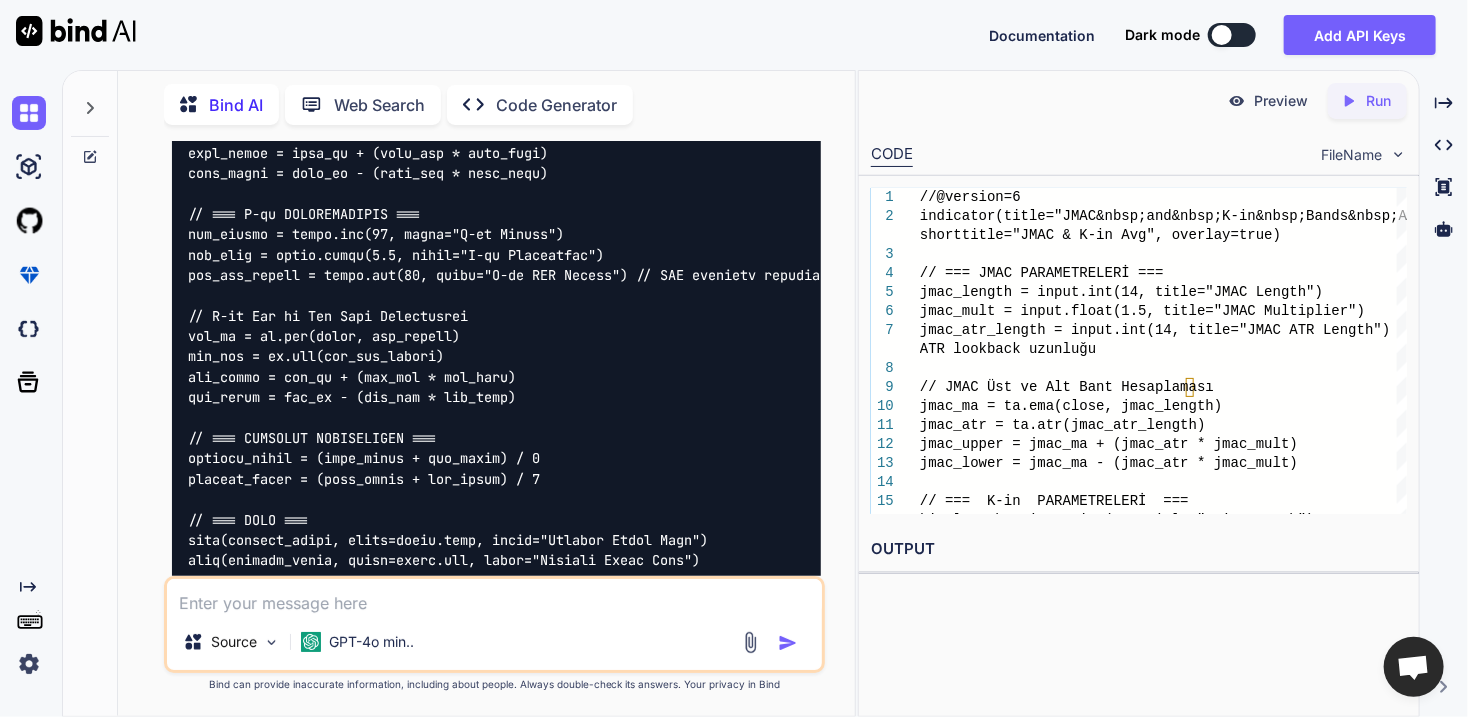 scroll, scrollTop: 11449, scrollLeft: 0, axis: vertical 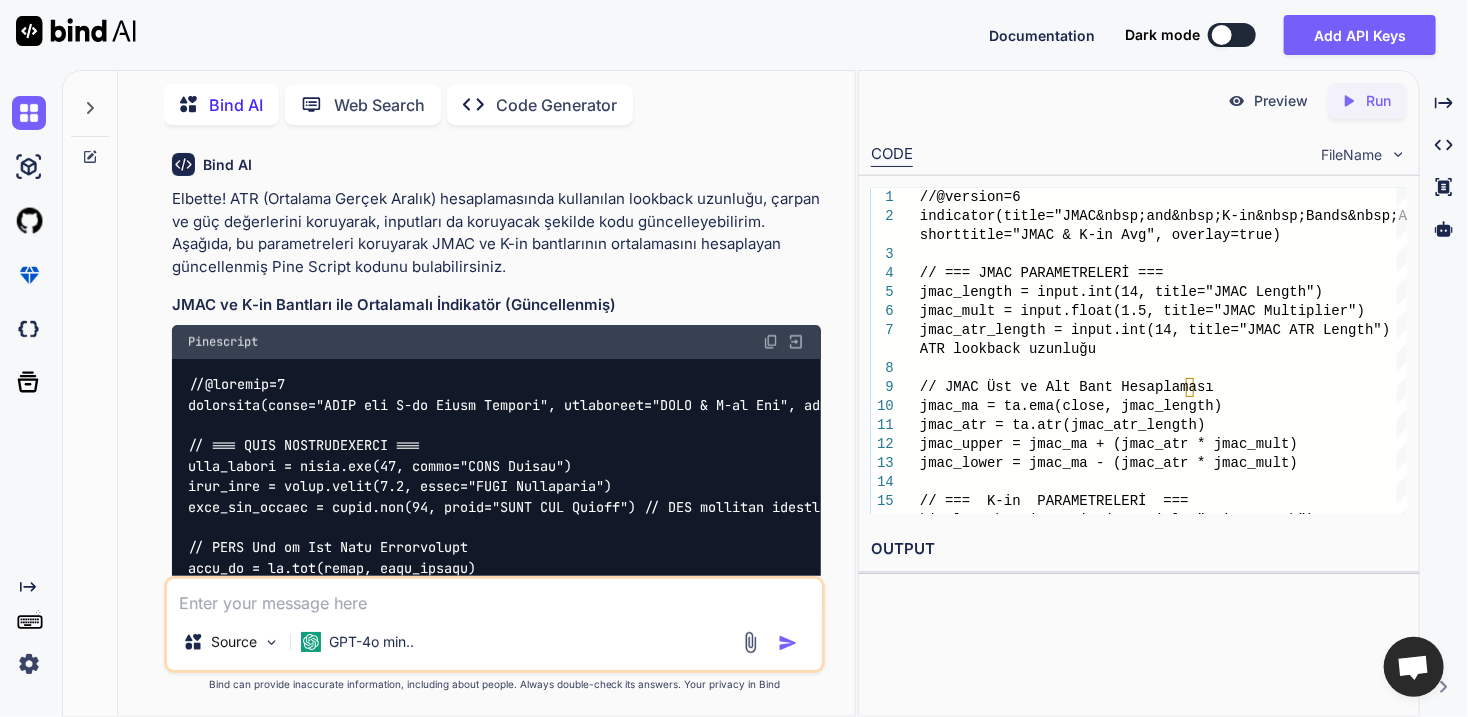 click at bounding box center (771, 342) 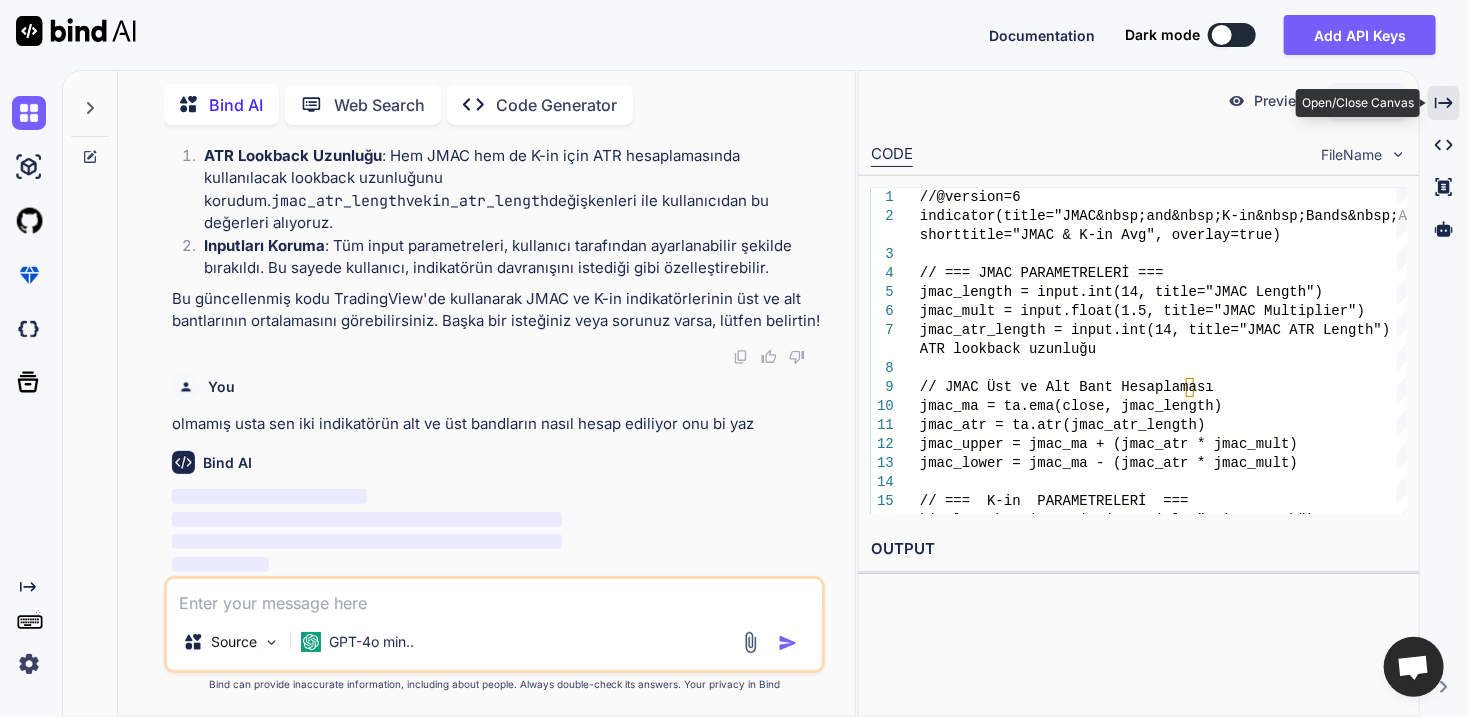 click on "Created with Pixso." 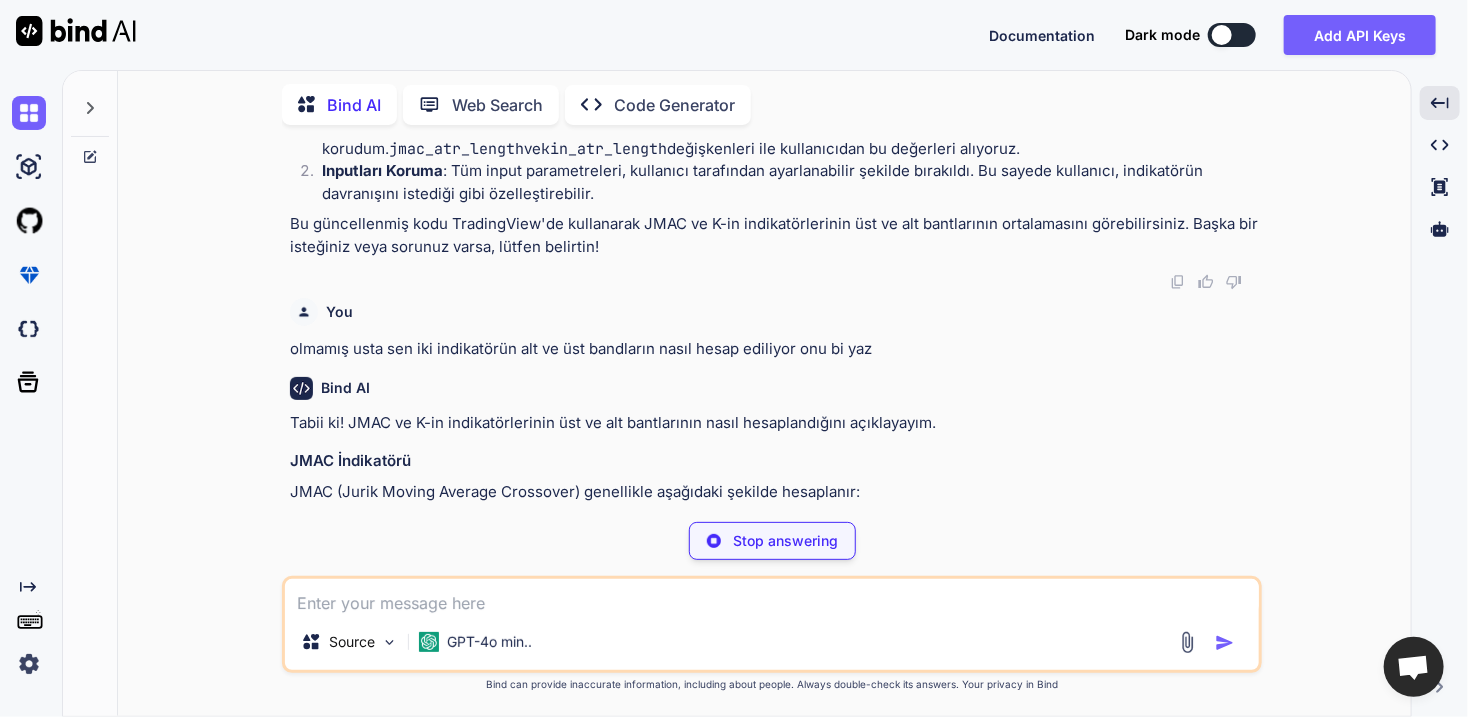 scroll, scrollTop: 11779, scrollLeft: 0, axis: vertical 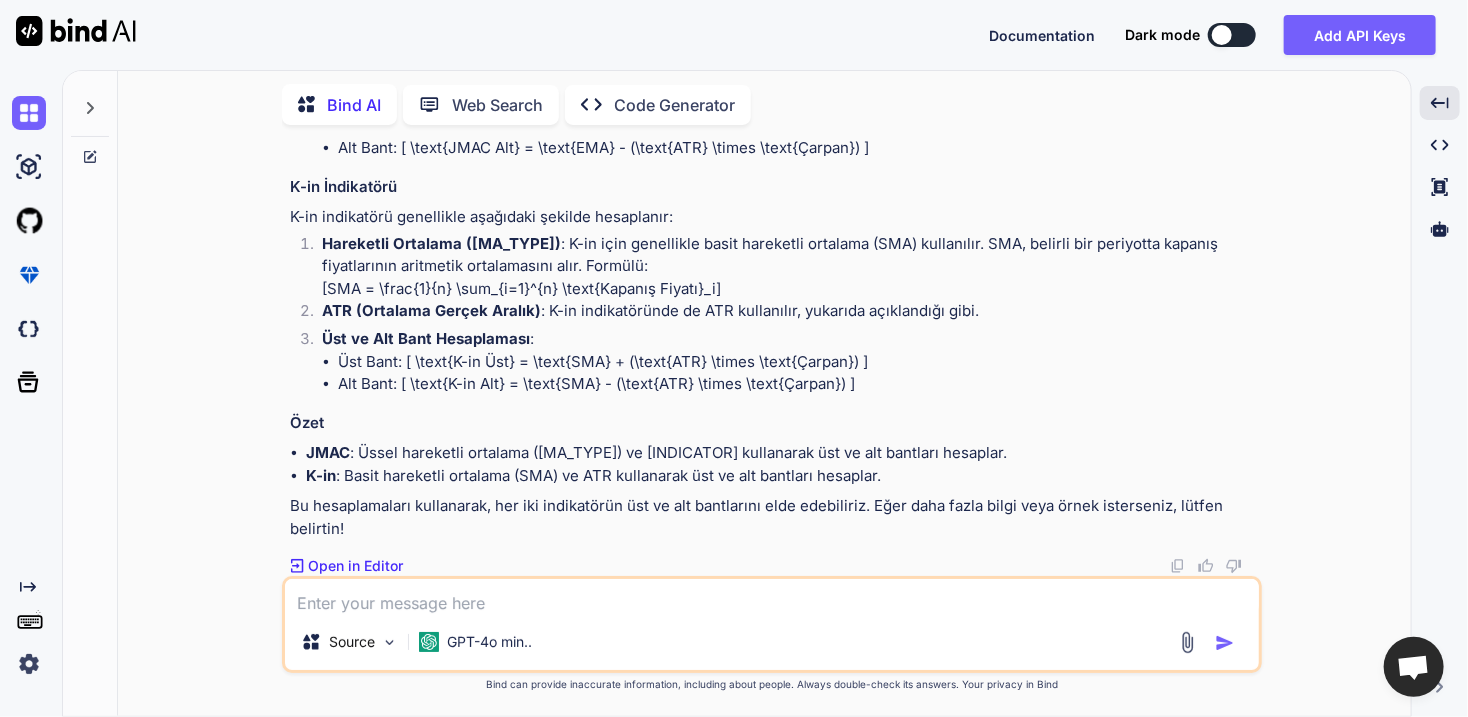 click at bounding box center [772, 596] 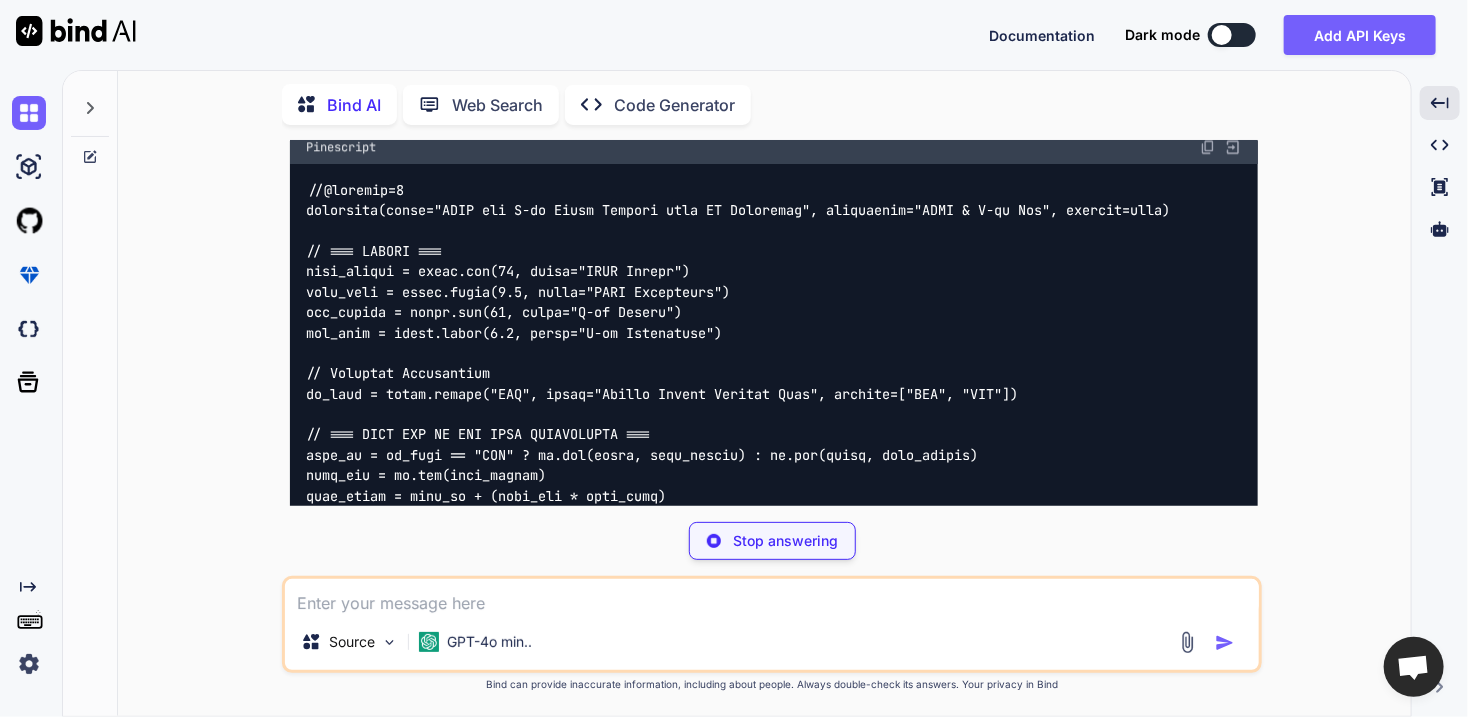 scroll, scrollTop: 13028, scrollLeft: 0, axis: vertical 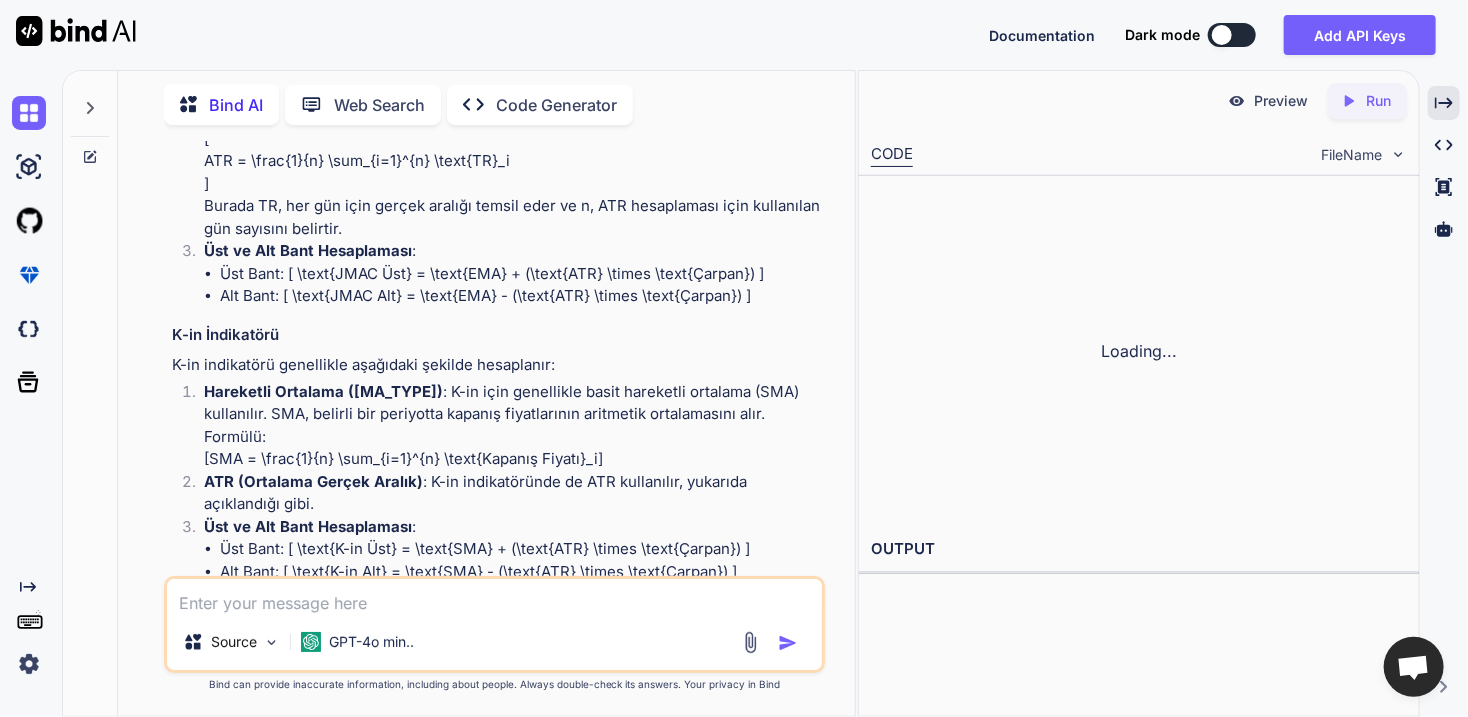 click on "Loading..." at bounding box center [1139, 351] 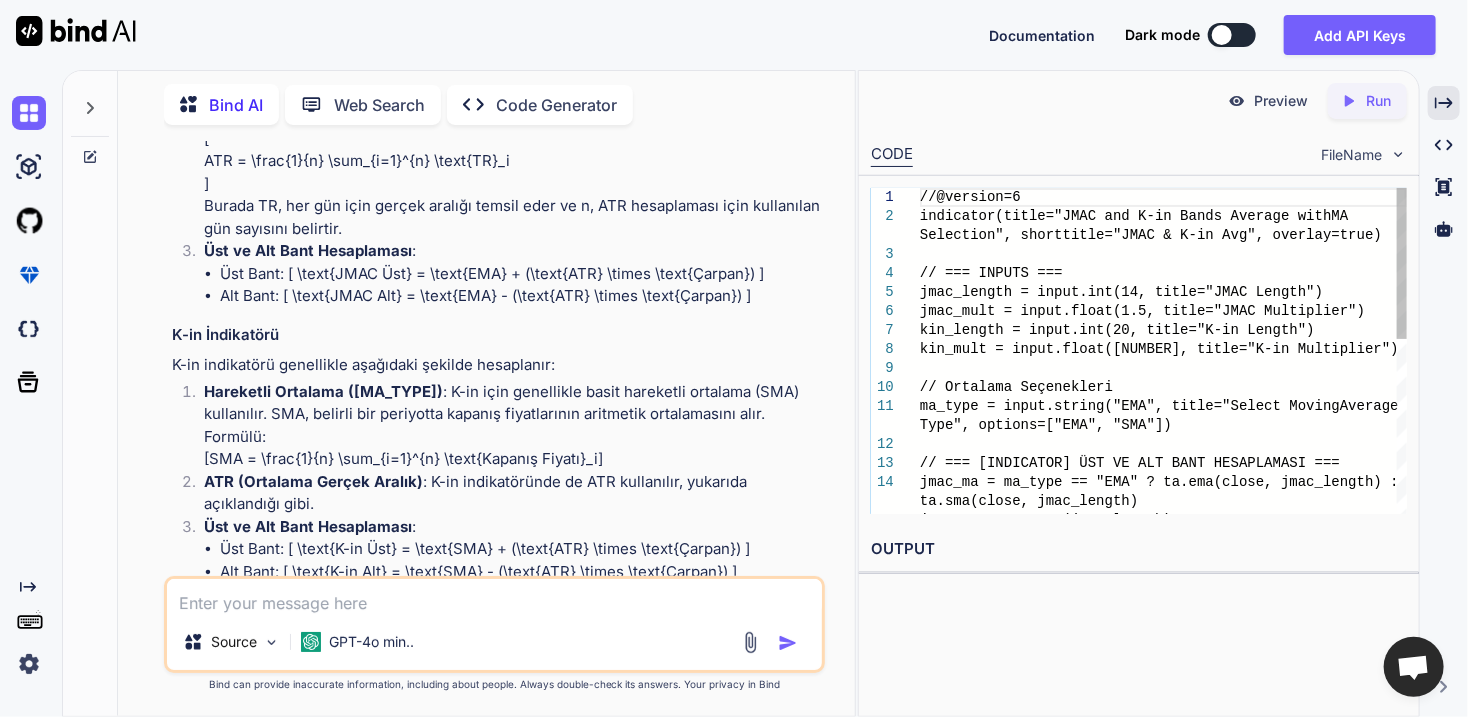scroll, scrollTop: 13750, scrollLeft: 0, axis: vertical 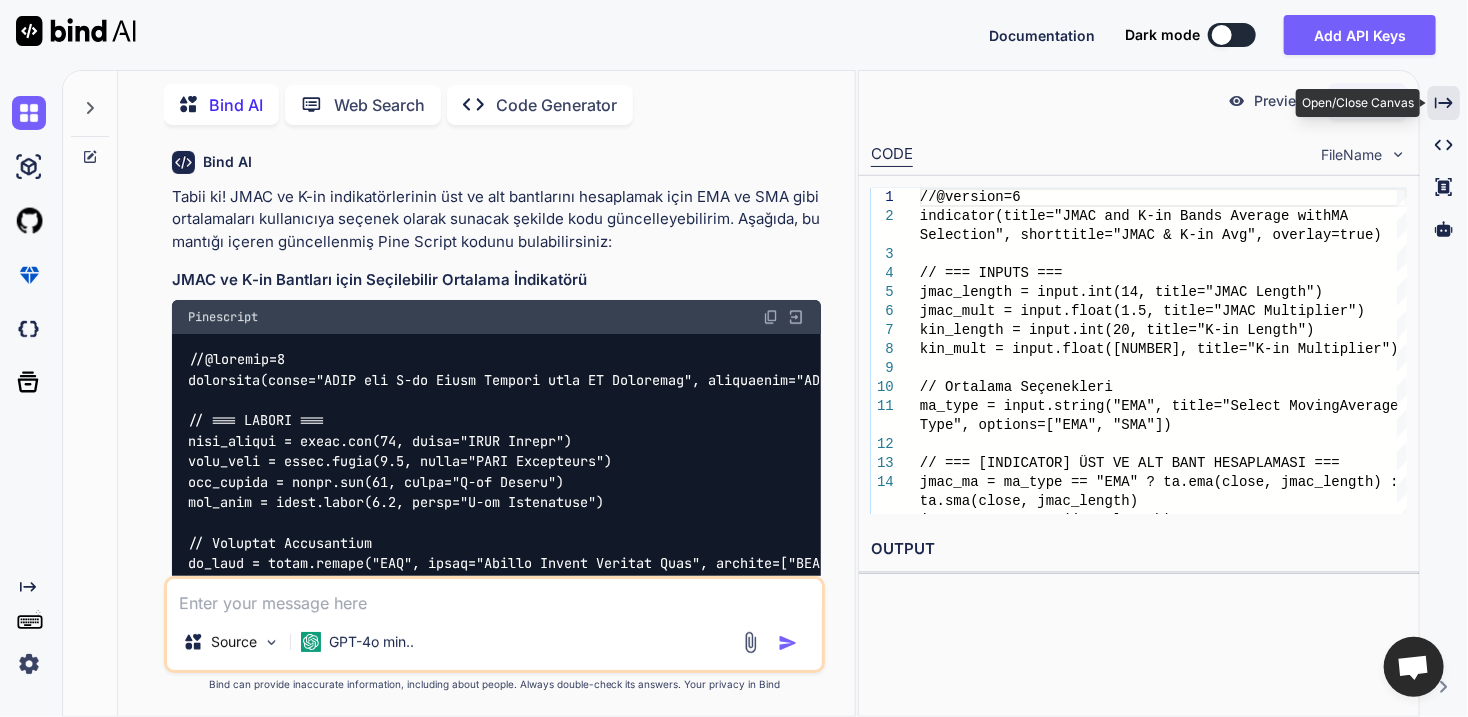 click on "Created with Pixso." at bounding box center (1444, 103) 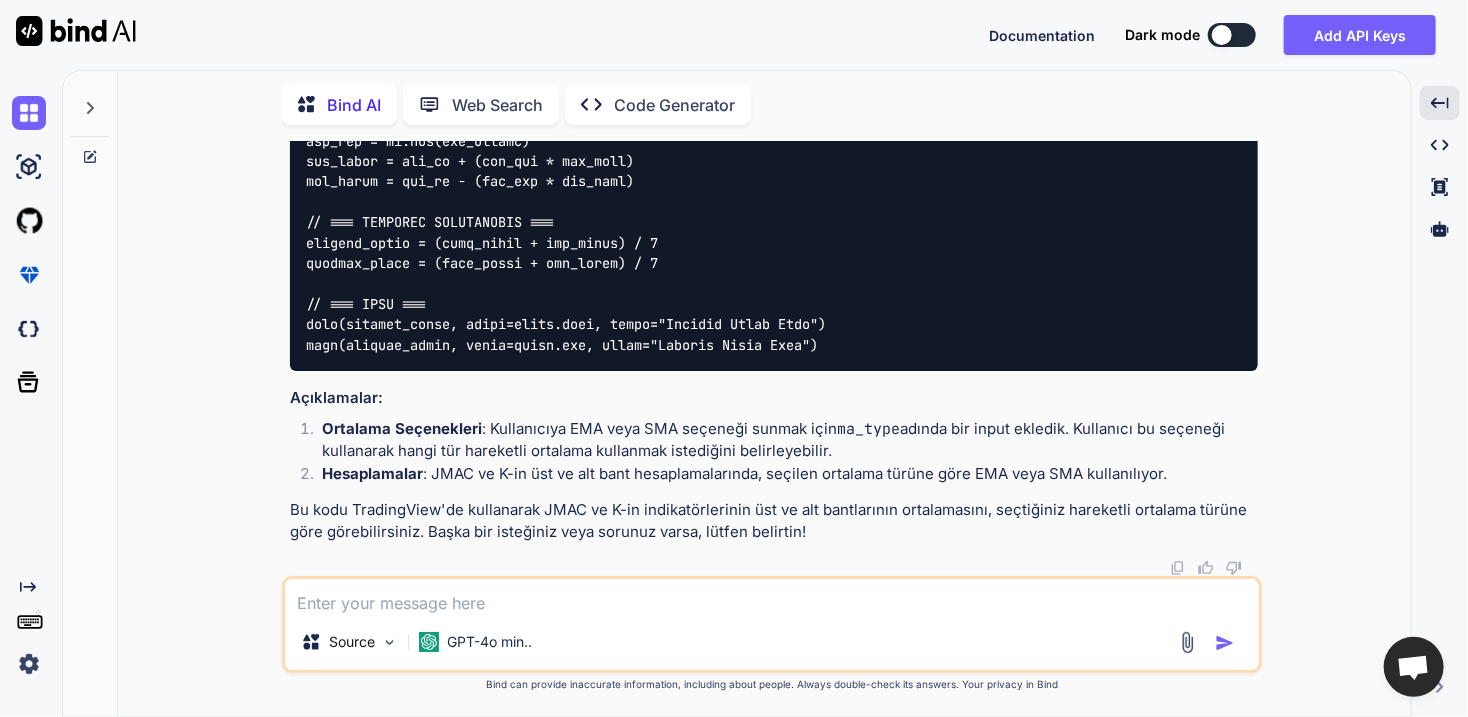 scroll, scrollTop: 13028, scrollLeft: 0, axis: vertical 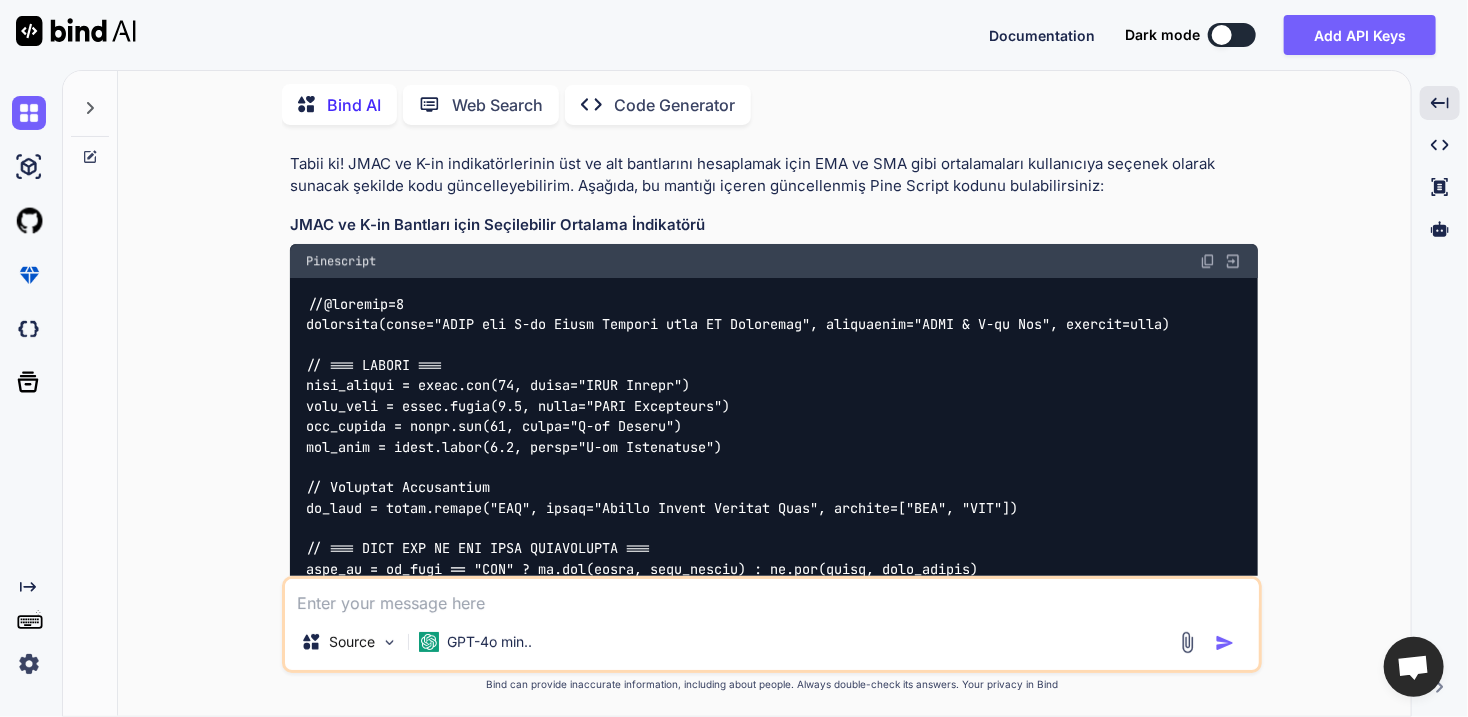 click at bounding box center (1208, 261) 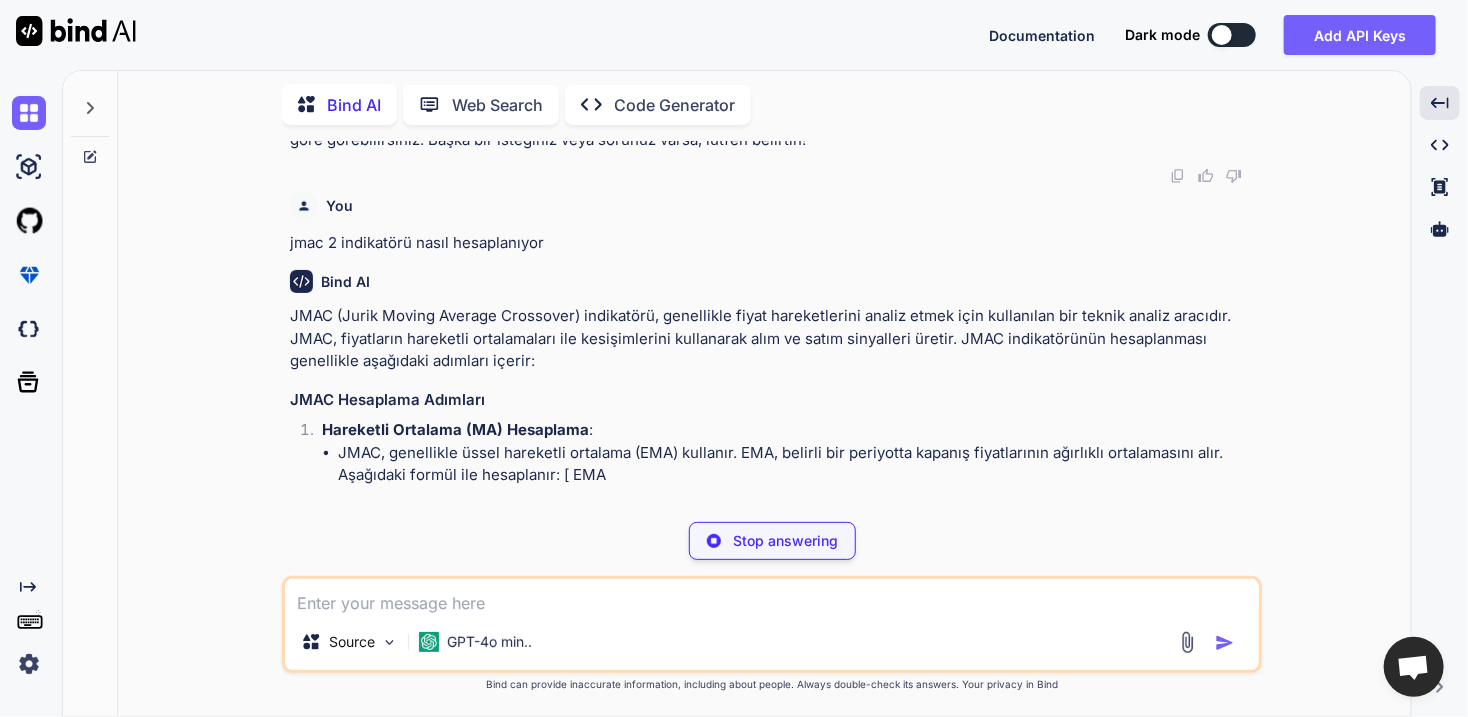 scroll, scrollTop: 14106, scrollLeft: 0, axis: vertical 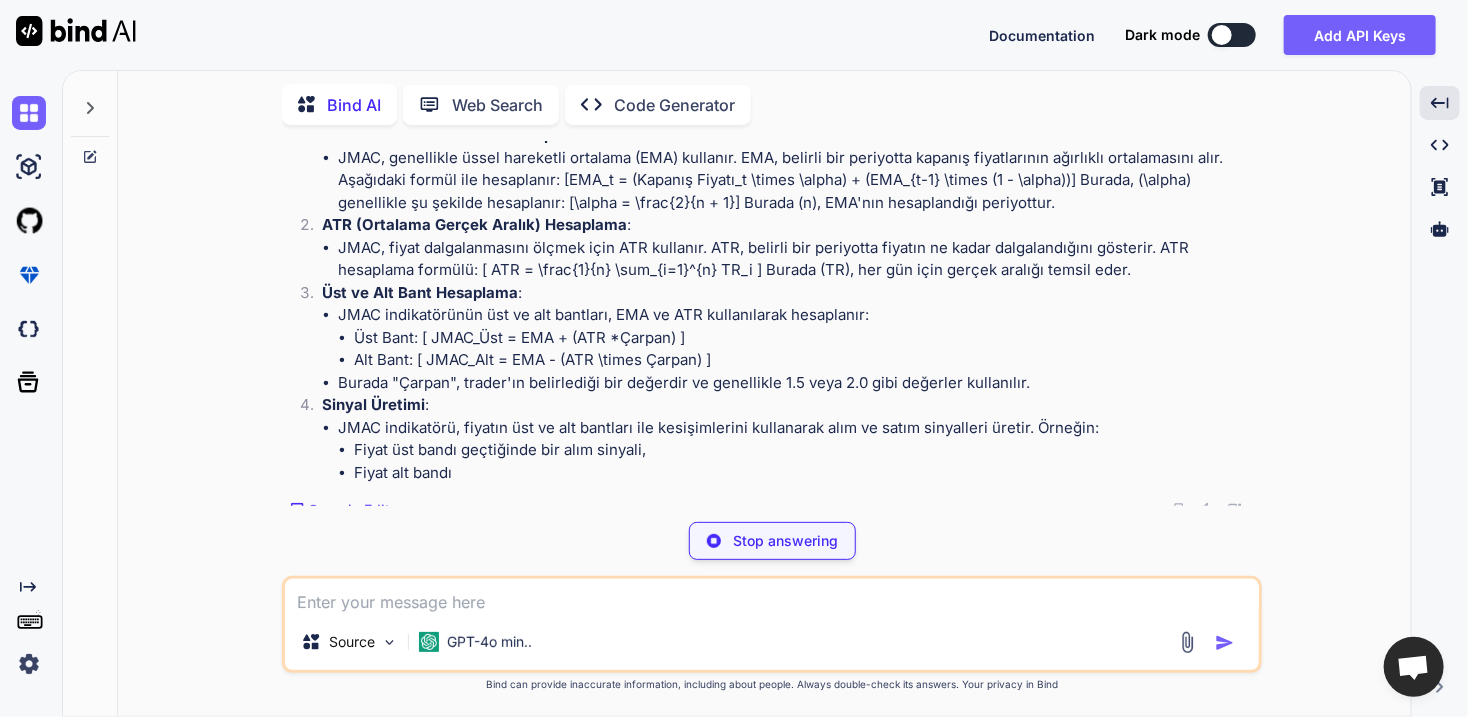 click at bounding box center [772, 596] 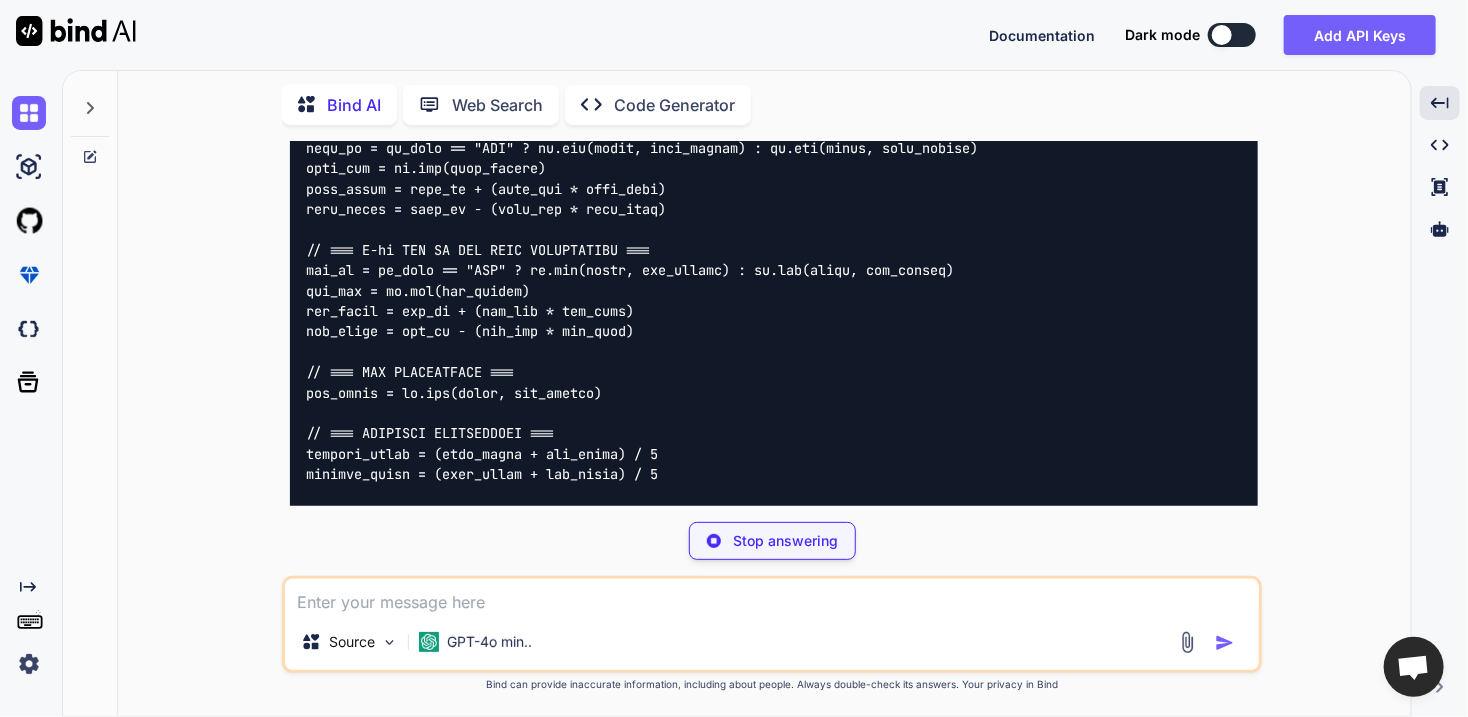 scroll, scrollTop: 14853, scrollLeft: 0, axis: vertical 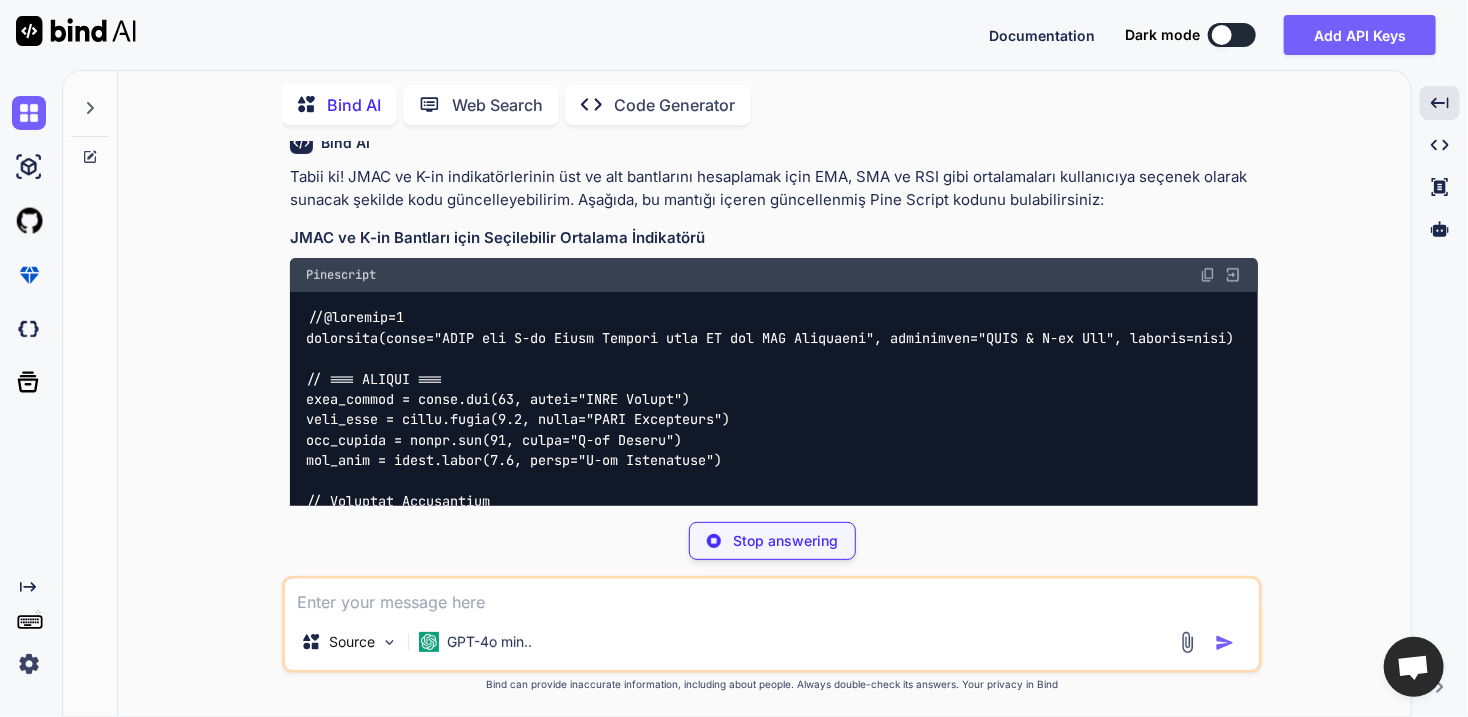 click on "Pinescript" at bounding box center [774, 275] 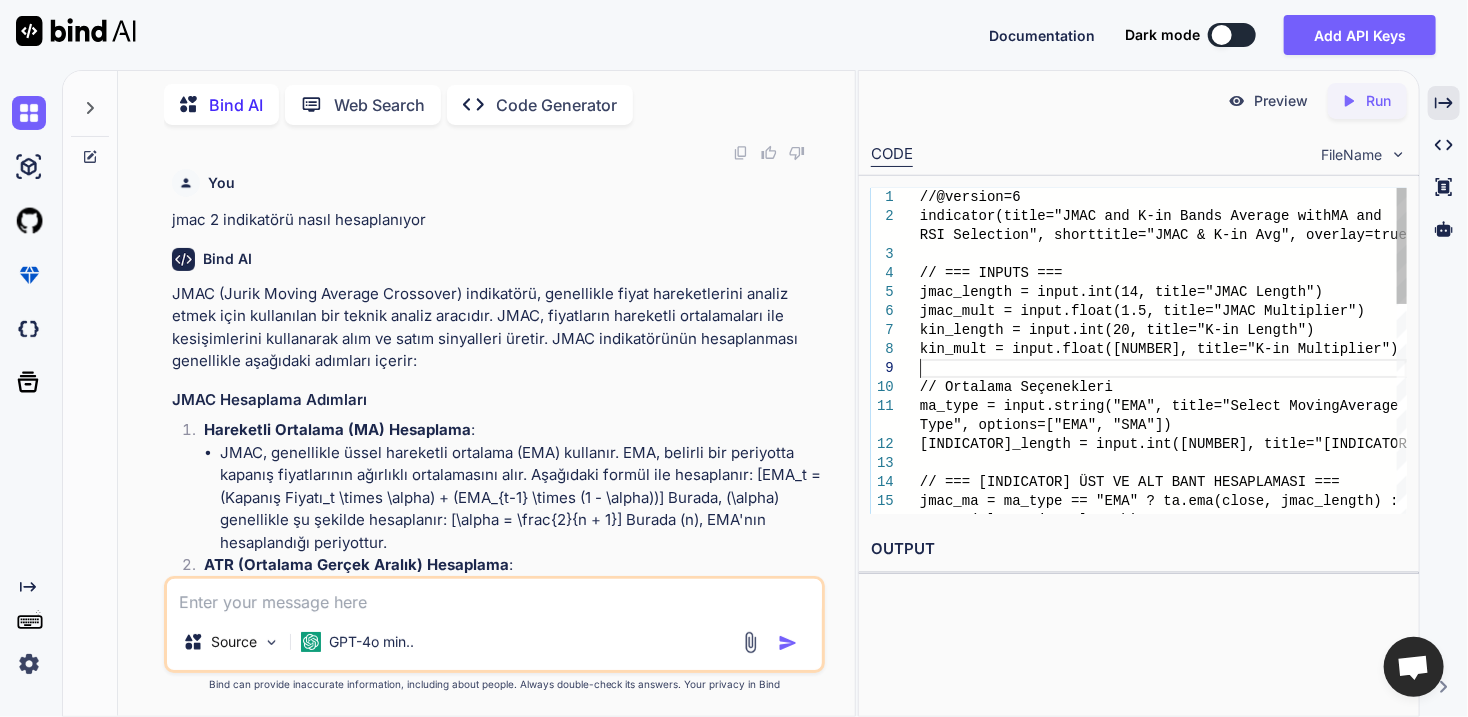 click on "//@version=6 indicator(title="JMAC and K-in Bands Average with MA and RSI Selection", shorttitle="JMAC & K-in Avg", overlay=true) // === INPUTS === jmac_length = input.int(14, title="JMAC Length") jmac_mult = input.float(1.5, title="JMAC Multiplier") kin_length = input.int(20, title="K-in Length") kin_mult = input.float(2.0, title="K-in Multiplier") // Ortalama Seçenekleri ma_type = input.string("EMA", title="Select Moving Average Type", options=["EMA", "SMA"]) rsi_length = input.int(14, title="RSI Length") // === JMAC ÜST VE ALT BANT HESAPLAMASI === jmac_ma = ma_type == "EMA" ? ta.ema(close, jmac_length) : ta.sma(close, jmac_length)" at bounding box center (1163, 644) 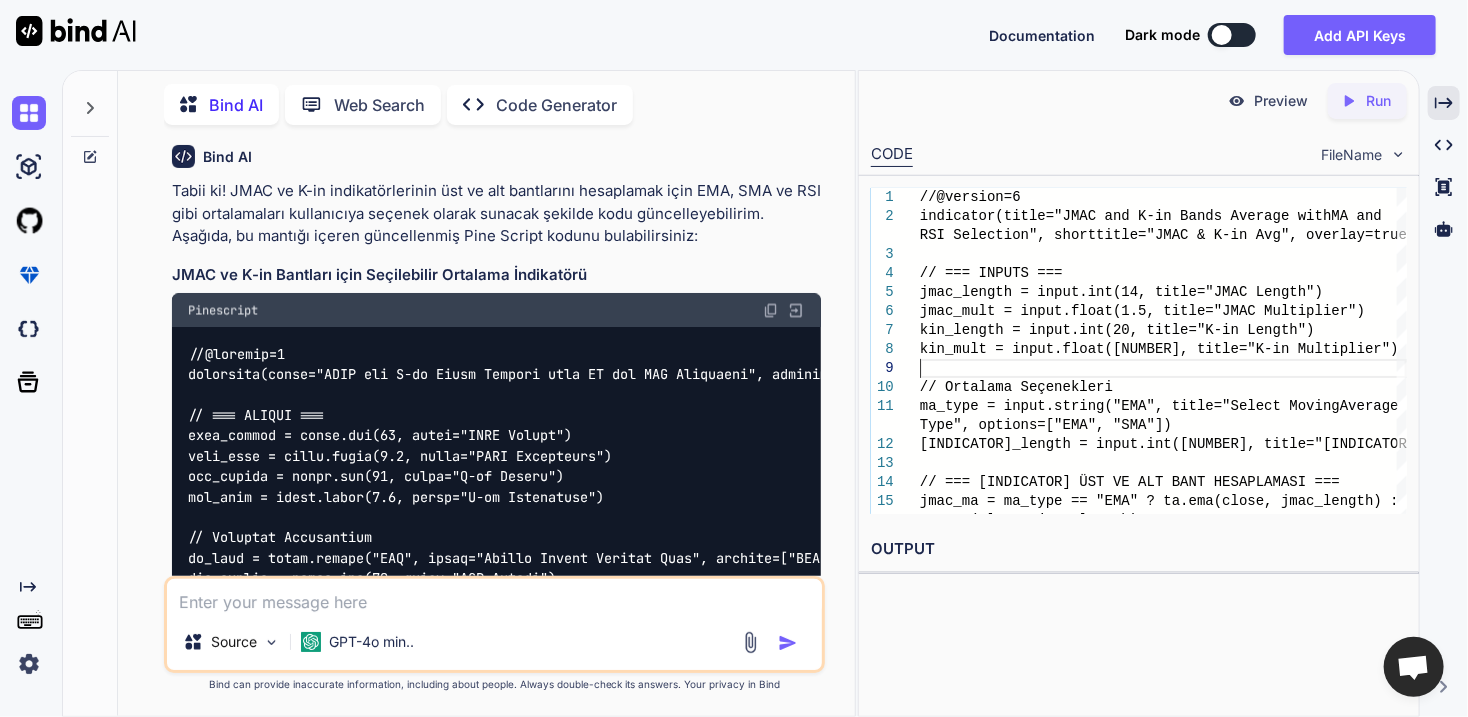 click on "Run" at bounding box center [1378, 101] 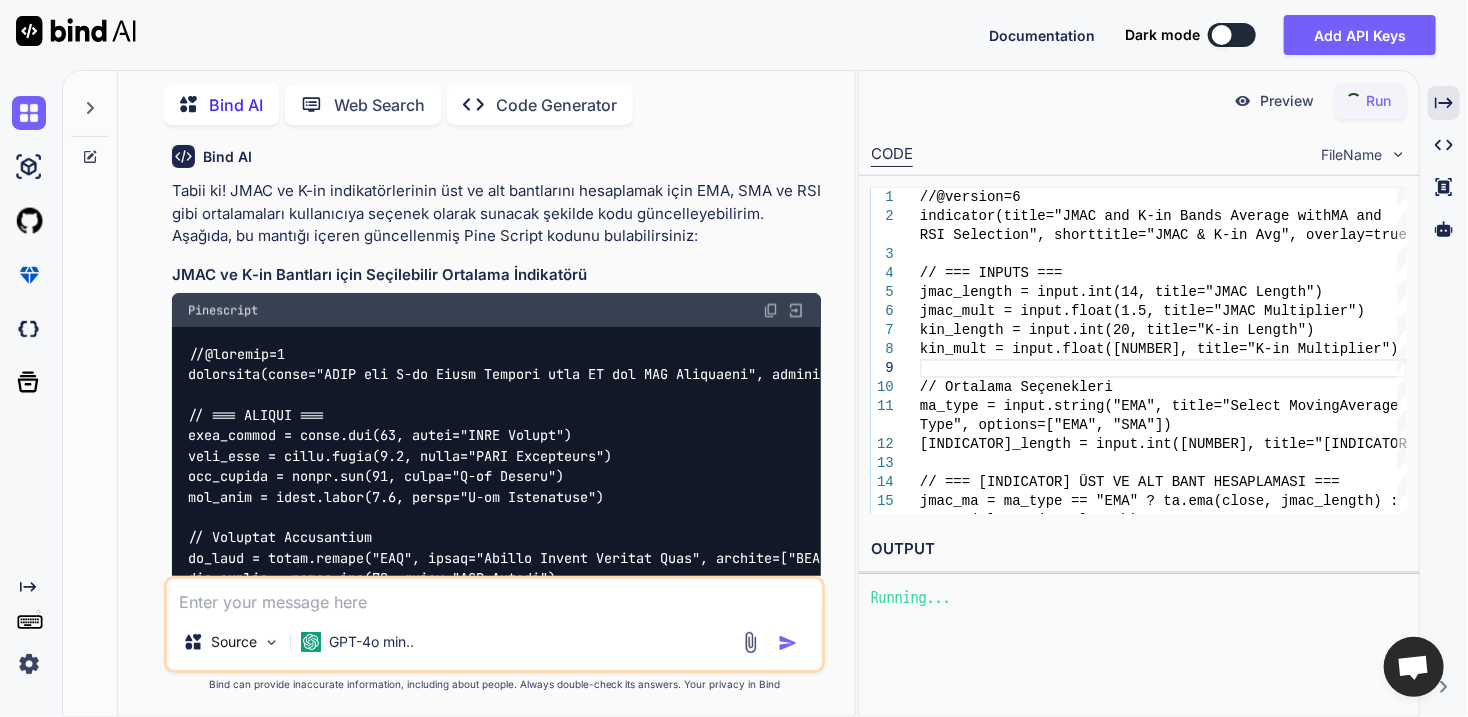click at bounding box center [771, 311] 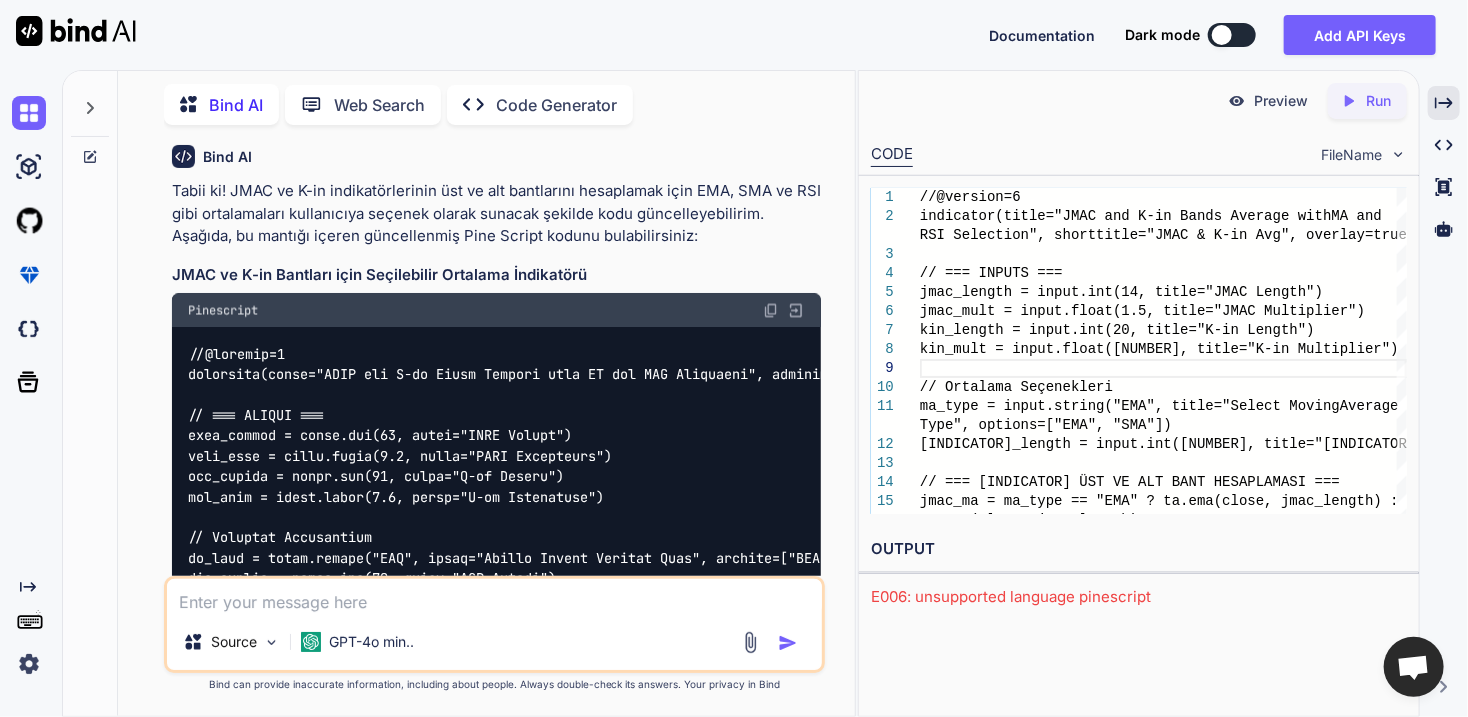 click at bounding box center (494, 596) 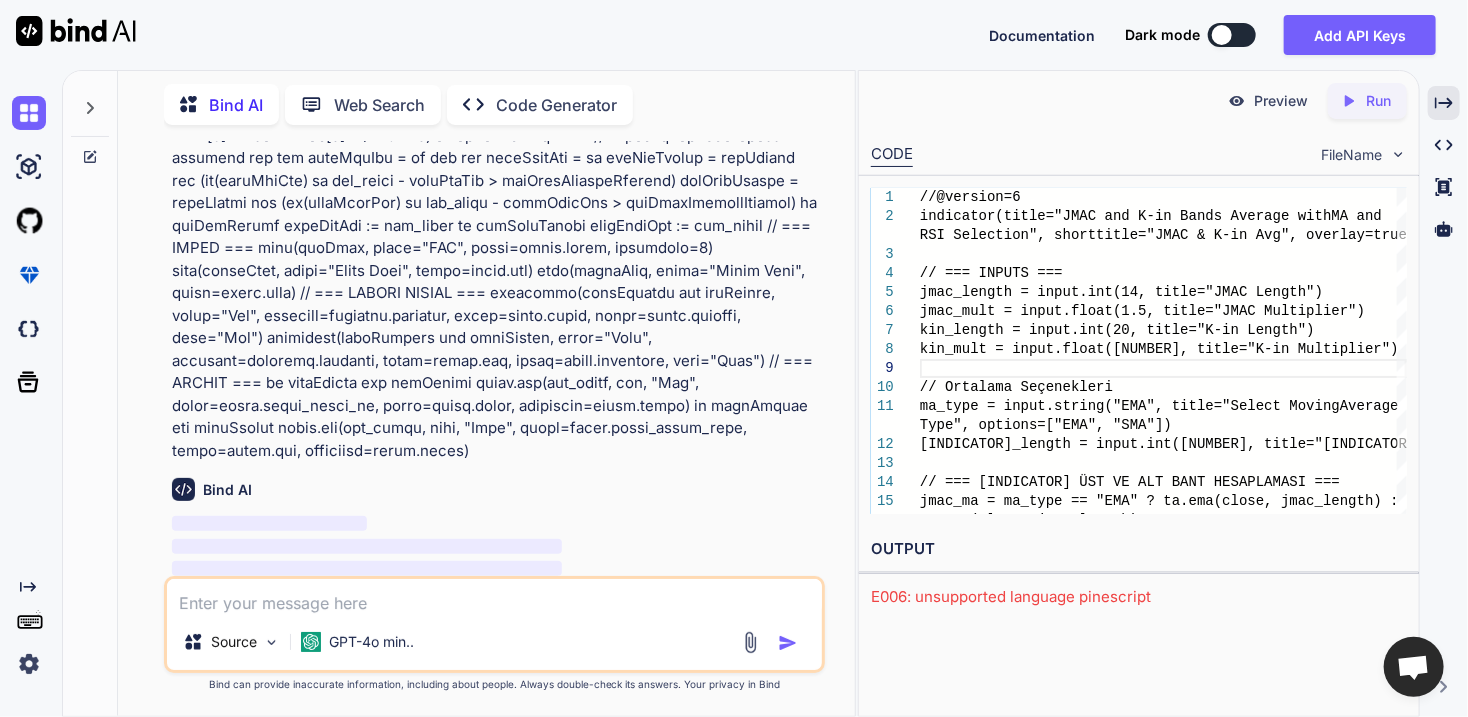 scroll, scrollTop: 17899, scrollLeft: 0, axis: vertical 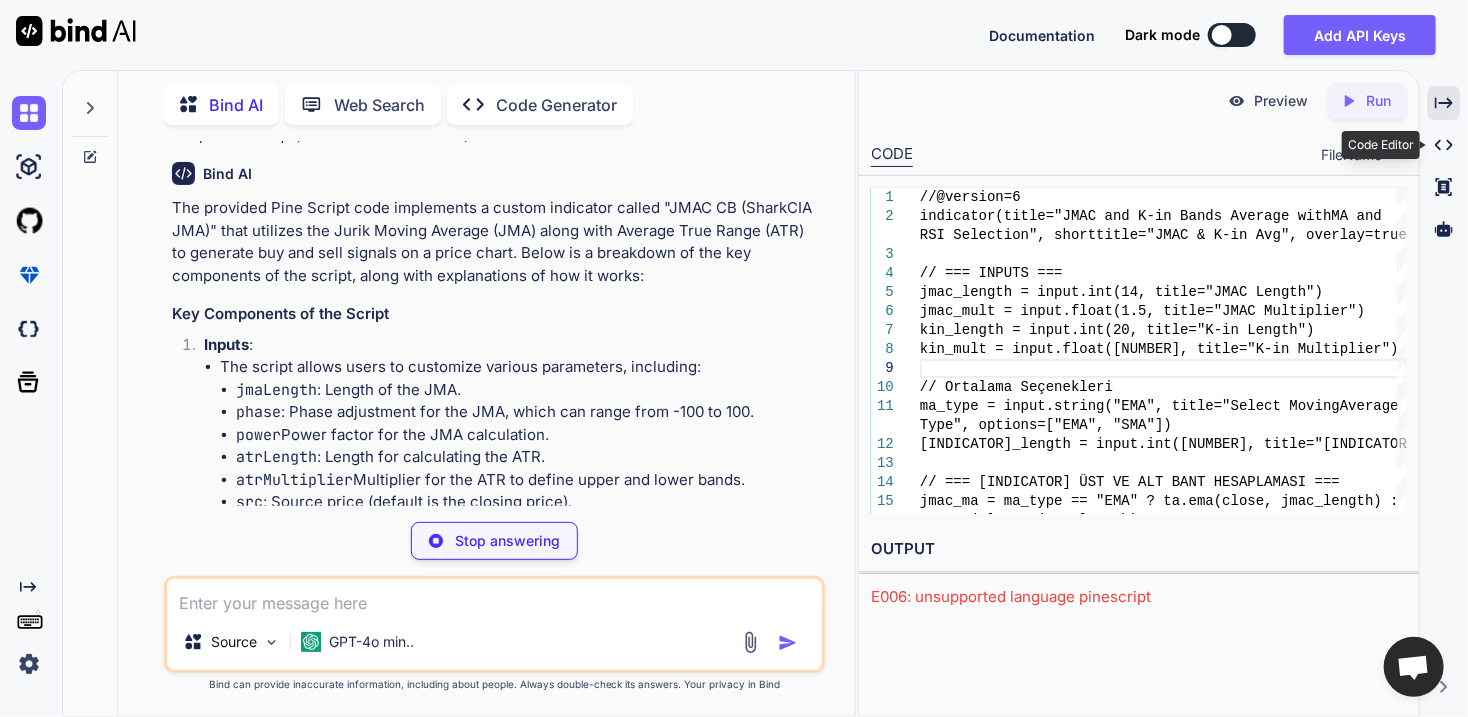 click on "Created with Pixso." 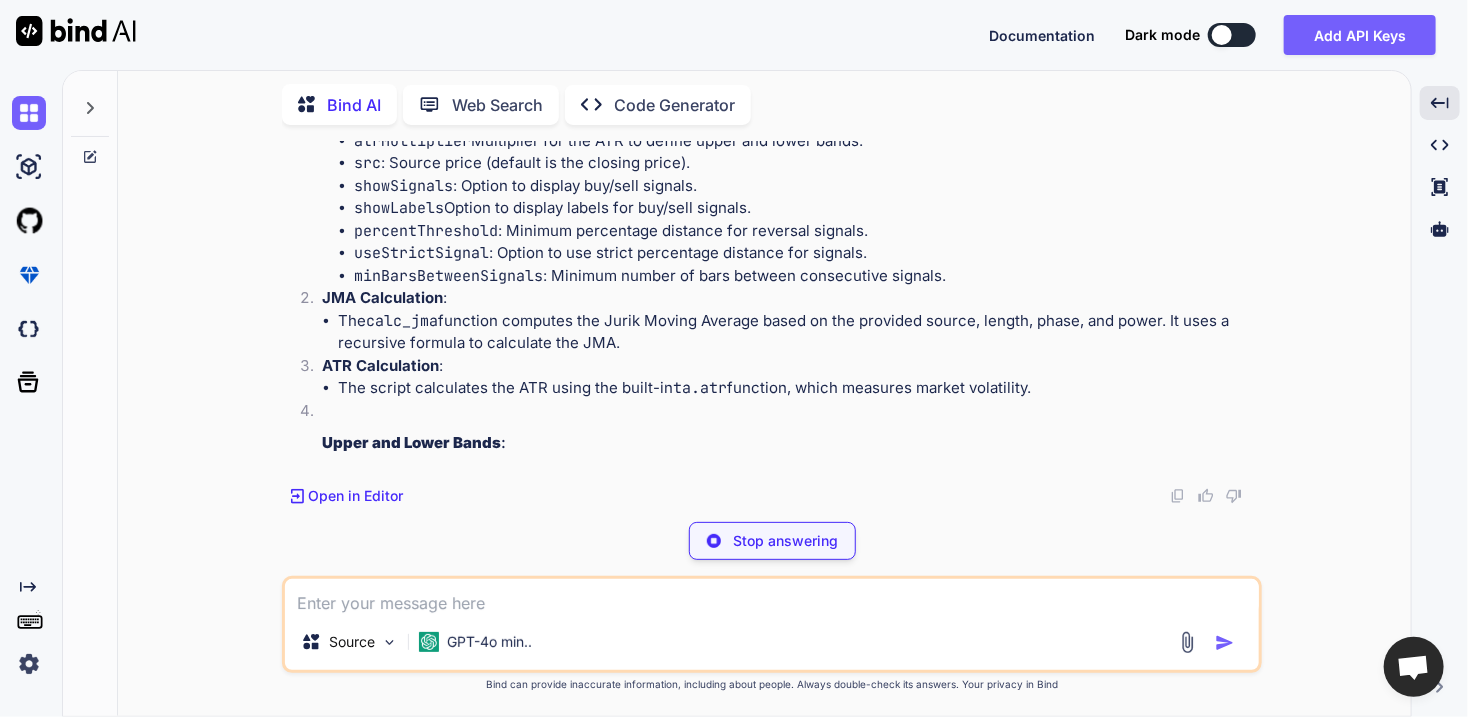 scroll, scrollTop: 17078, scrollLeft: 0, axis: vertical 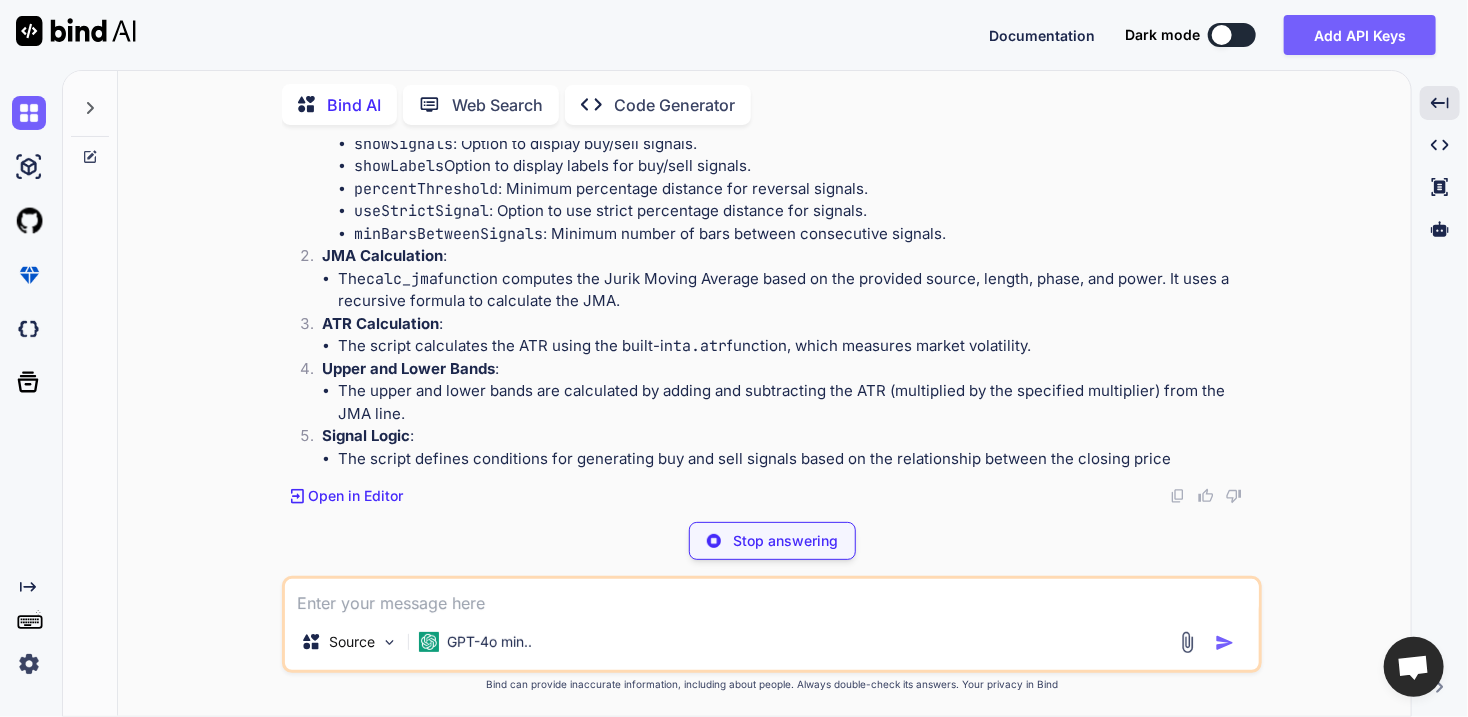 click on "Stop answering" at bounding box center (772, 541) 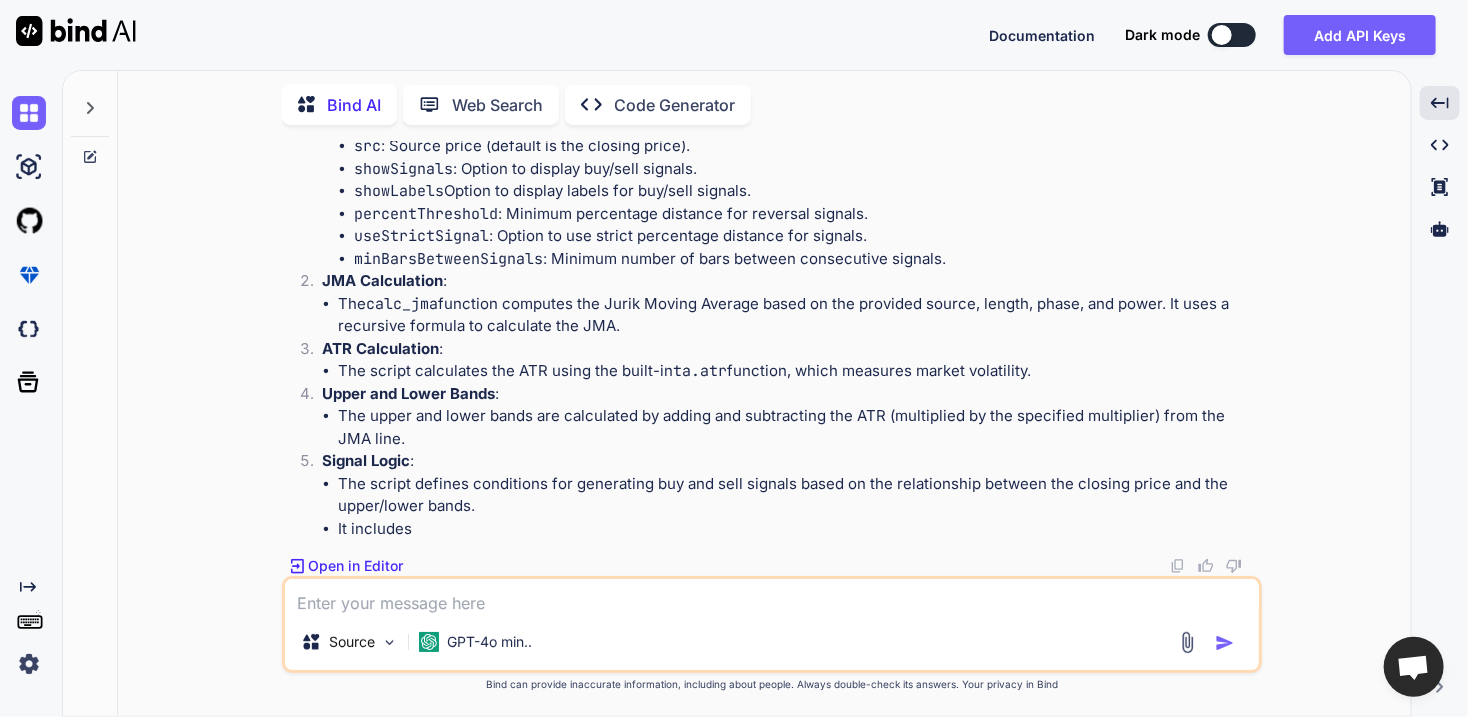 click on "Source   GPT-4o min.." at bounding box center (772, 624) 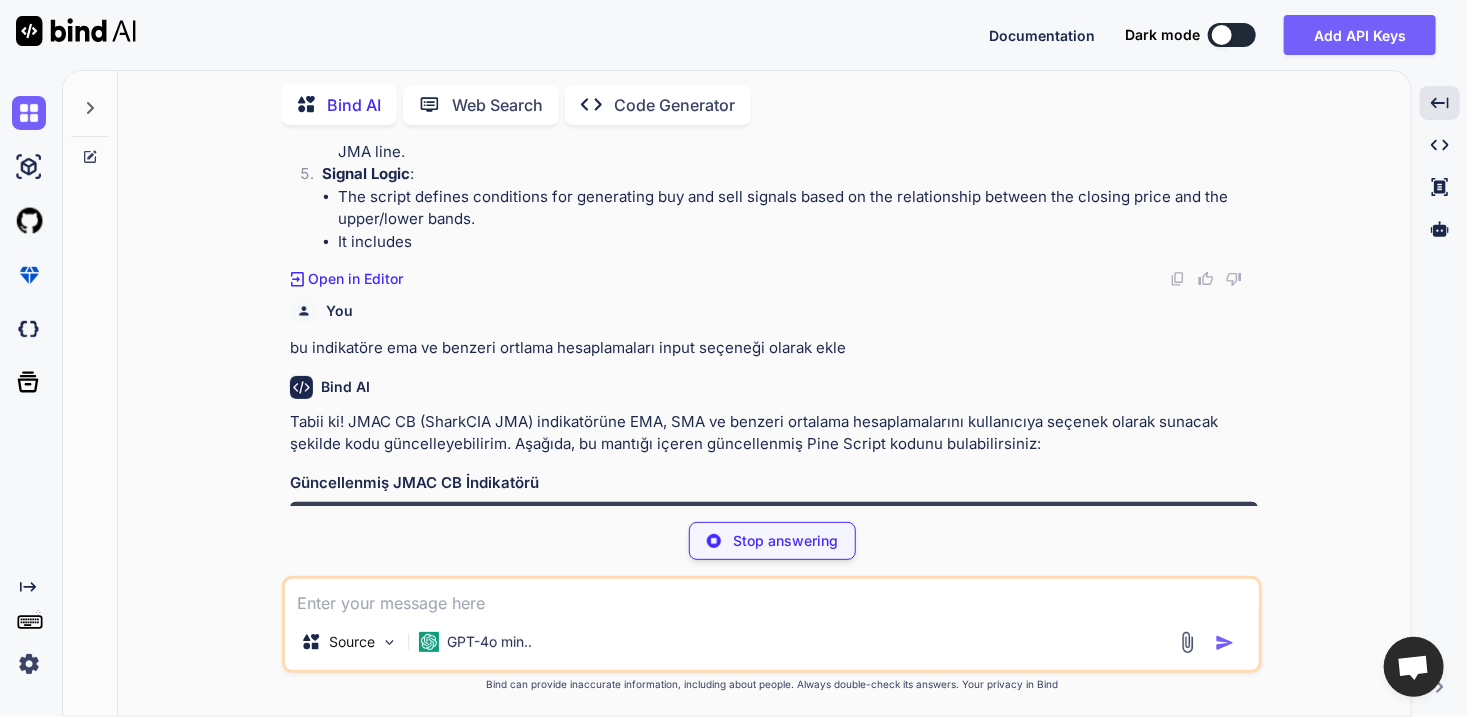 scroll, scrollTop: 17312, scrollLeft: 0, axis: vertical 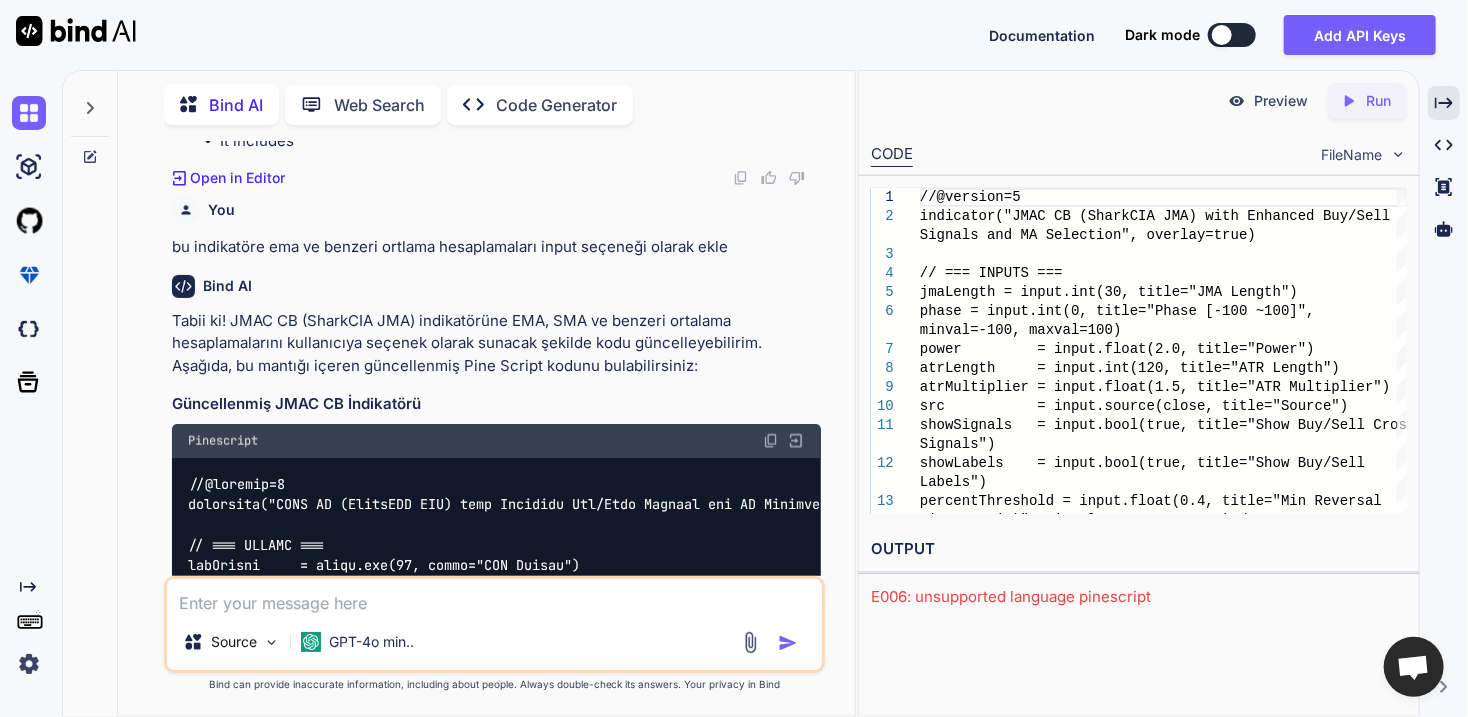 click at bounding box center (771, 441) 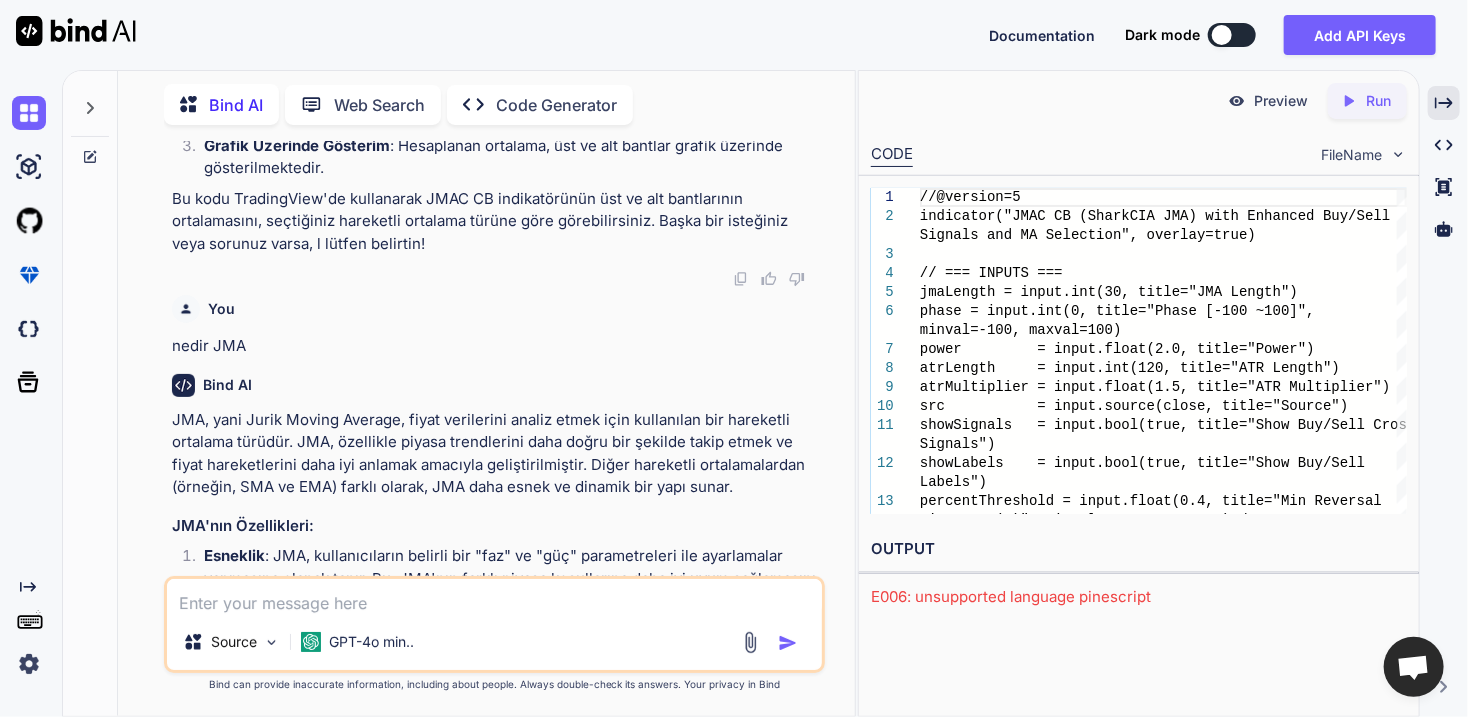 scroll, scrollTop: 21026, scrollLeft: 0, axis: vertical 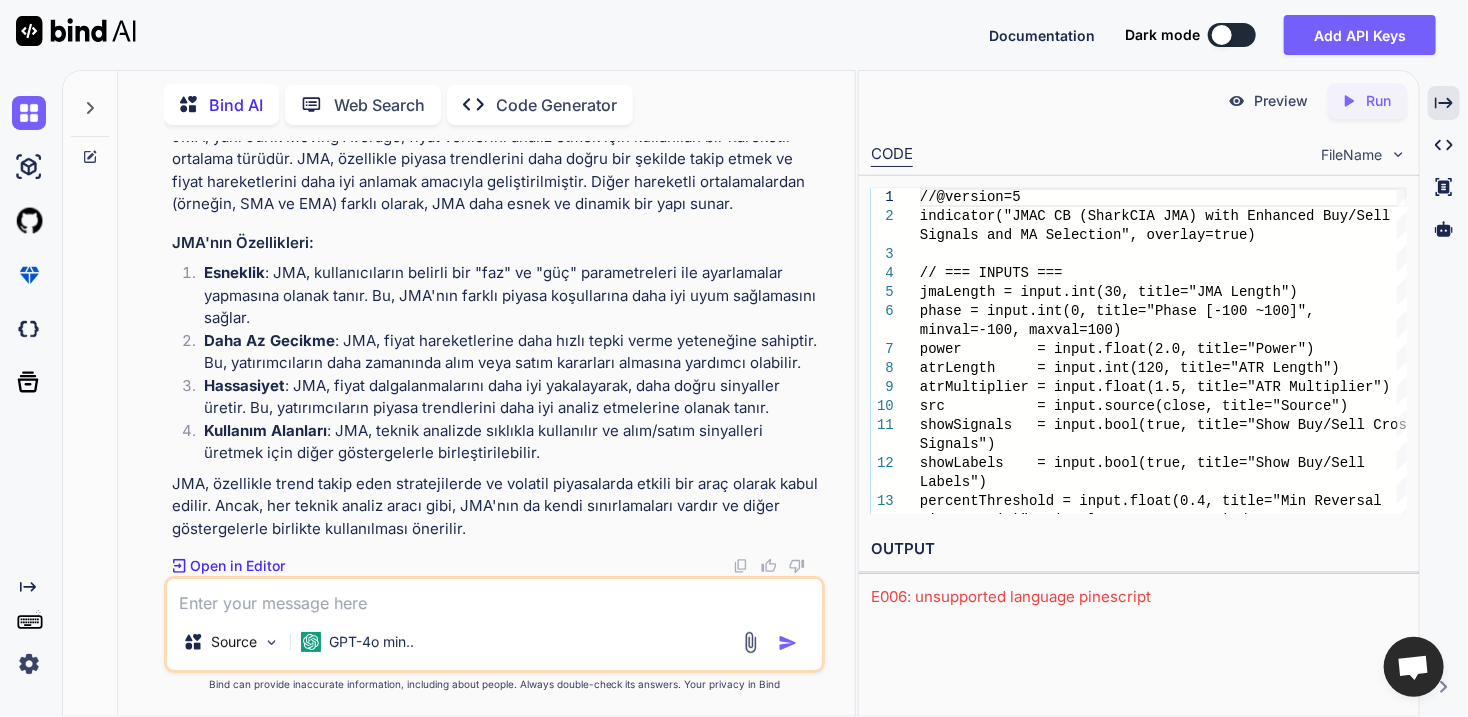 click at bounding box center (494, 596) 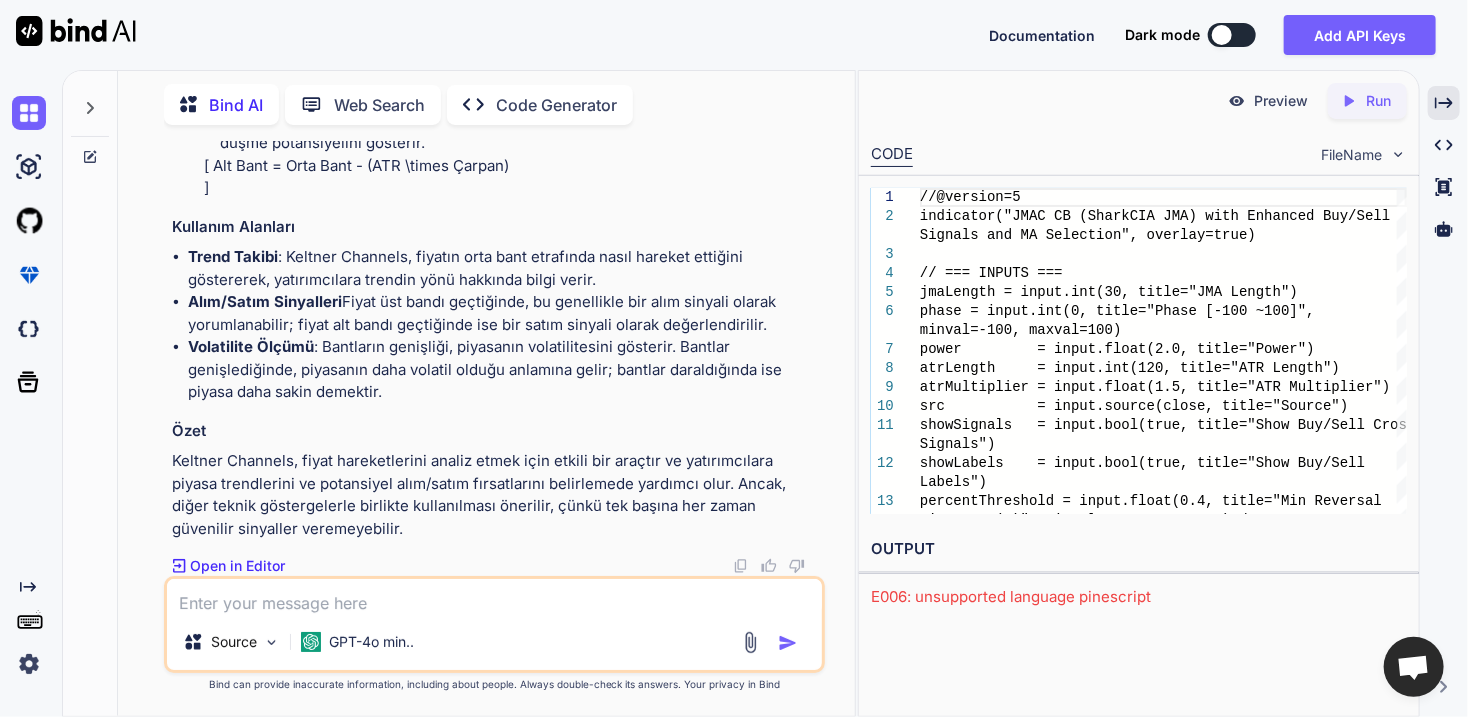 scroll, scrollTop: 22400, scrollLeft: 0, axis: vertical 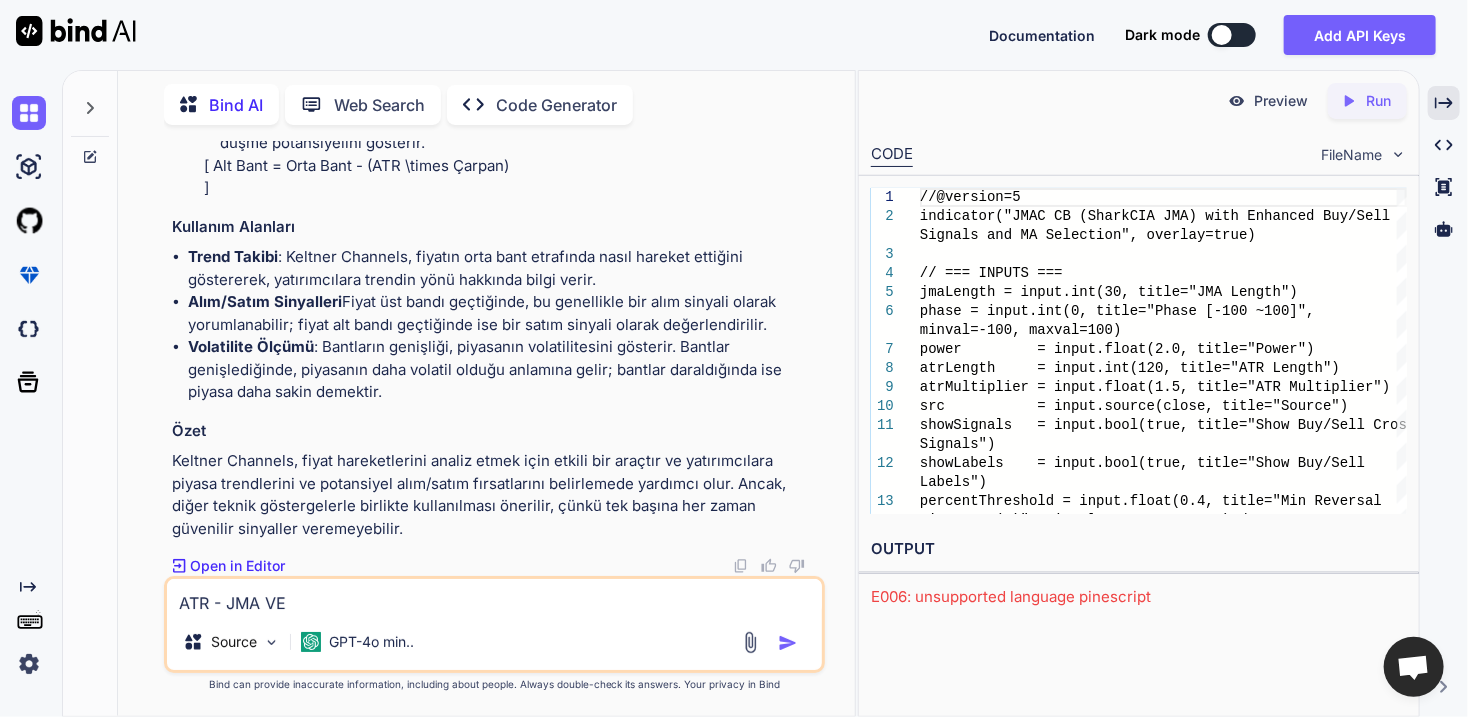 paste on "Keltner Channels" 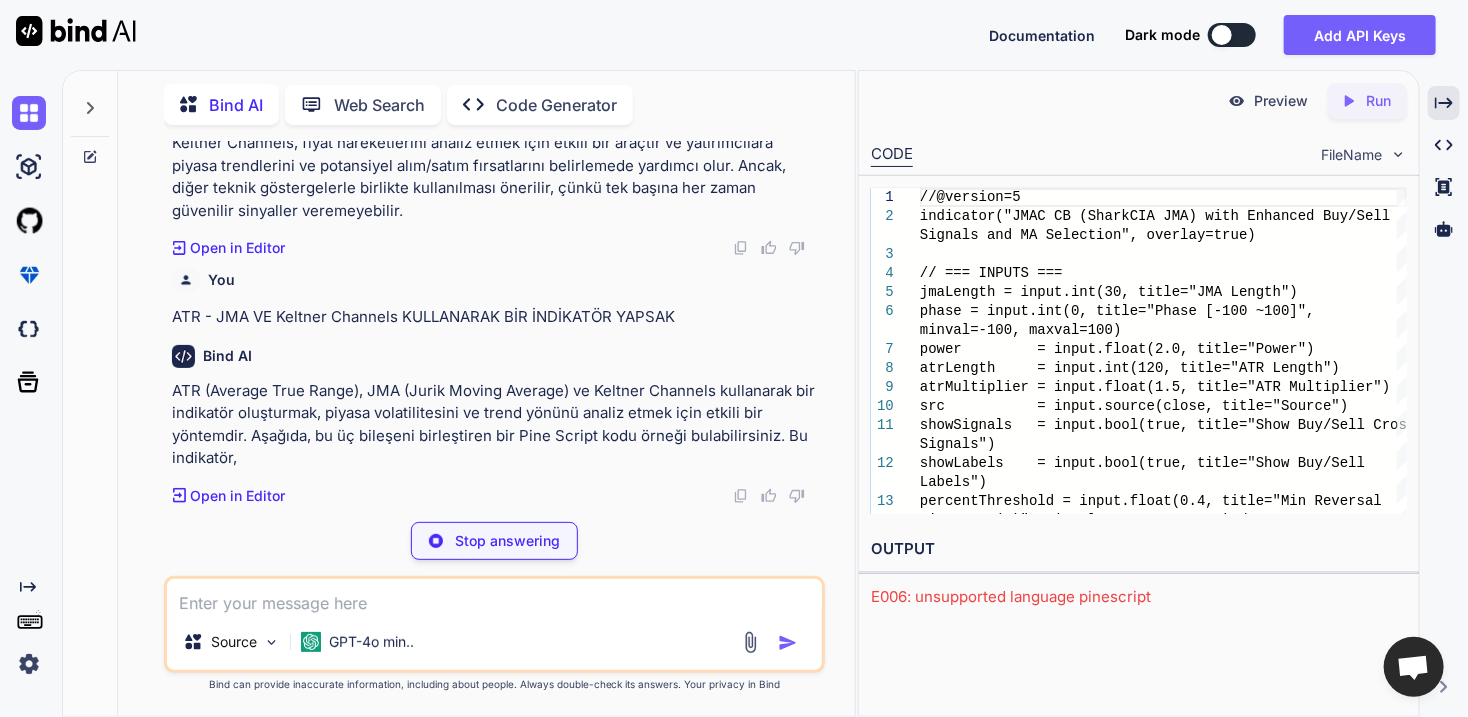 scroll, scrollTop: 22592, scrollLeft: 0, axis: vertical 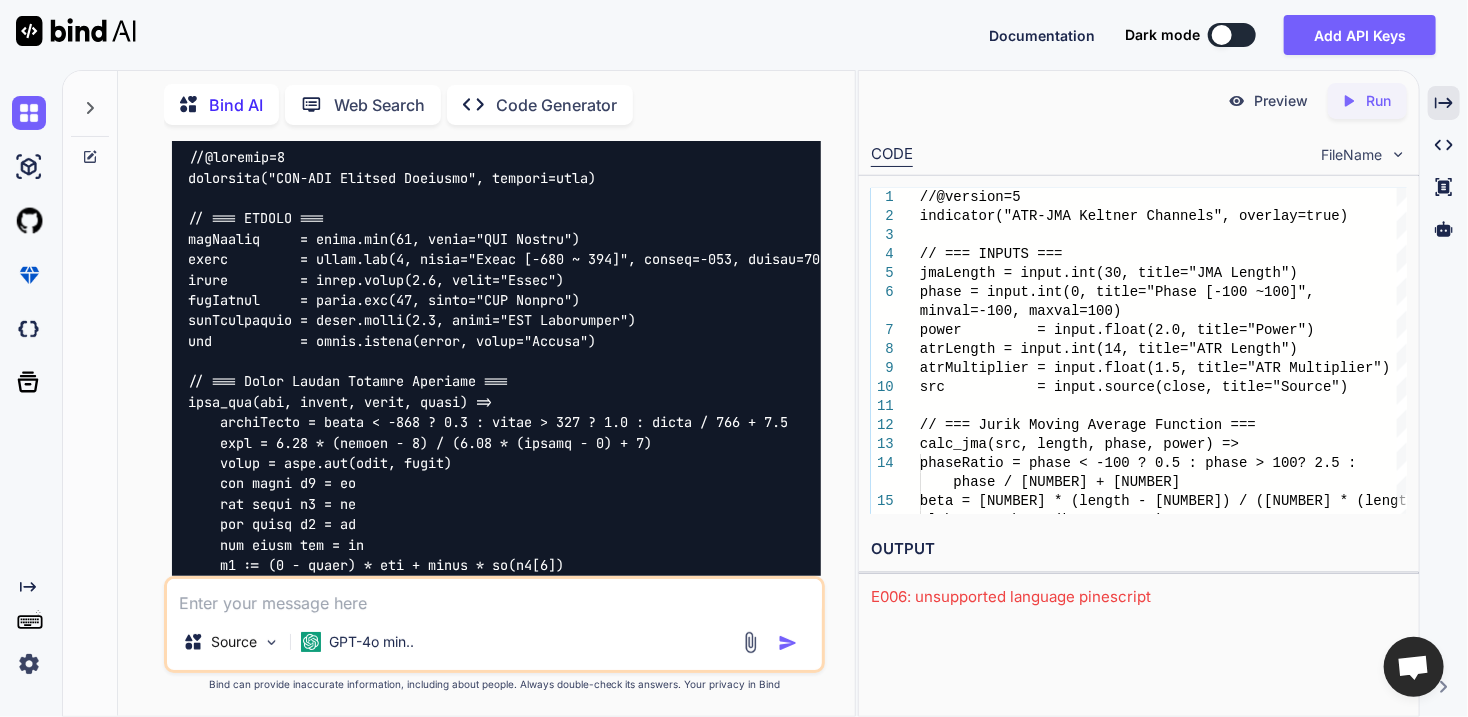 click on "Pinescript" at bounding box center [496, 115] 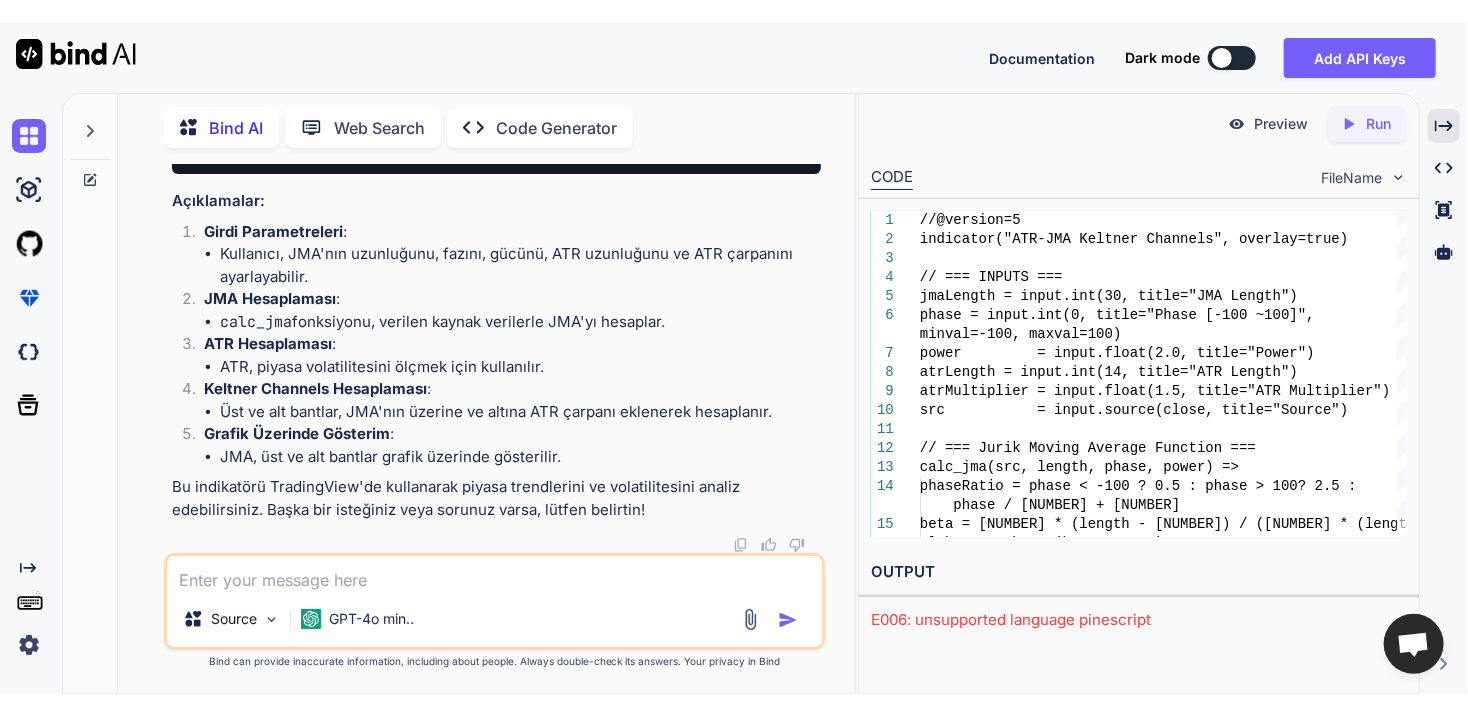 scroll, scrollTop: 12547, scrollLeft: 0, axis: vertical 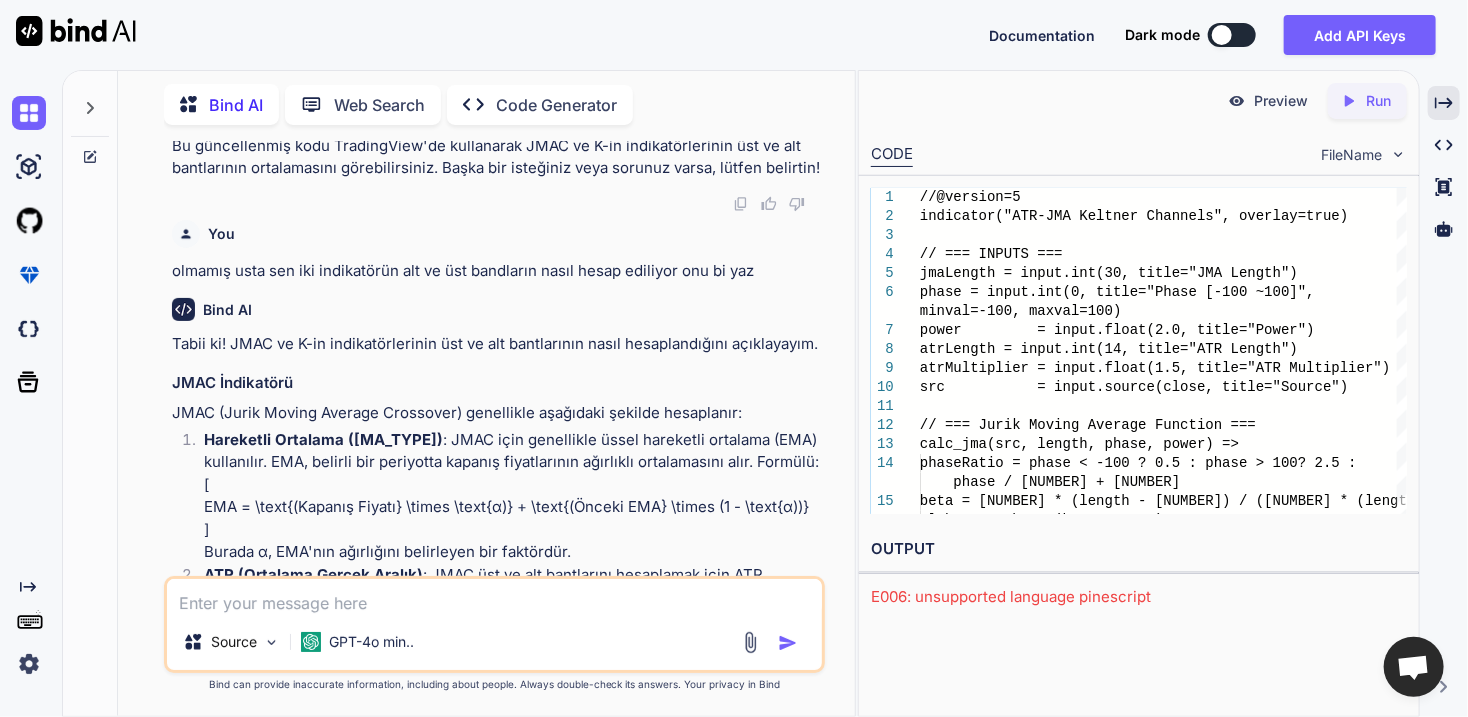 click at bounding box center [494, 596] 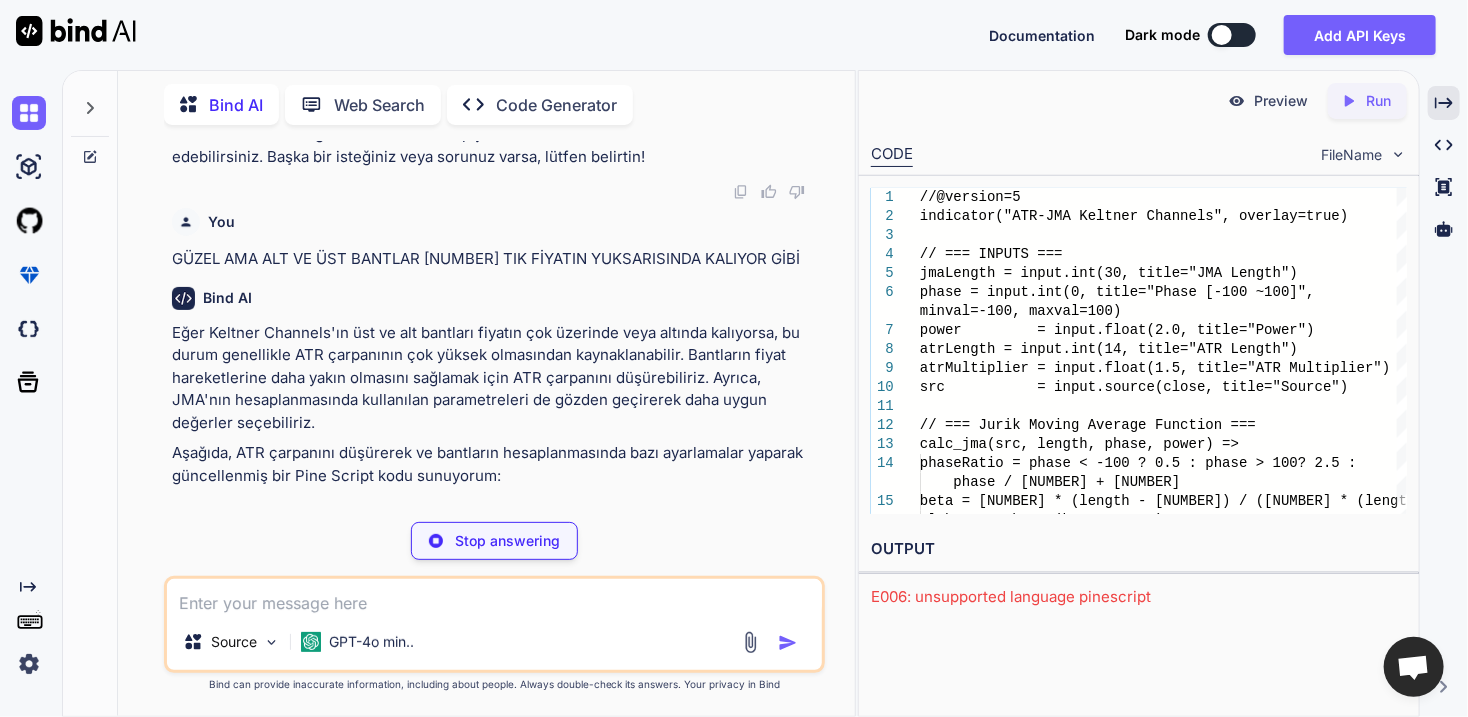 scroll, scrollTop: 24214, scrollLeft: 0, axis: vertical 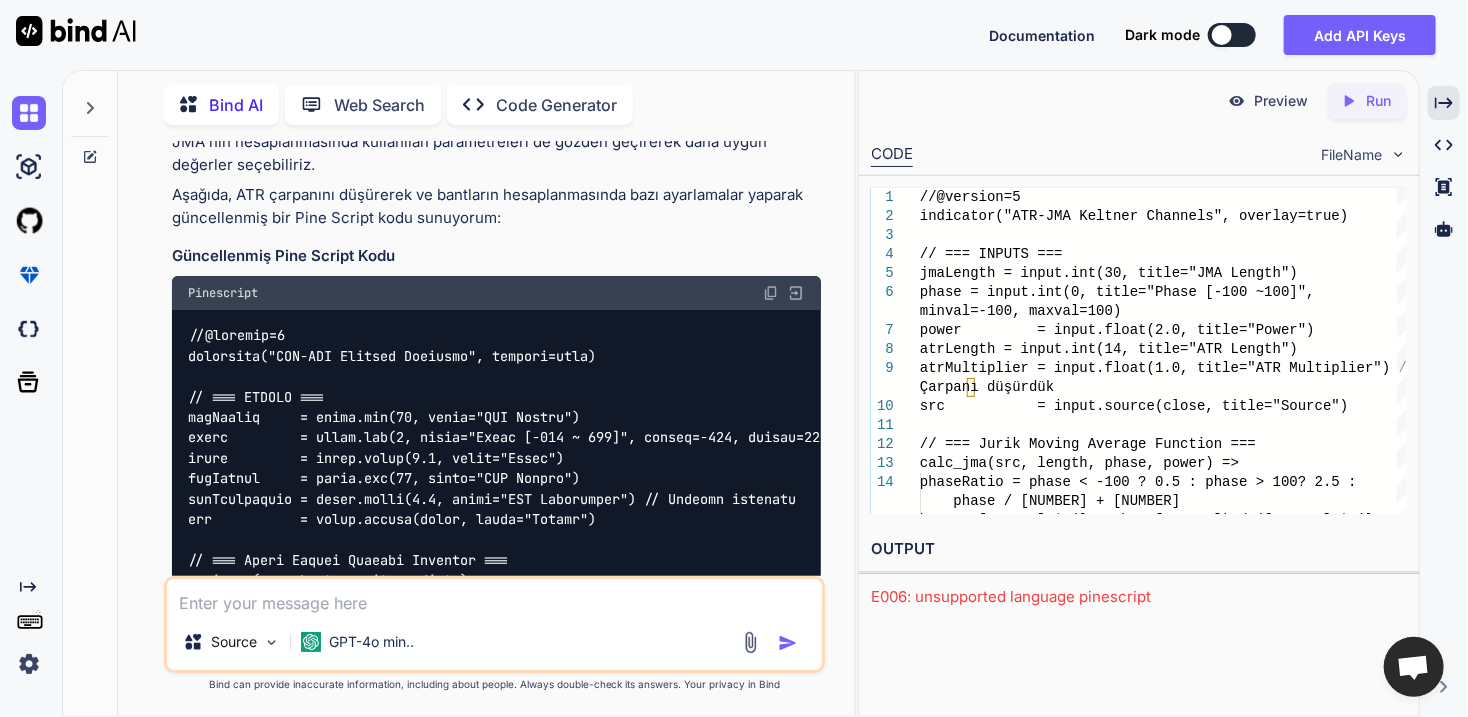 click at bounding box center (771, 293) 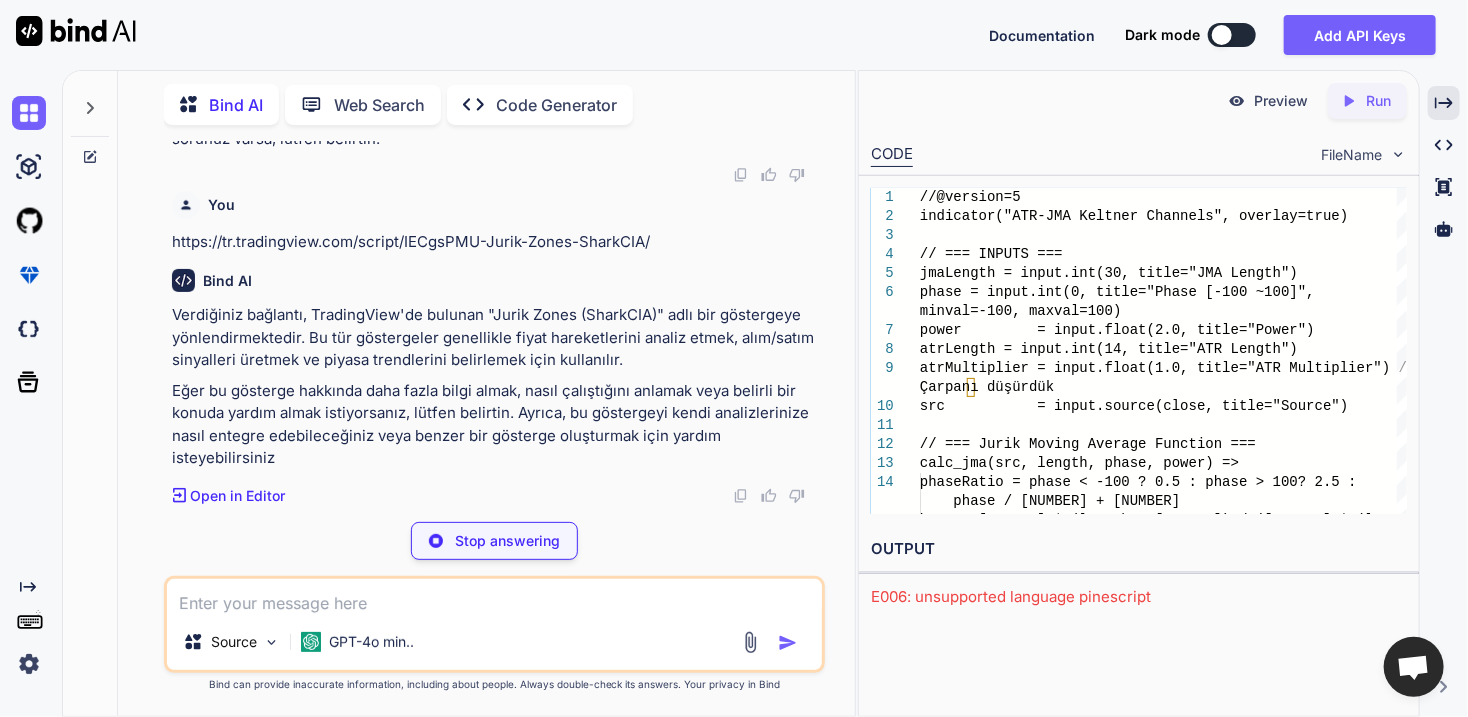 scroll, scrollTop: 25817, scrollLeft: 0, axis: vertical 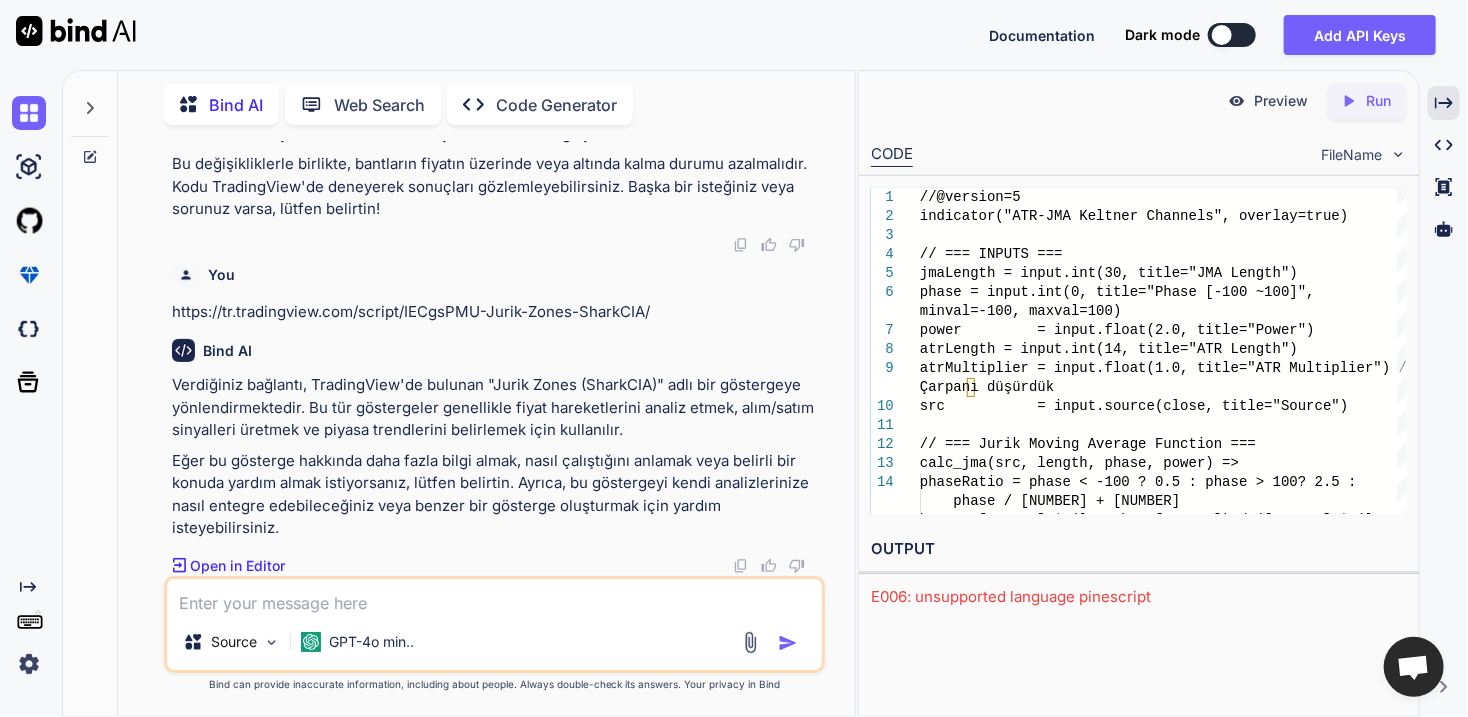 click at bounding box center (494, 596) 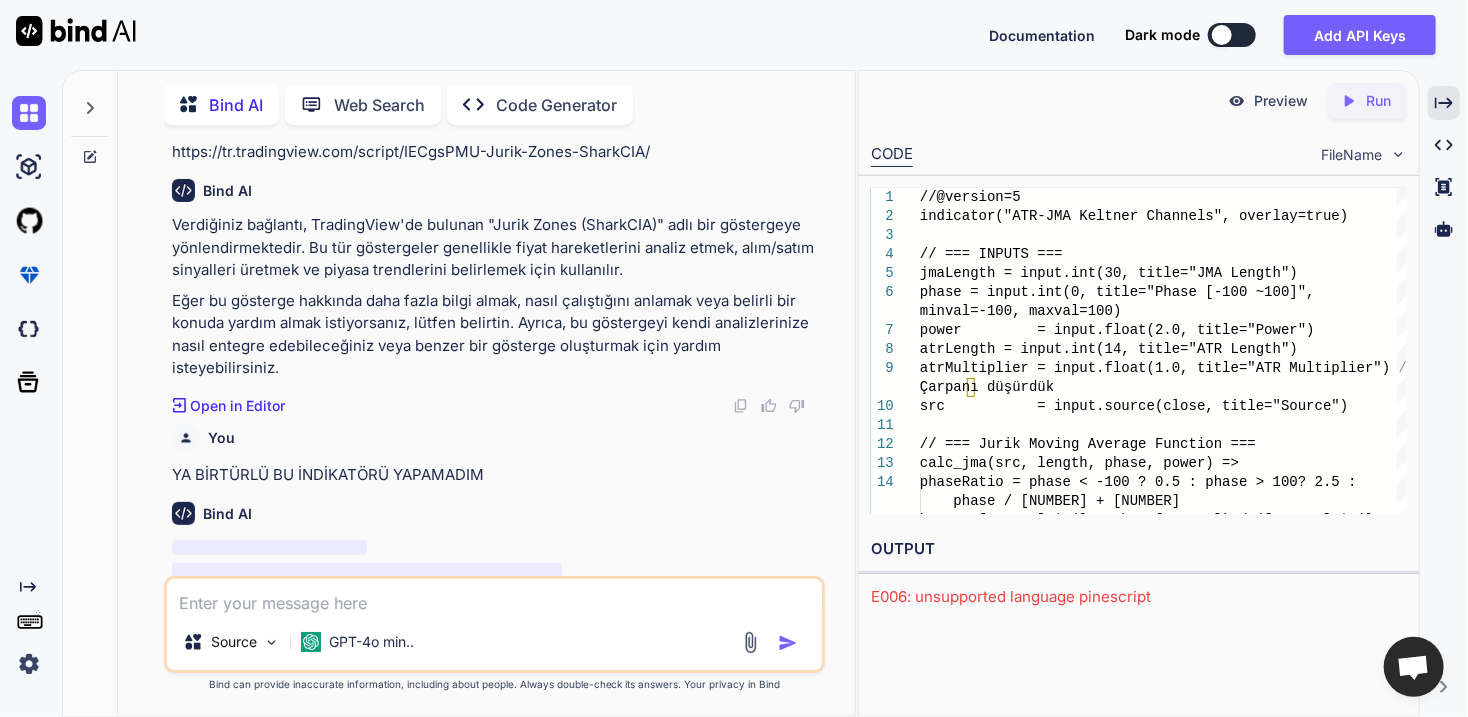 scroll, scrollTop: 26030, scrollLeft: 0, axis: vertical 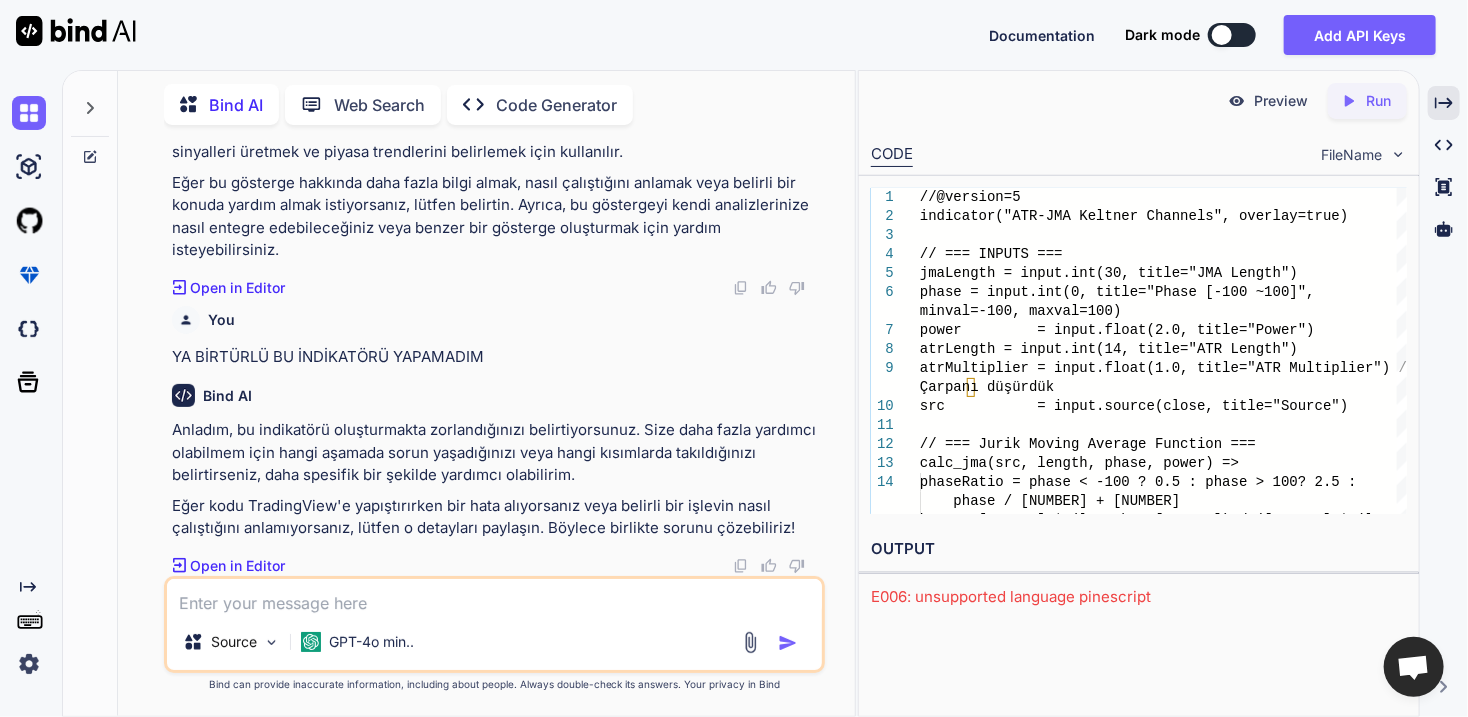 click at bounding box center [494, 596] 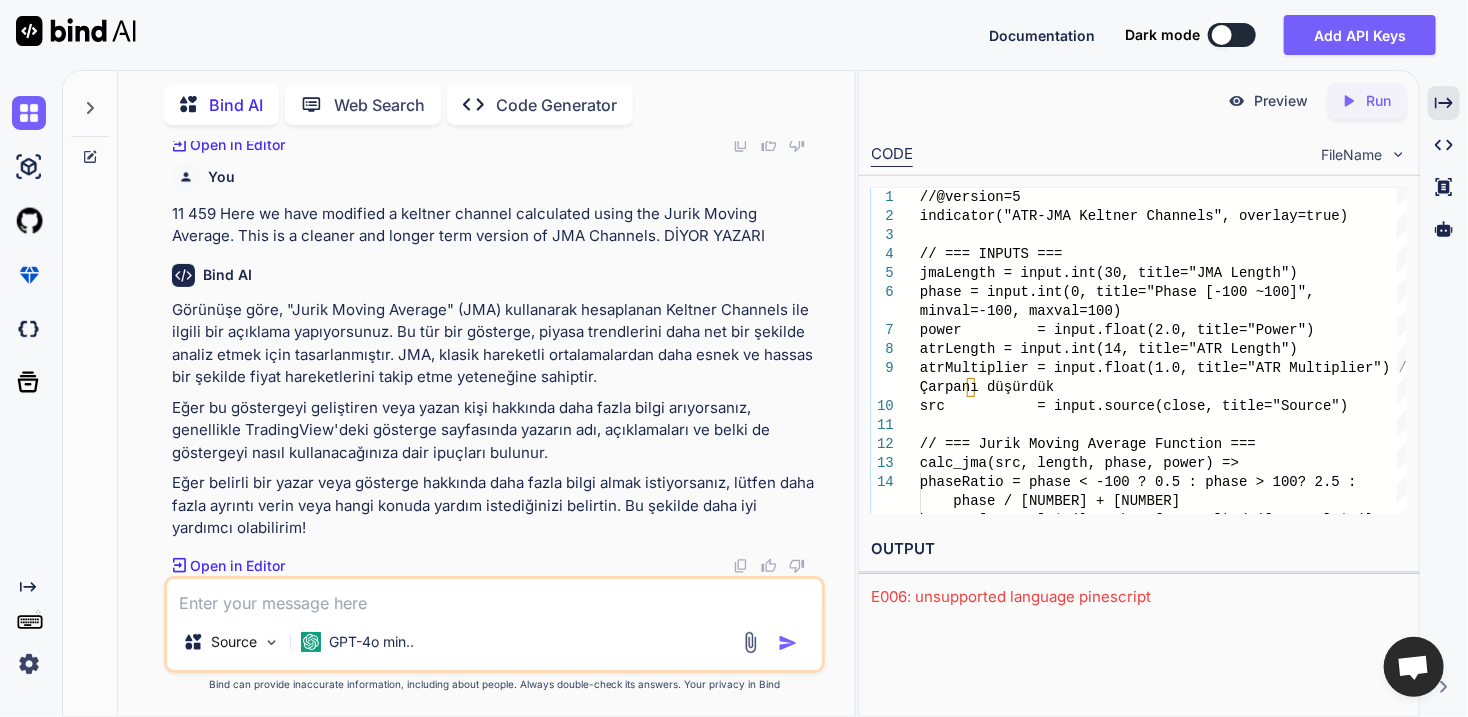 scroll, scrollTop: 26516, scrollLeft: 0, axis: vertical 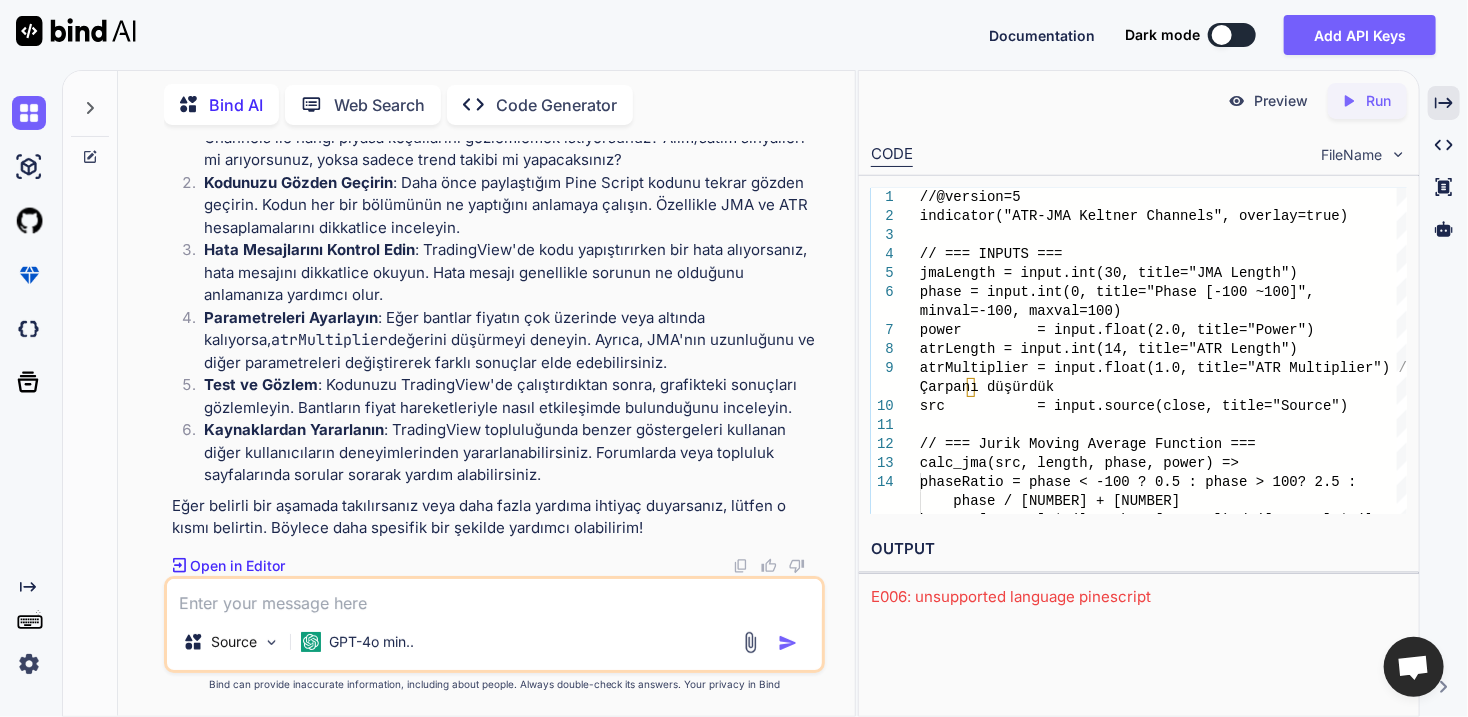 click at bounding box center (494, 596) 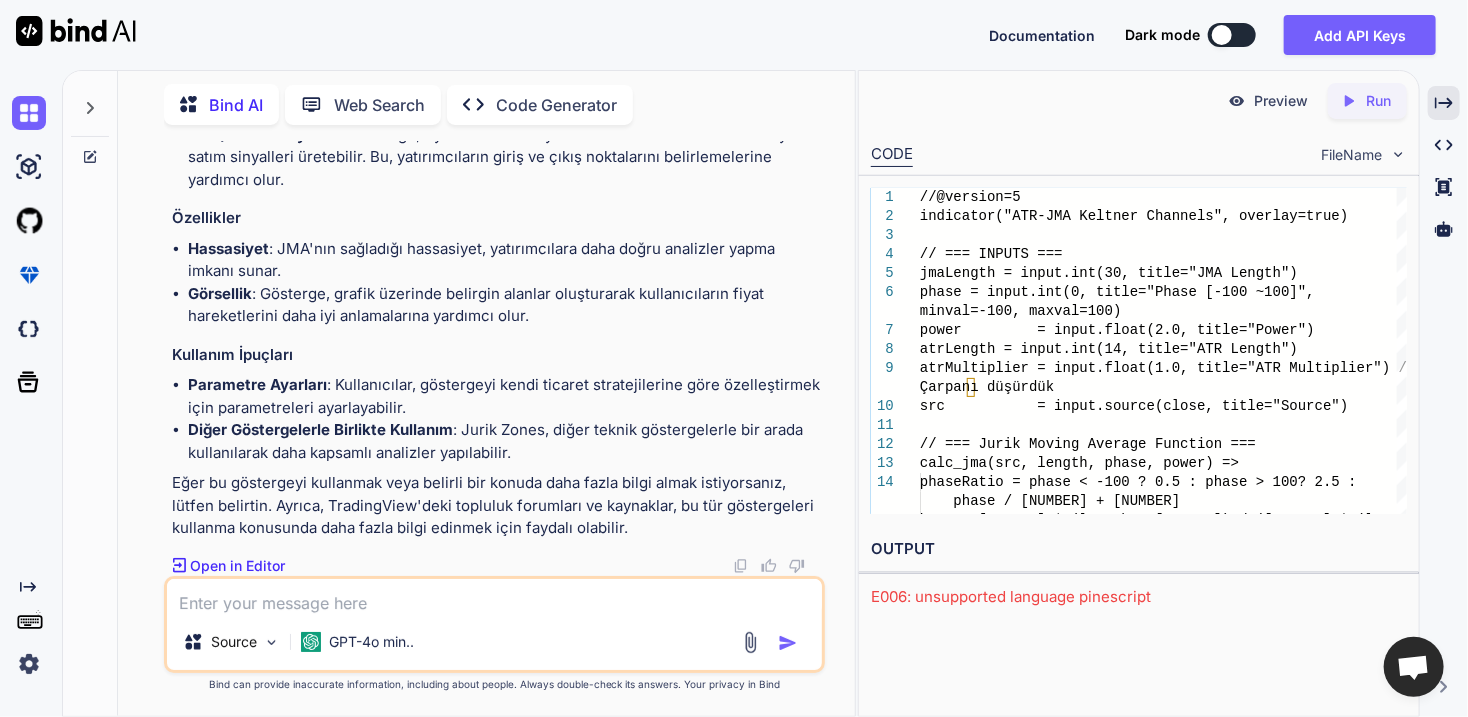 scroll, scrollTop: 28027, scrollLeft: 0, axis: vertical 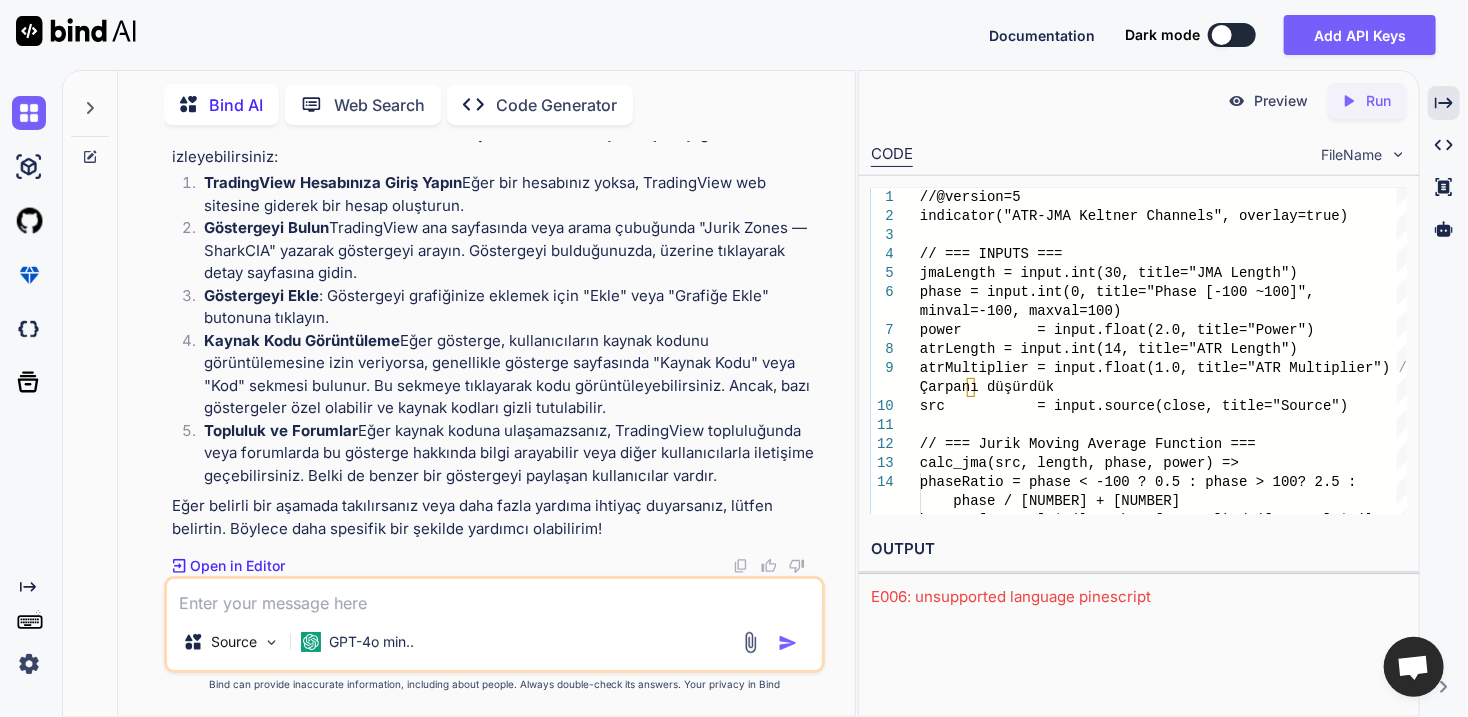 click at bounding box center [494, 596] 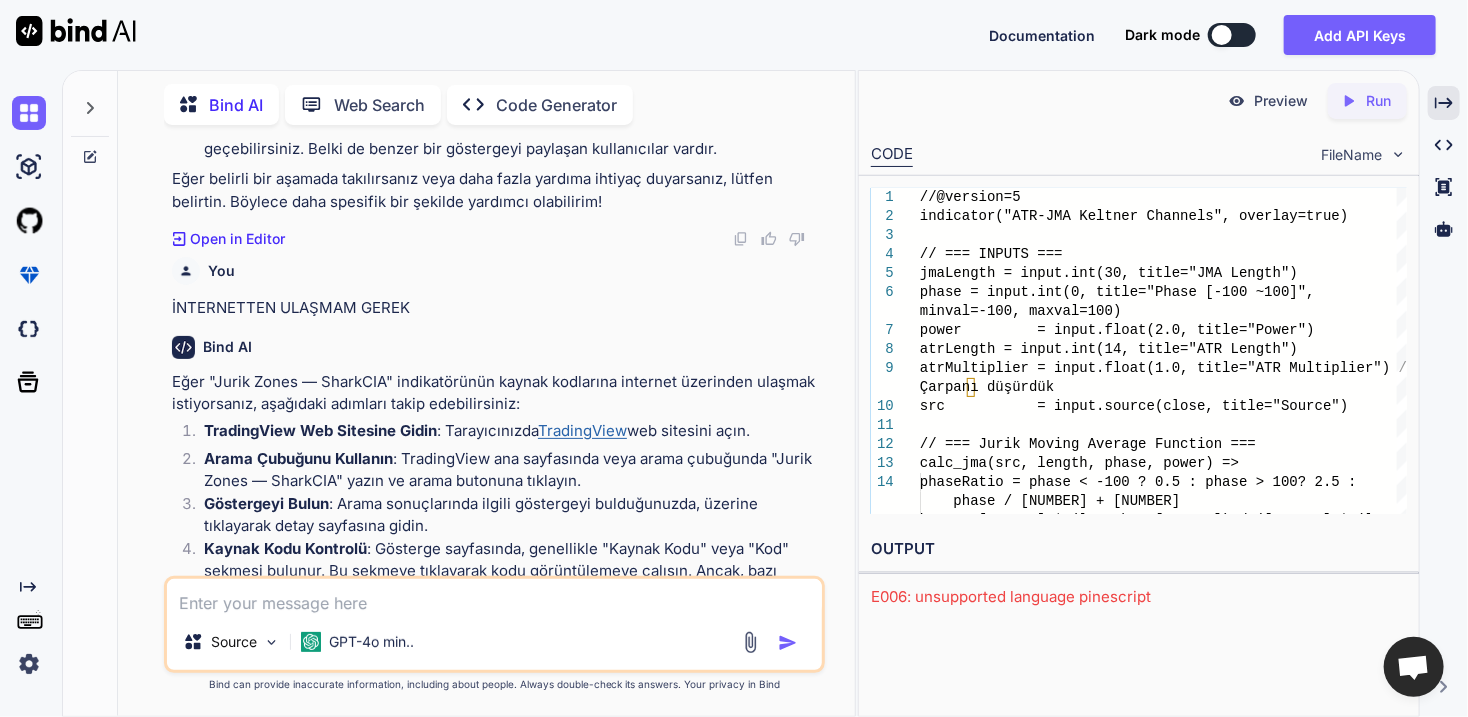 scroll, scrollTop: 28794, scrollLeft: 0, axis: vertical 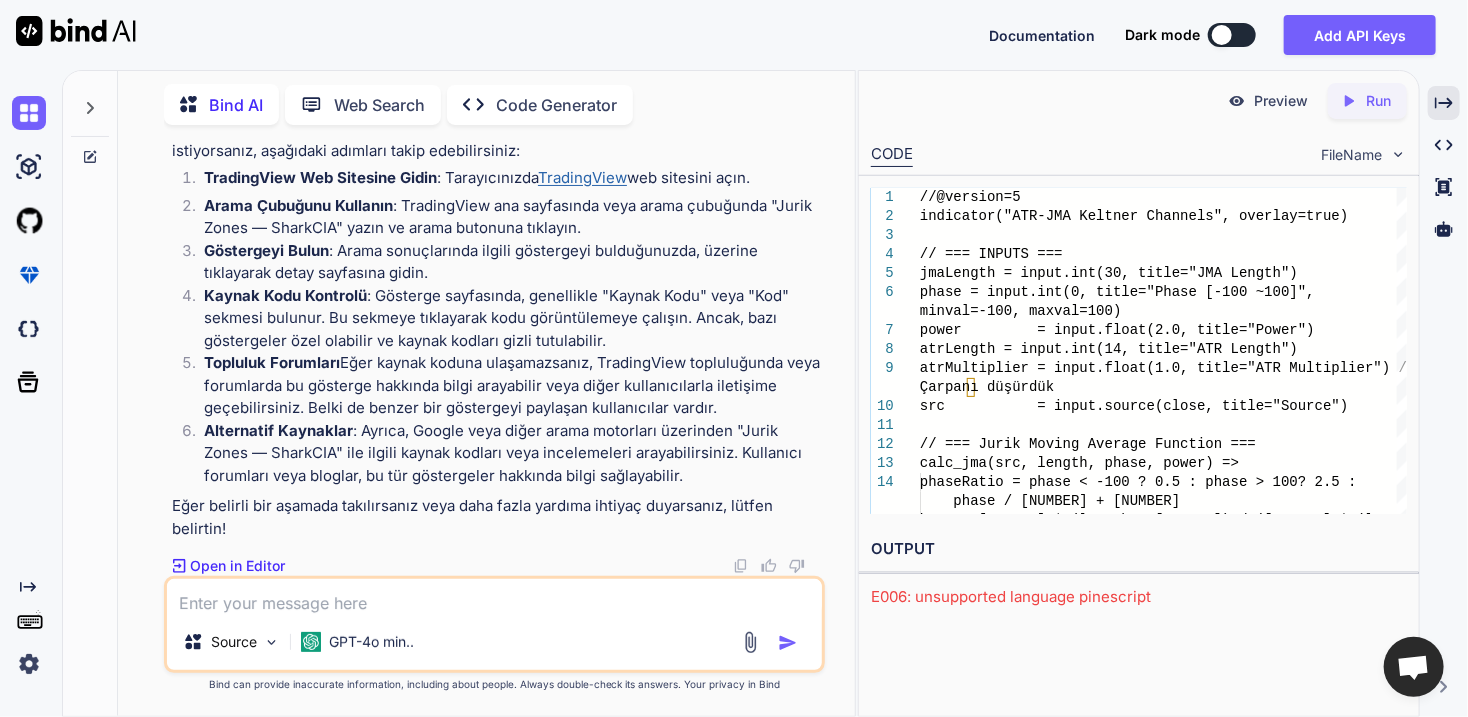 click at bounding box center (494, 596) 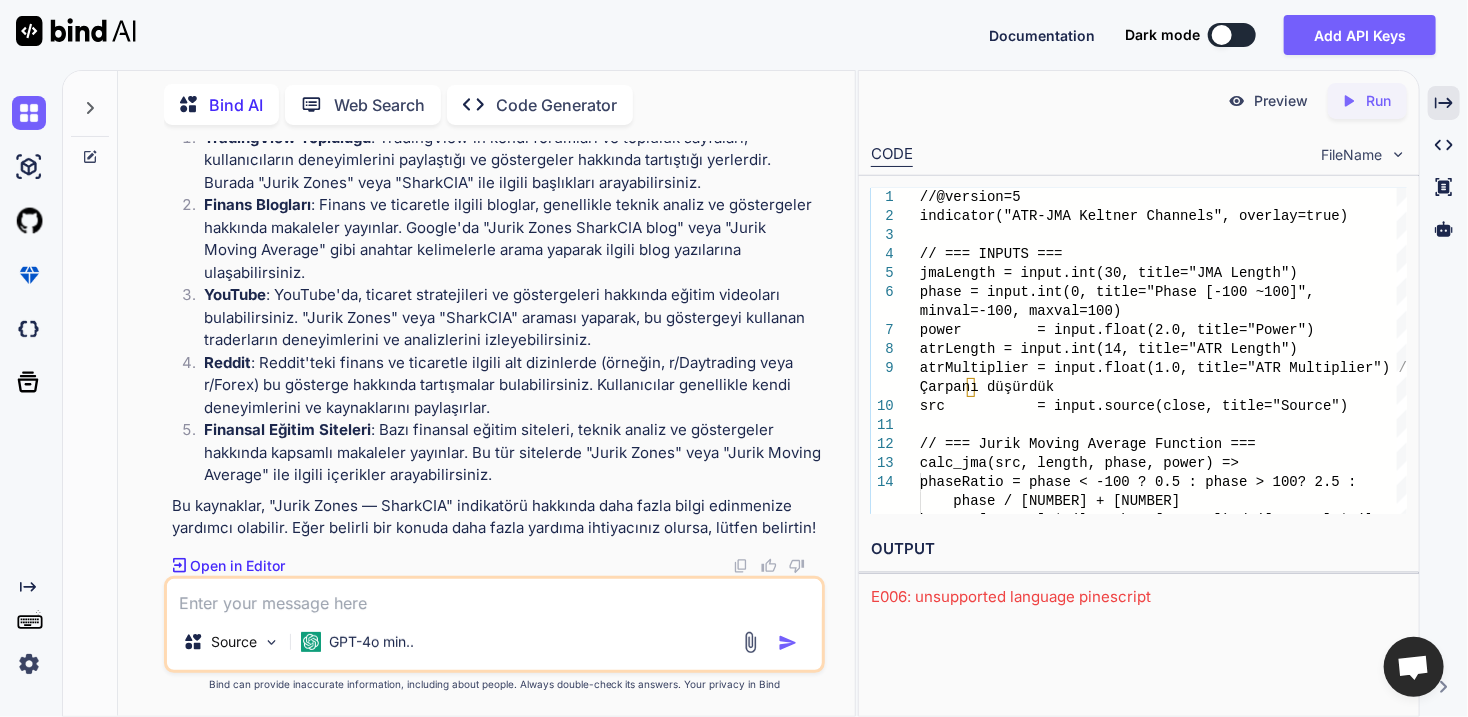scroll, scrollTop: 29757, scrollLeft: 0, axis: vertical 